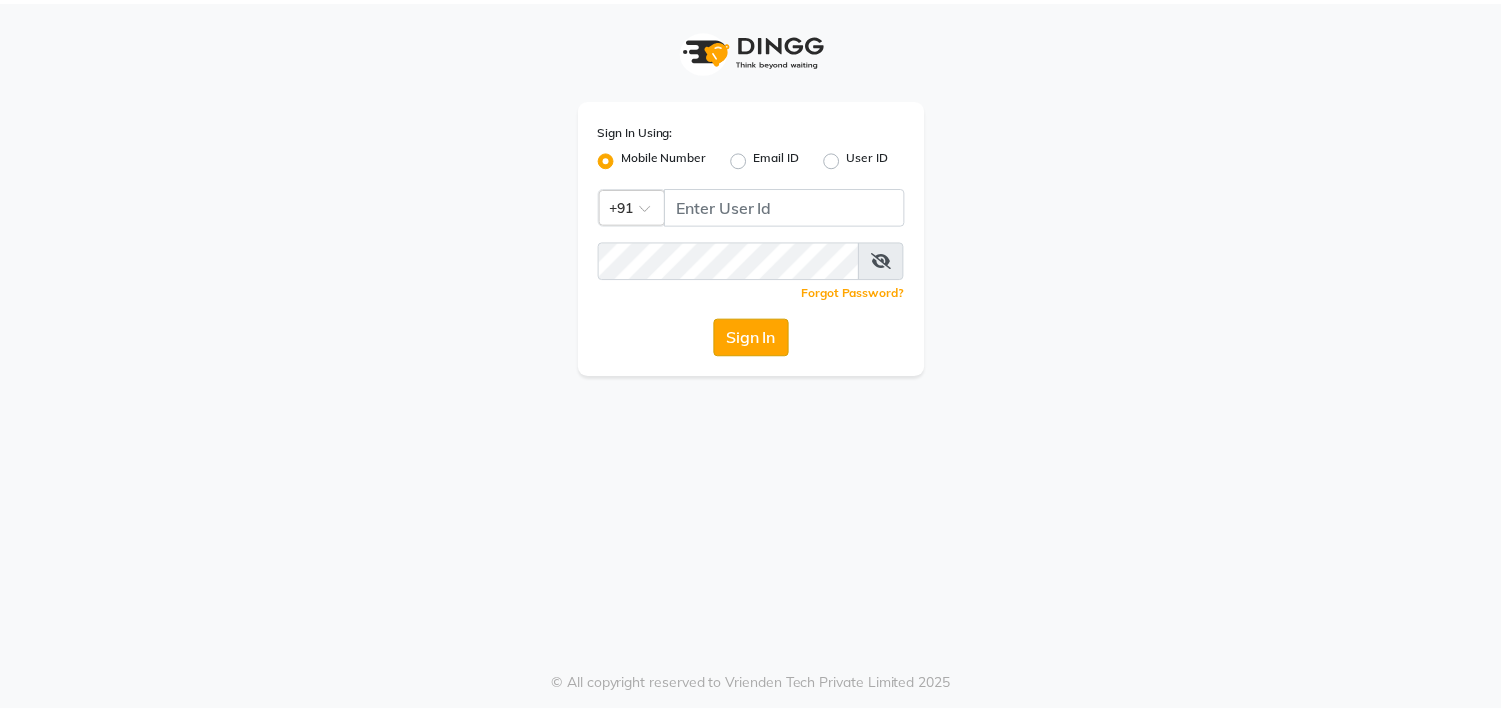 scroll, scrollTop: 0, scrollLeft: 0, axis: both 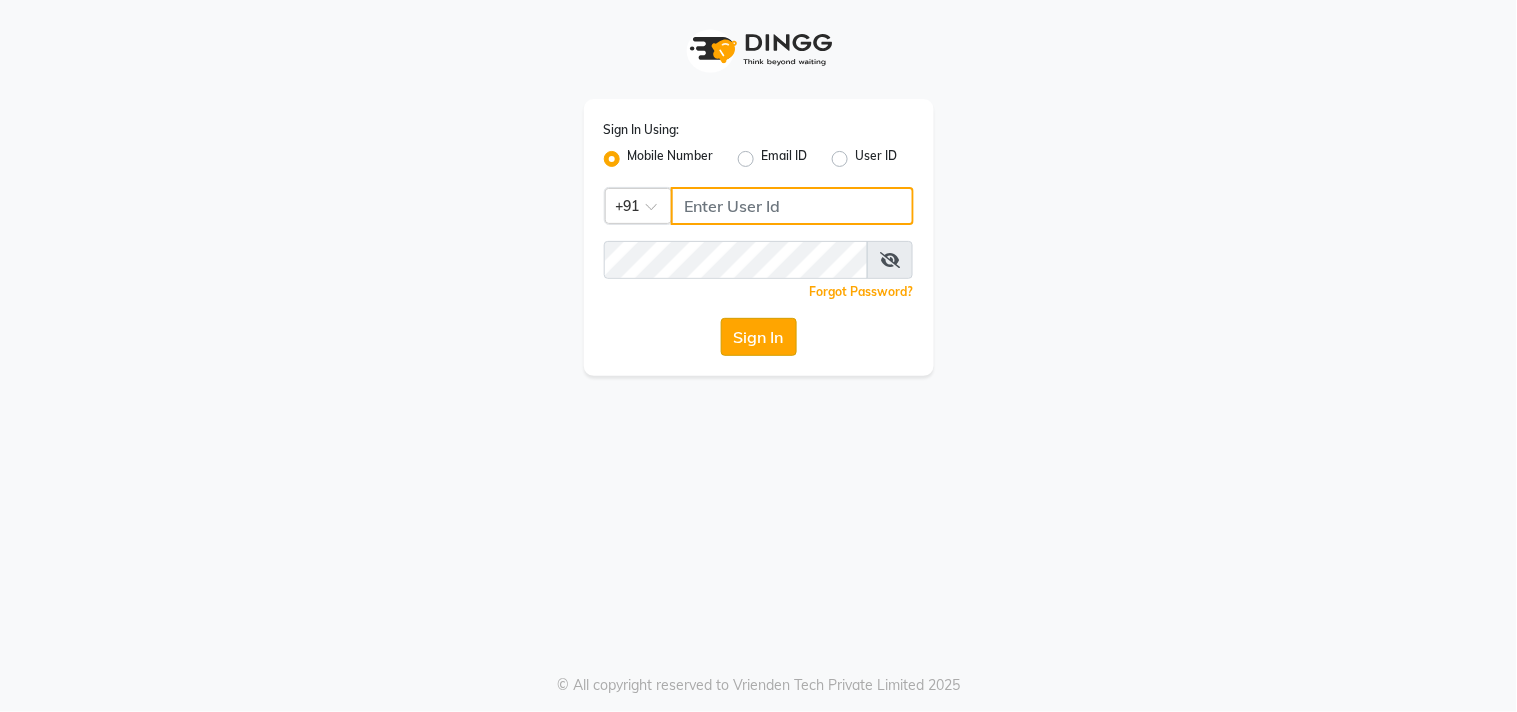 type on "[PHONE]" 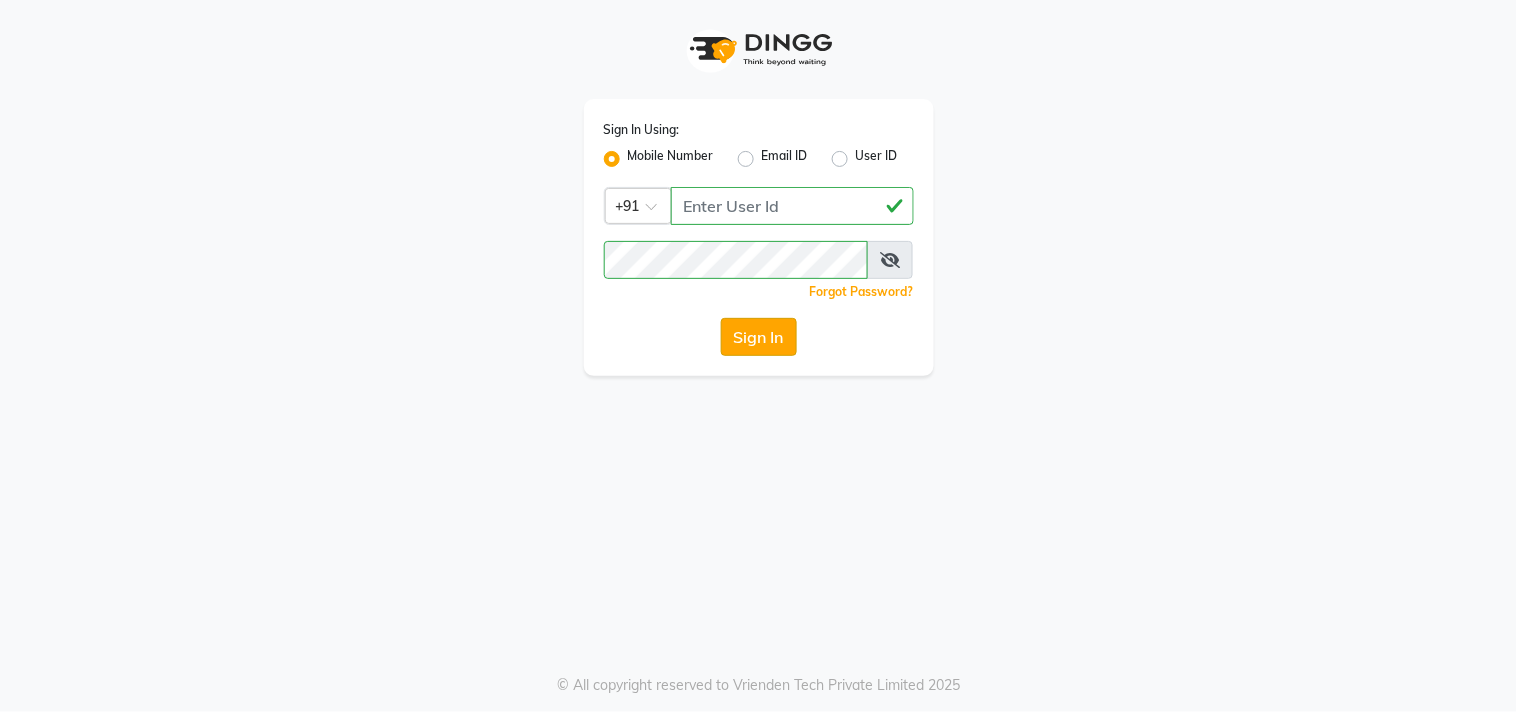 click on "Sign In" 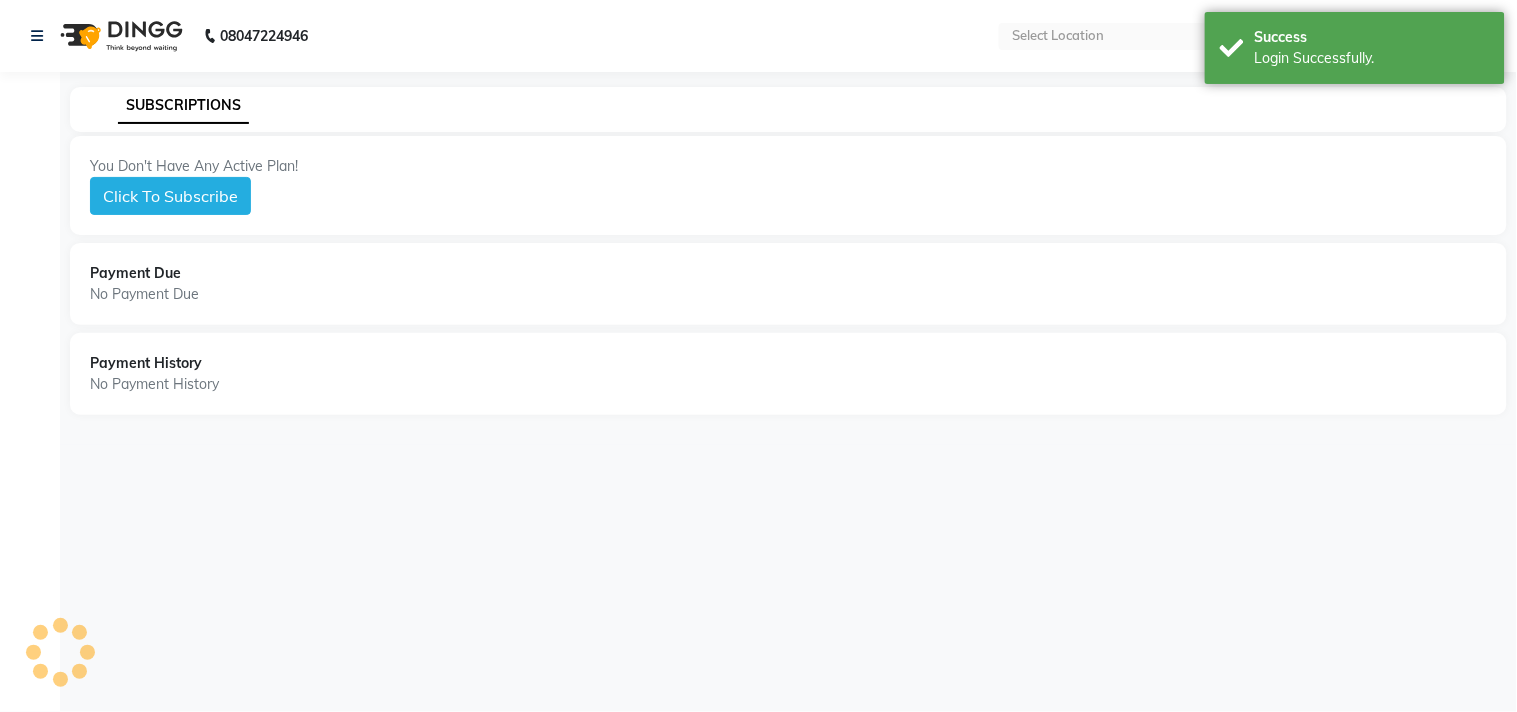 select on "en" 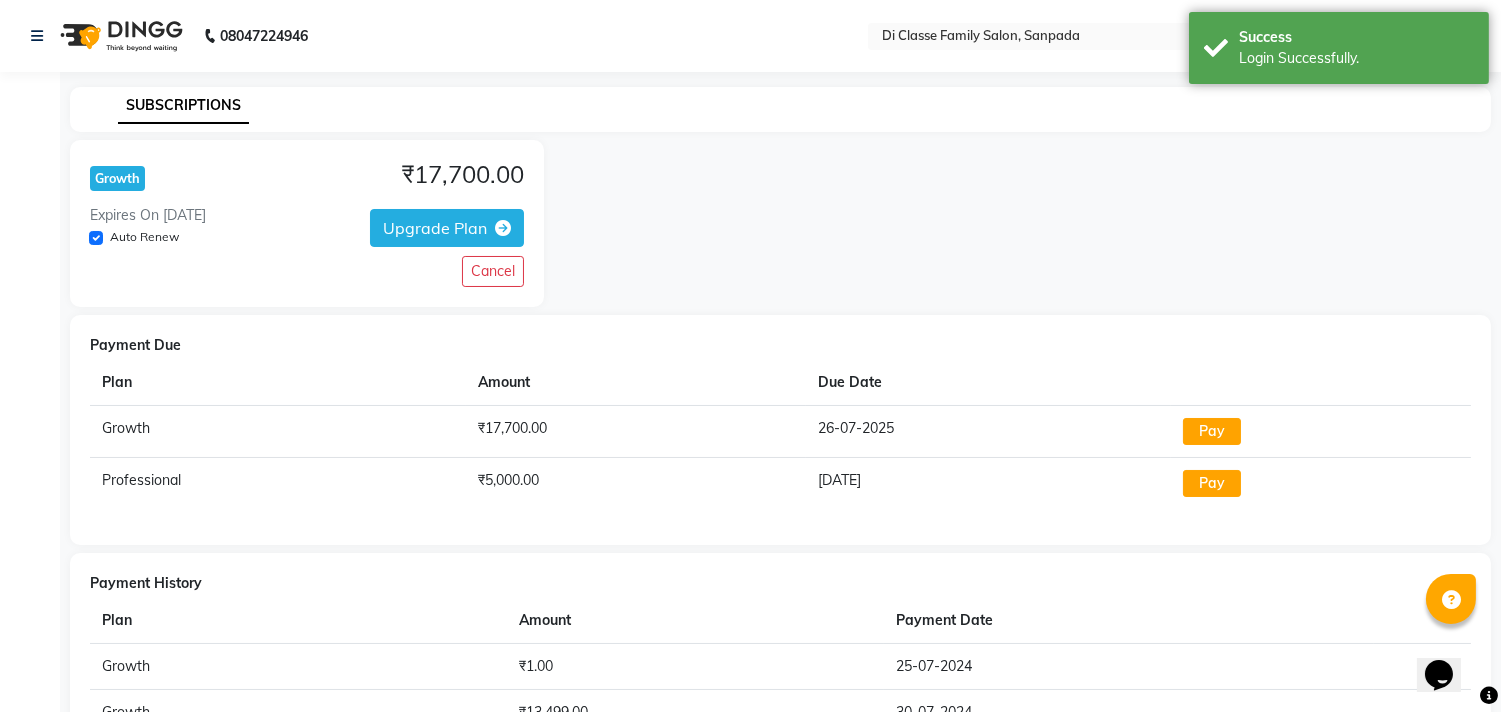 scroll, scrollTop: 0, scrollLeft: 0, axis: both 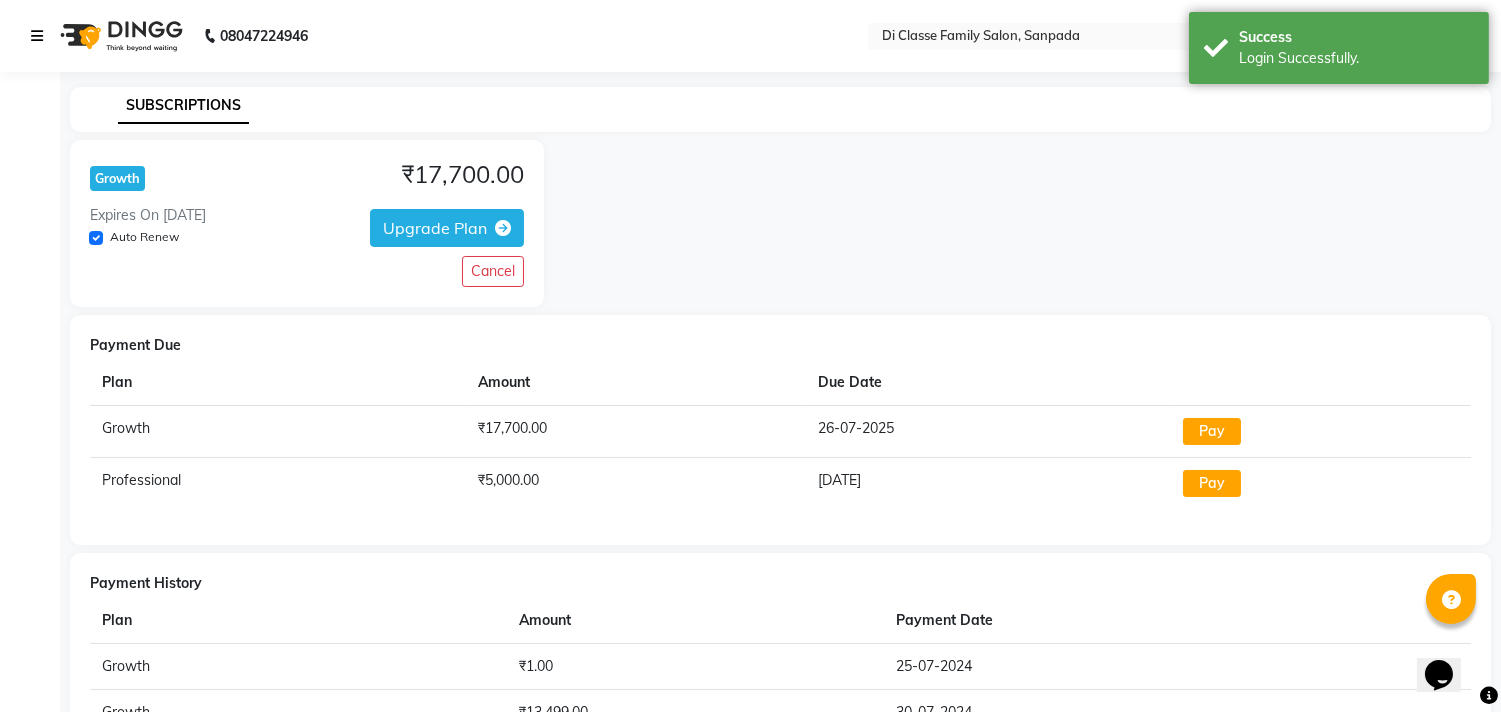 click at bounding box center [37, 36] 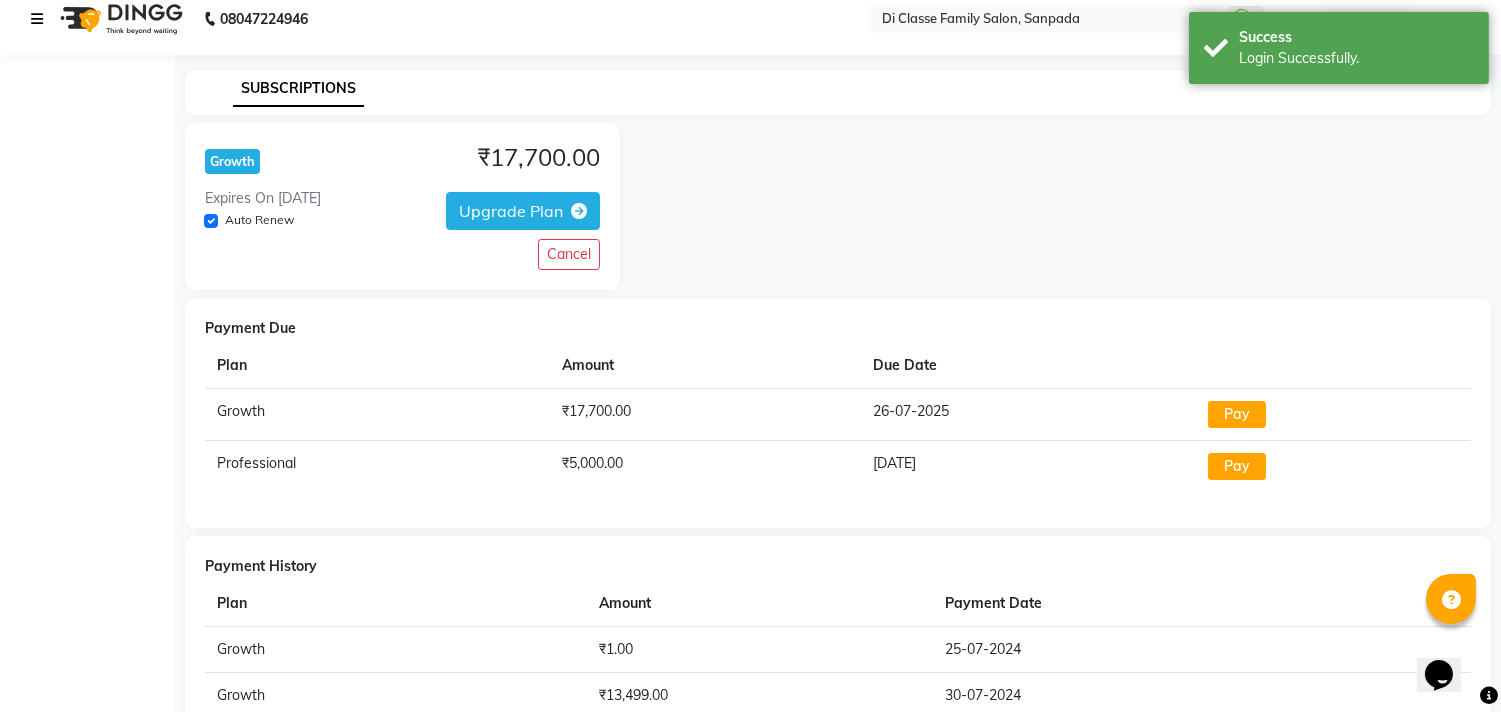 scroll, scrollTop: 0, scrollLeft: 0, axis: both 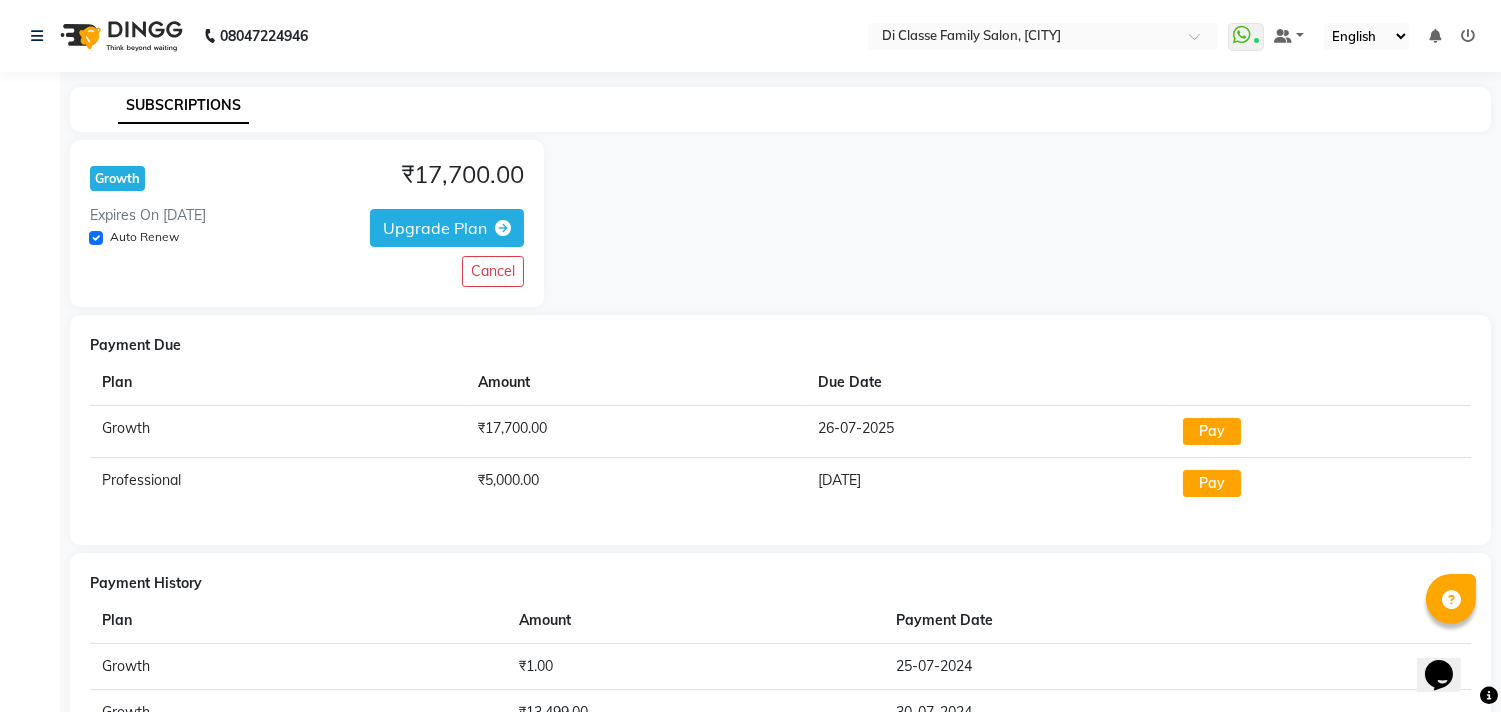 click on "SUBSCRIPTIONS" 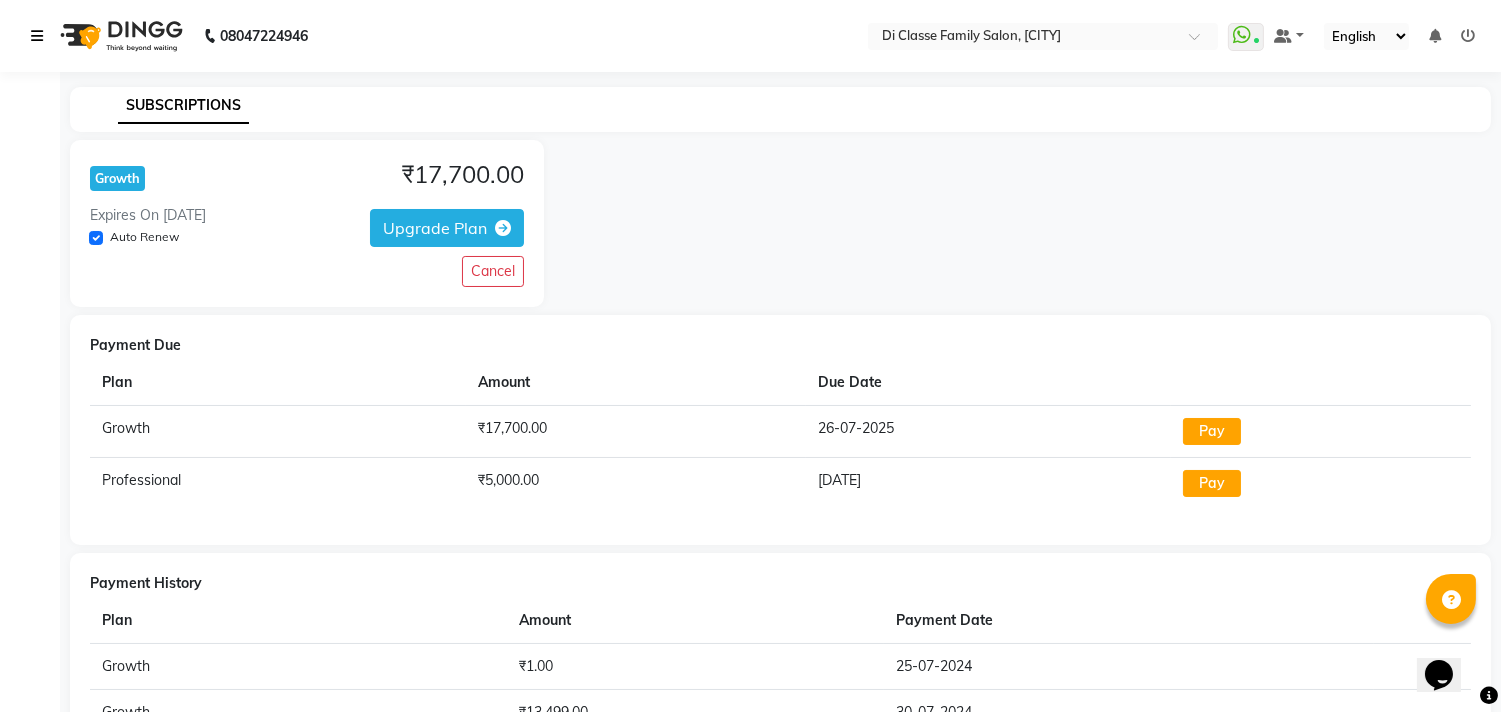 click at bounding box center (41, 36) 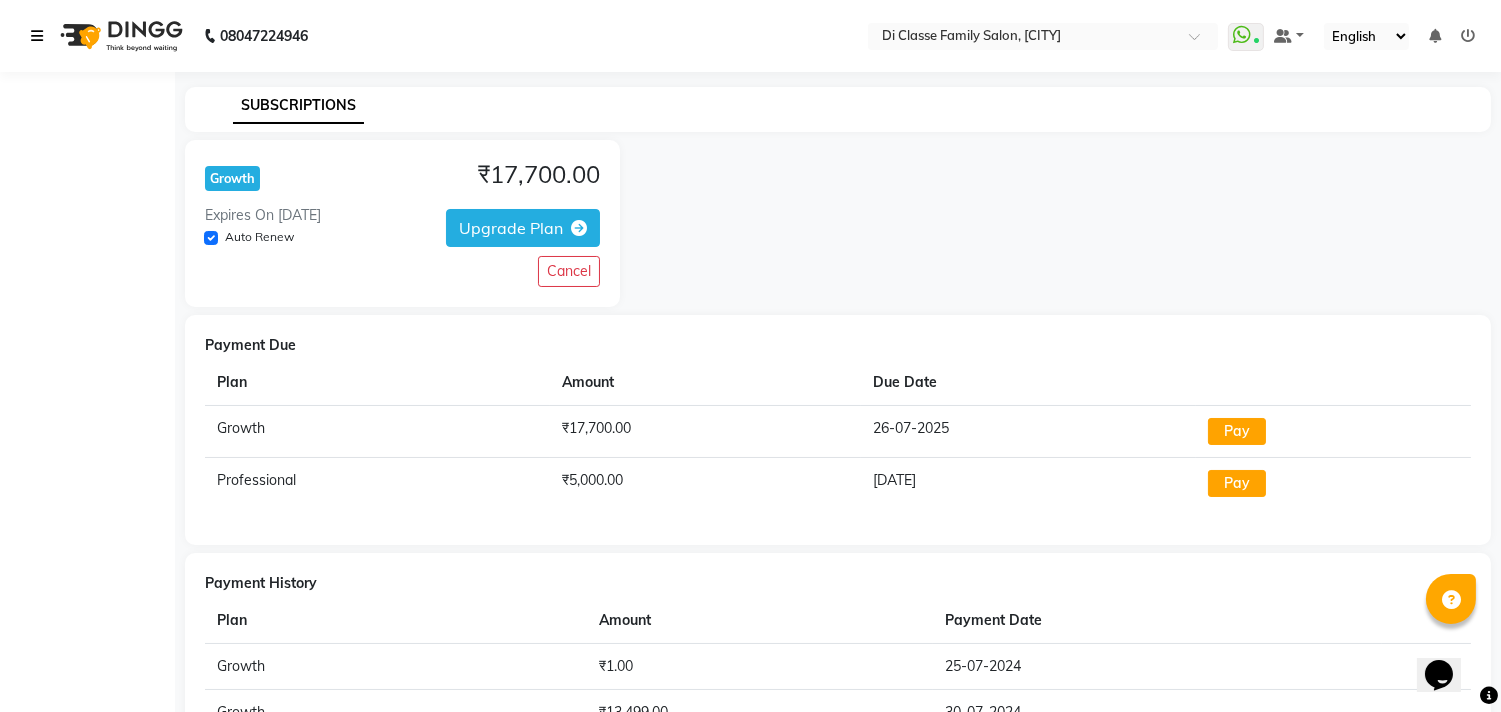 click at bounding box center (37, 36) 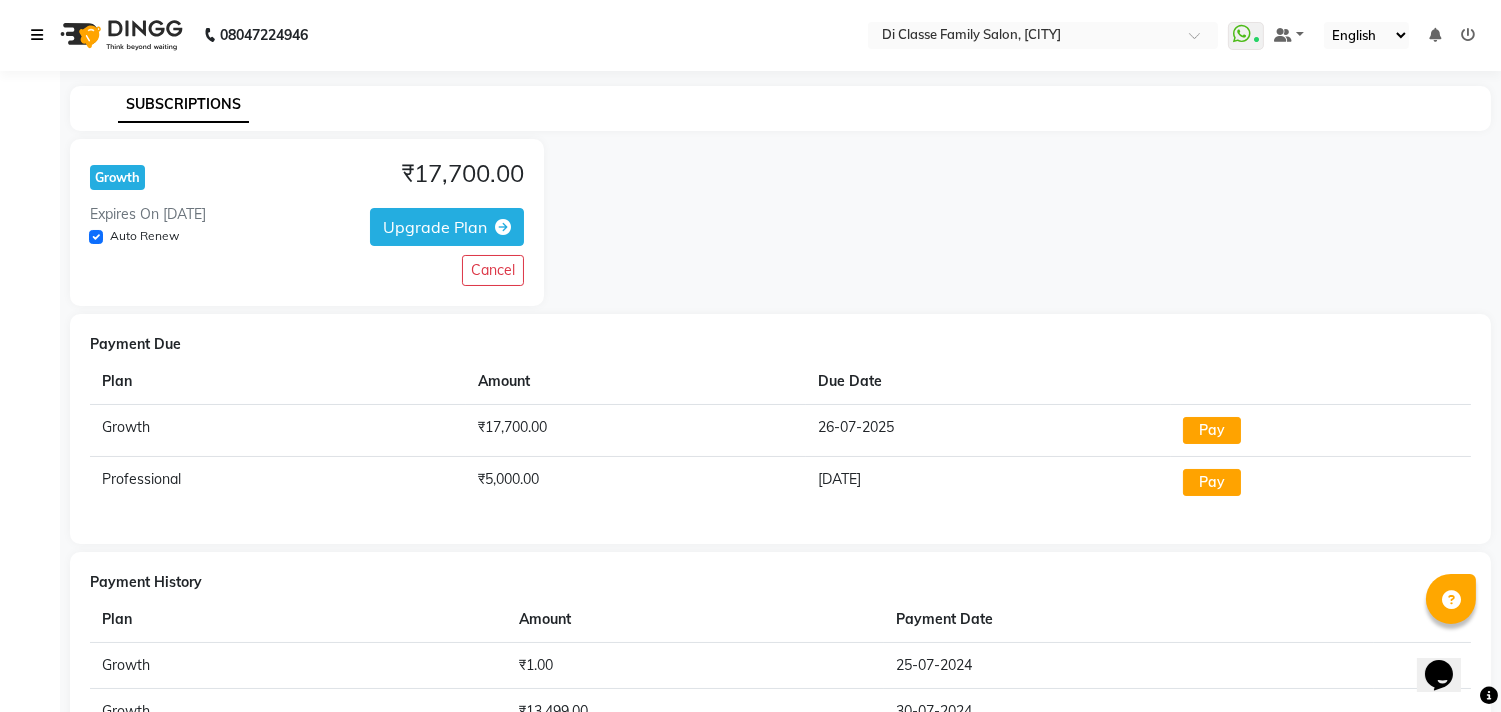 scroll, scrollTop: 0, scrollLeft: 0, axis: both 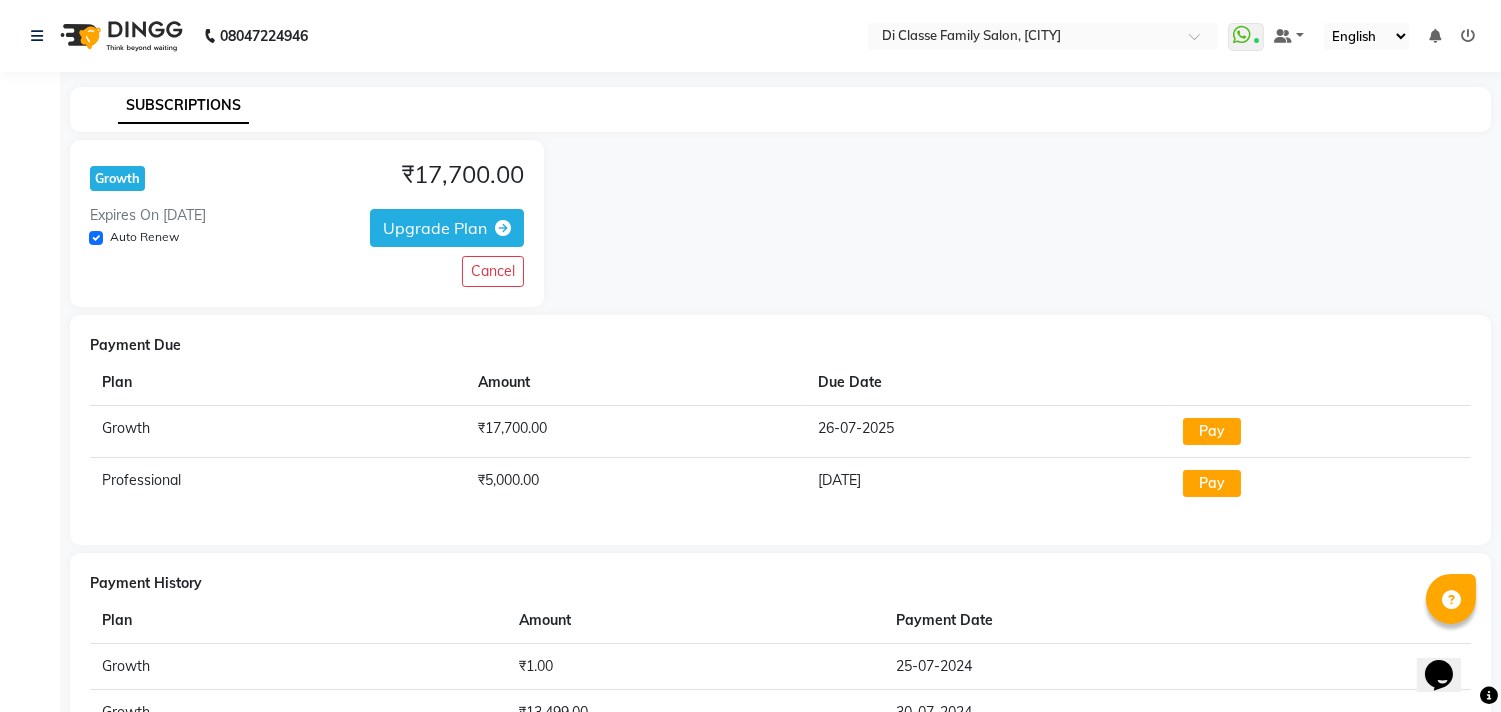 drag, startPoint x: 7, startPoint y: 335, endPoint x: 36, endPoint y: 268, distance: 73.00685 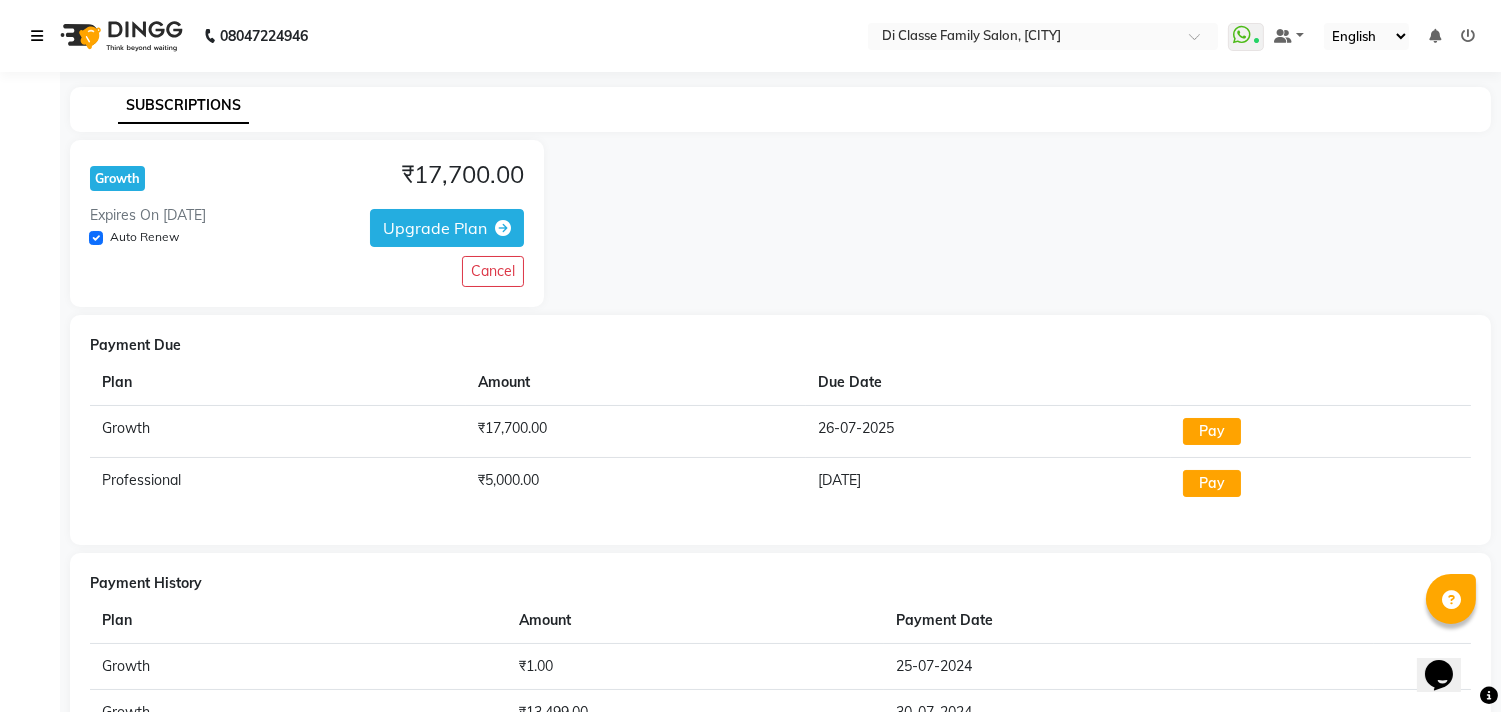 click at bounding box center (37, 36) 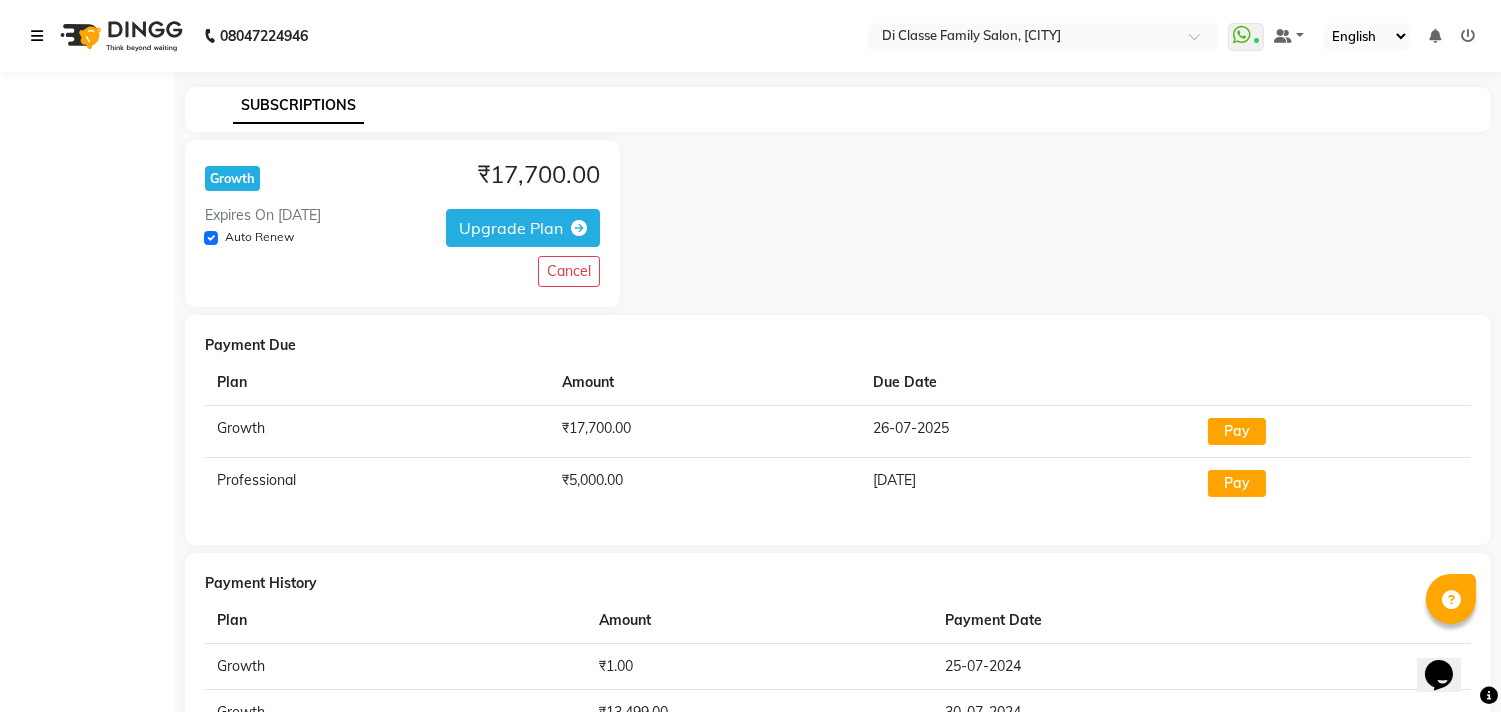 click at bounding box center [37, 36] 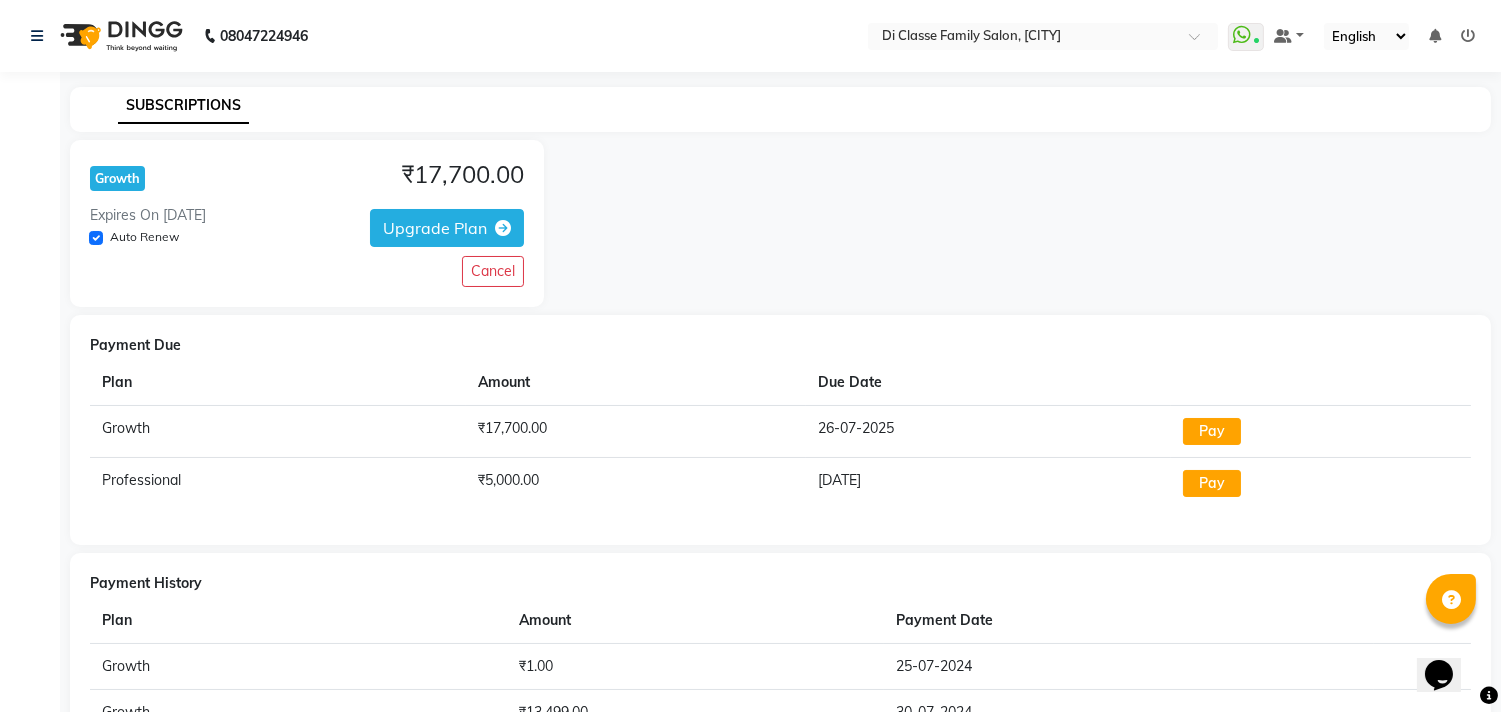 drag, startPoint x: 824, startPoint y: 191, endPoint x: 816, endPoint y: 198, distance: 10.630146 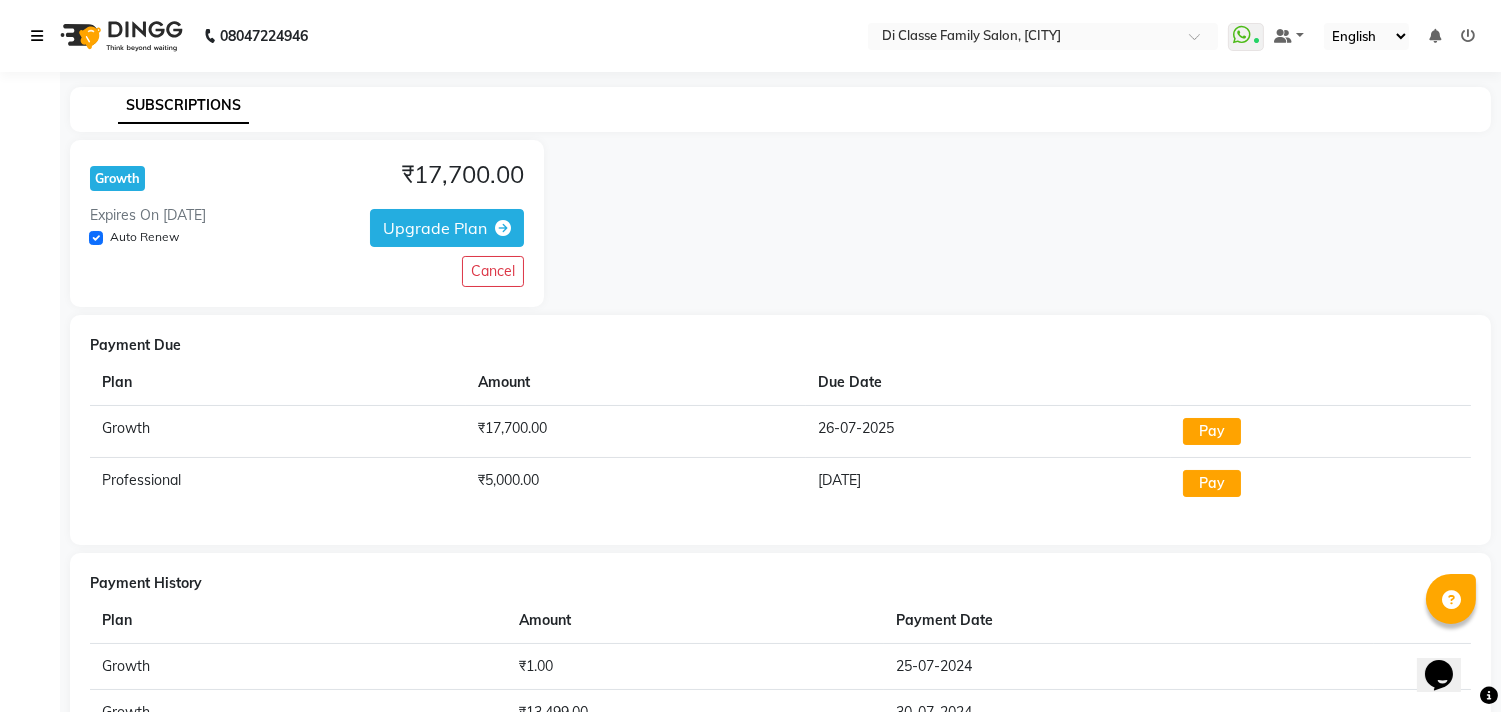click at bounding box center (41, 36) 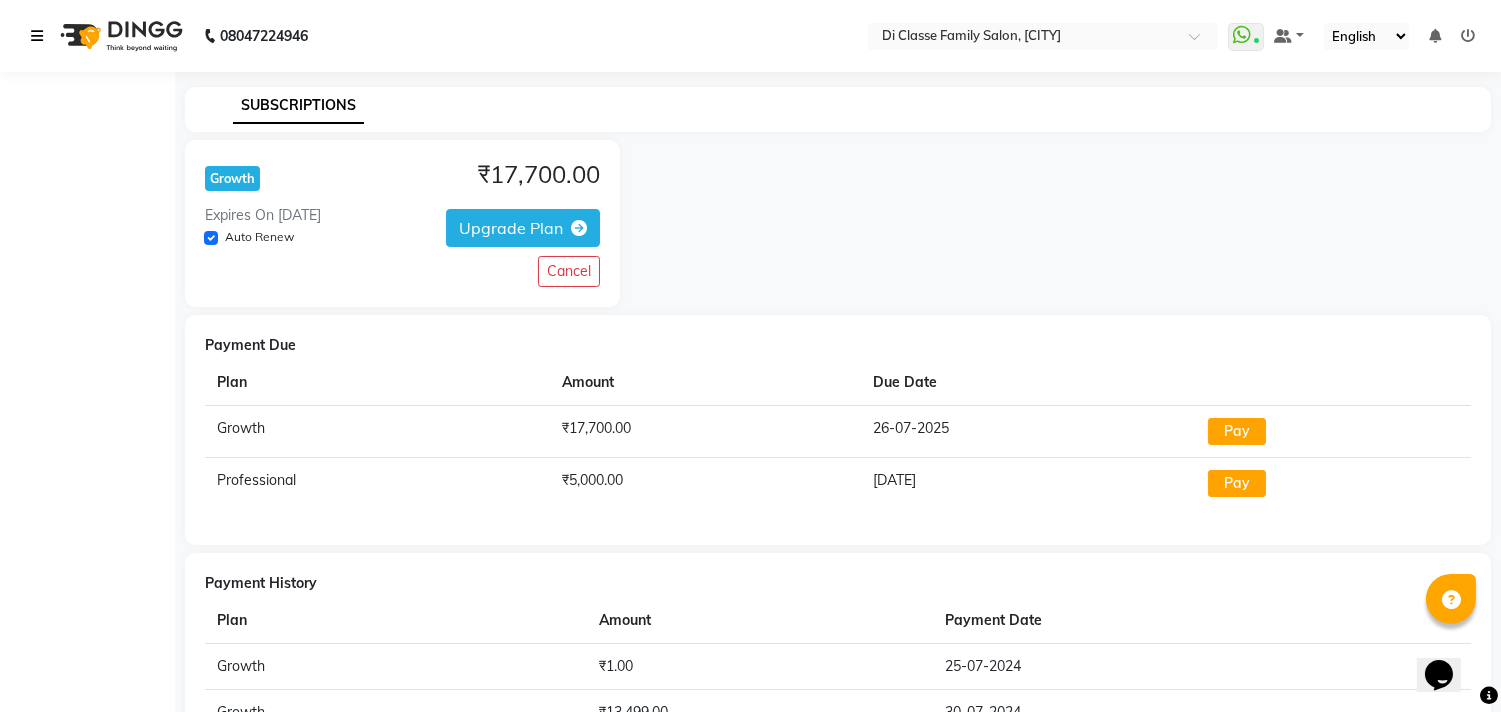 click at bounding box center (41, 36) 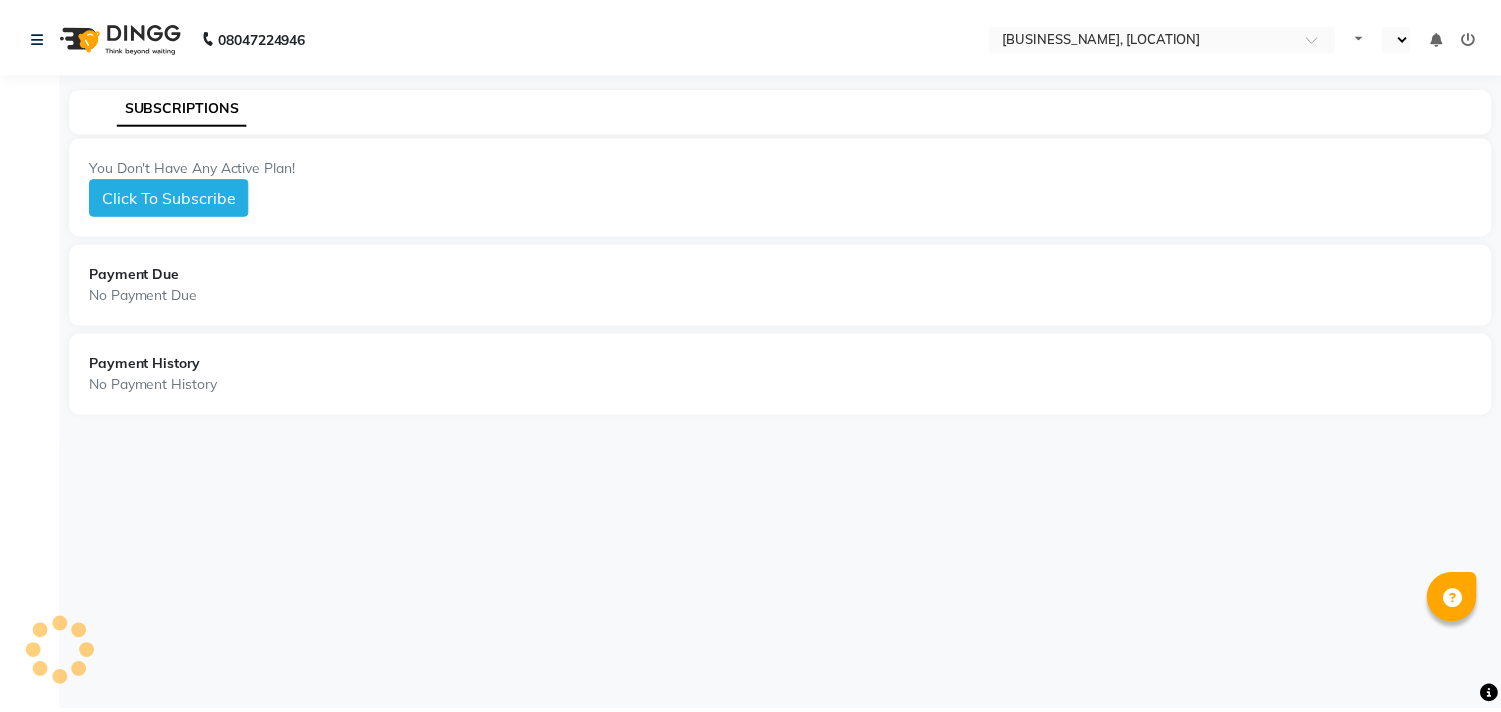 scroll, scrollTop: 0, scrollLeft: 0, axis: both 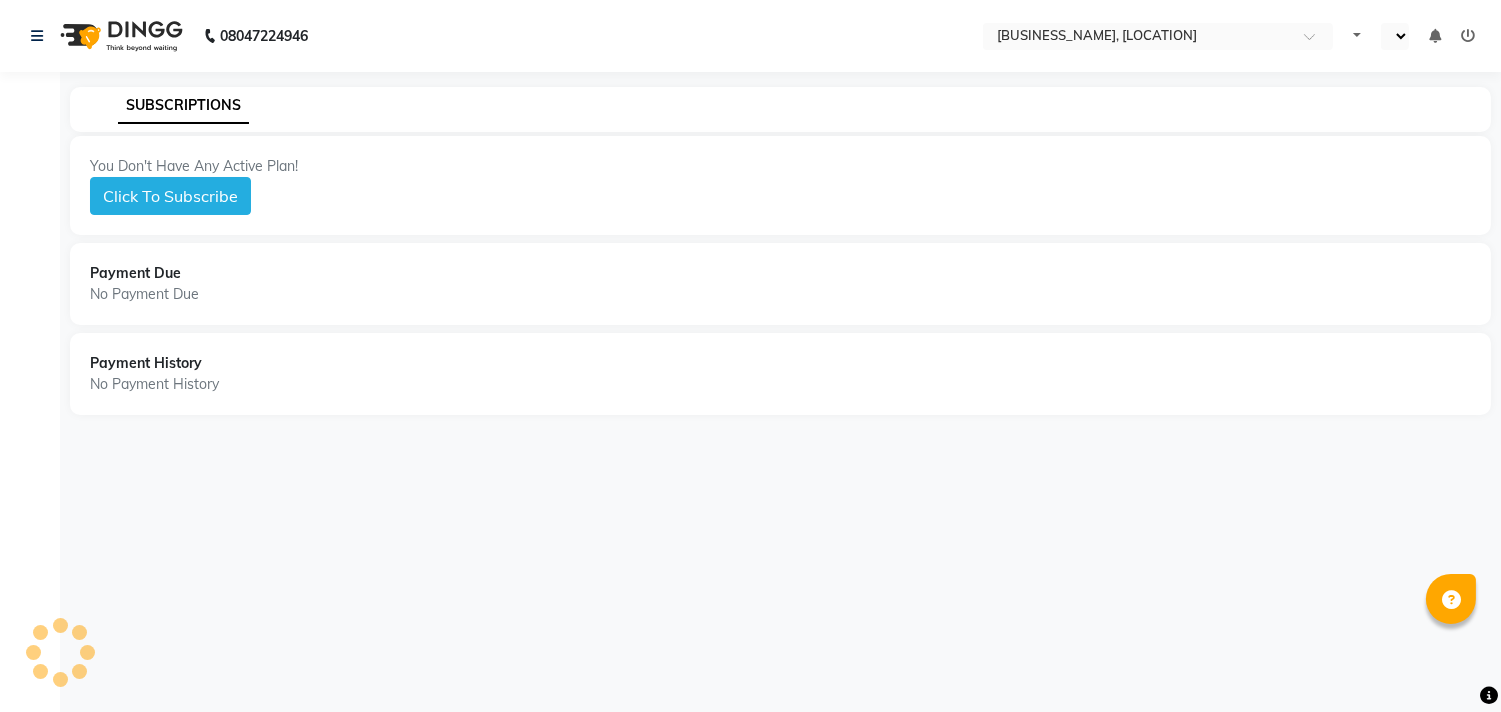 select on "en" 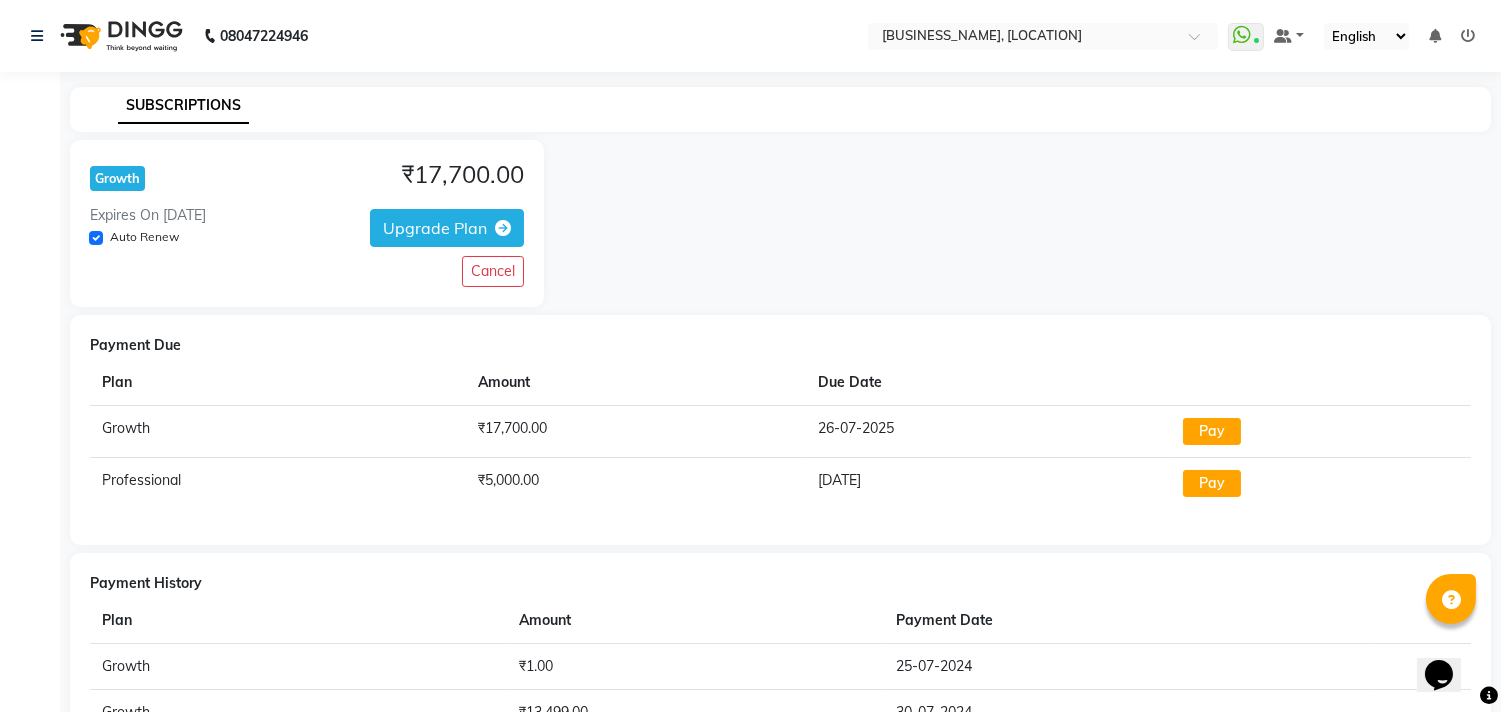 scroll, scrollTop: 0, scrollLeft: 0, axis: both 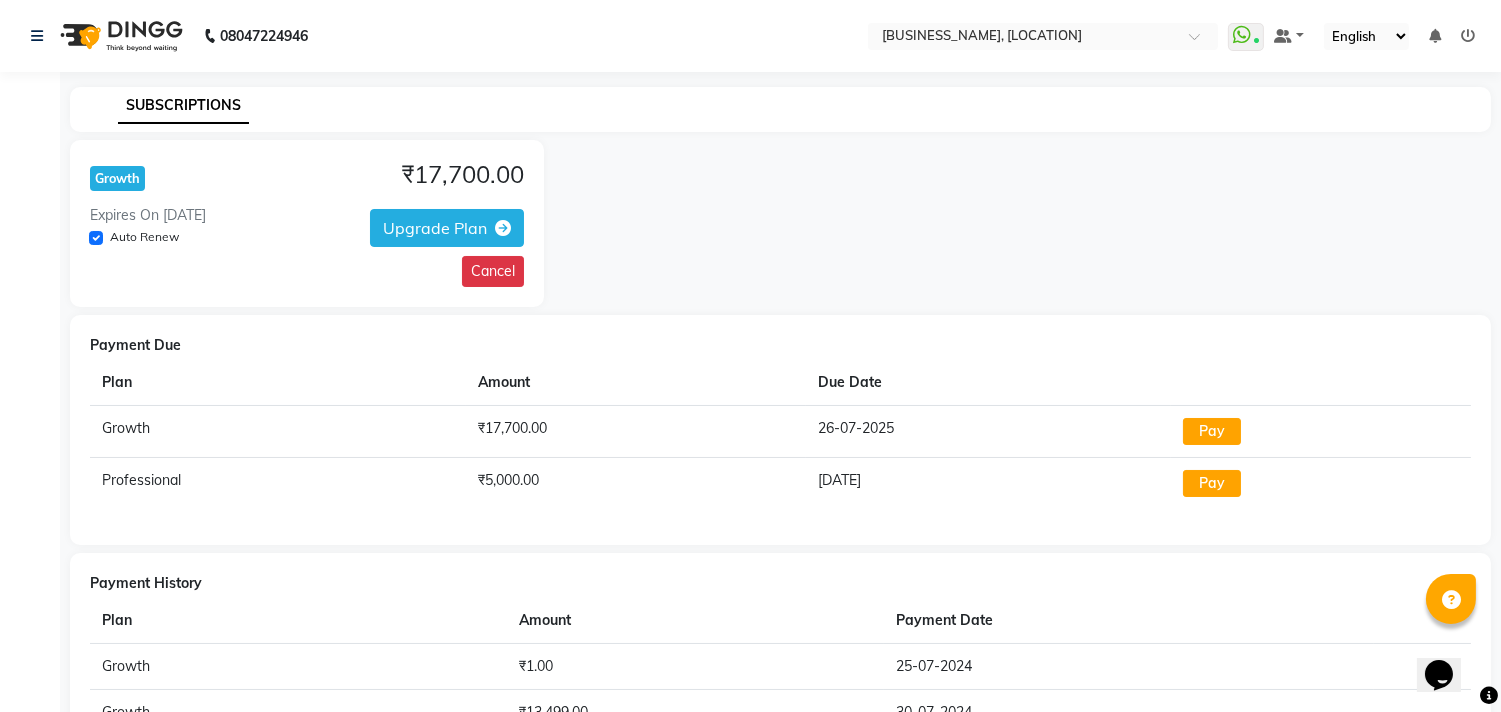 click on "Cancel" 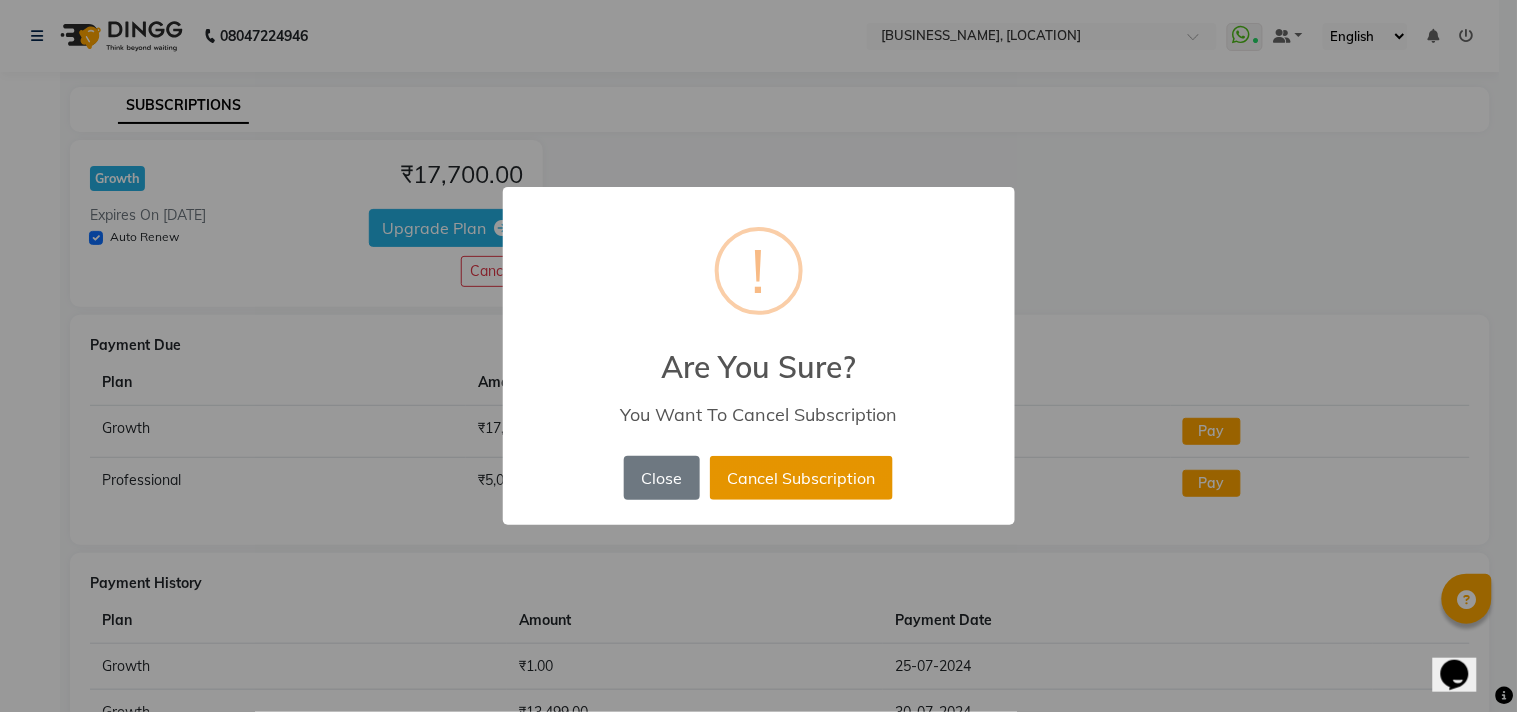 click on "Cancel Subscription" at bounding box center (801, 478) 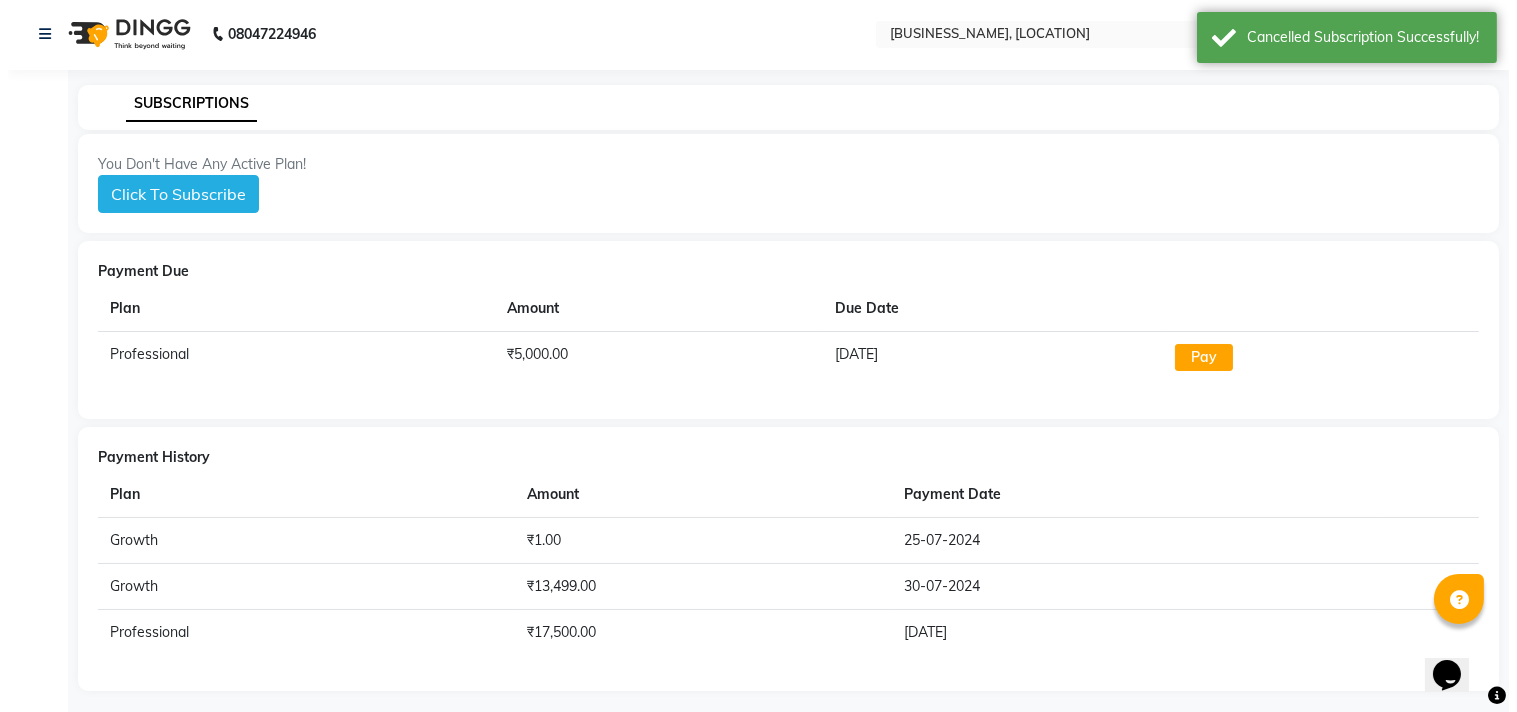 scroll, scrollTop: 0, scrollLeft: 0, axis: both 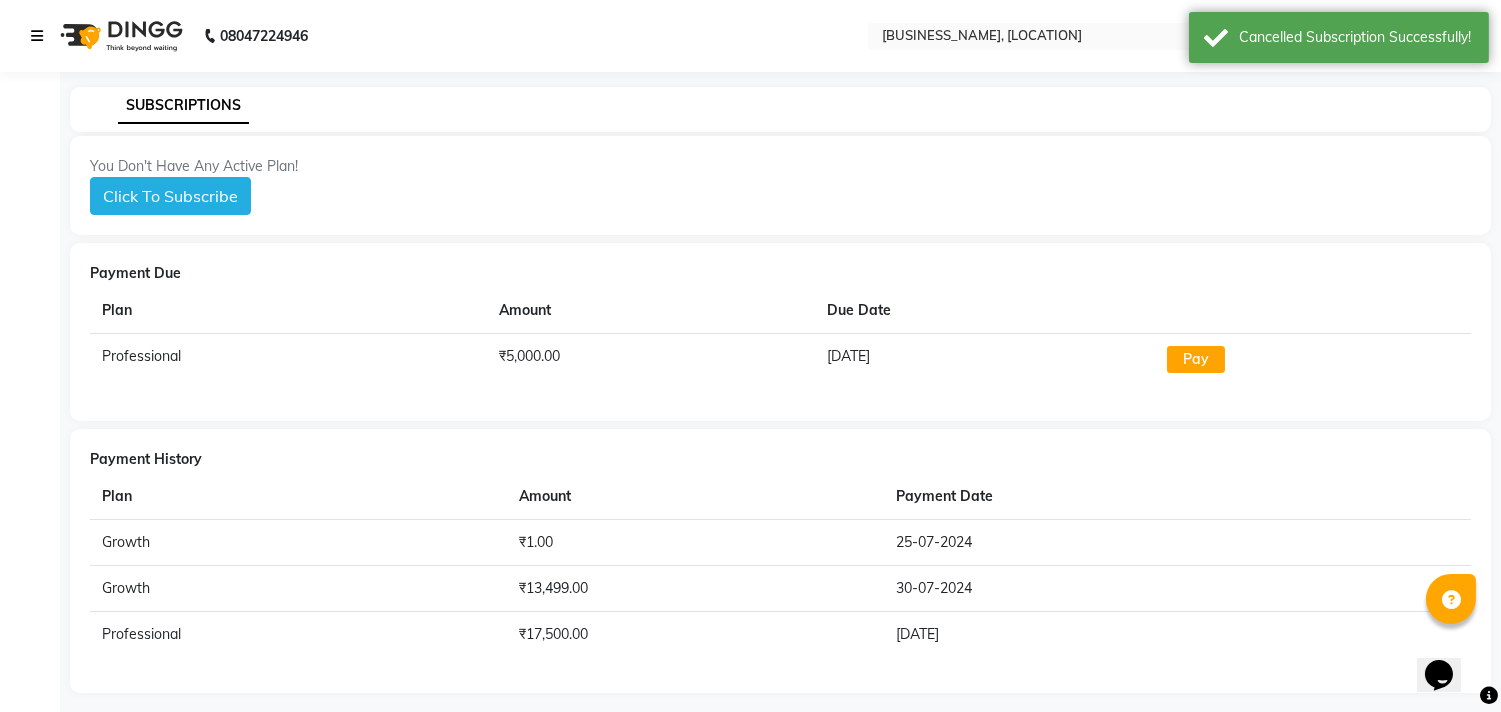 click at bounding box center [37, 36] 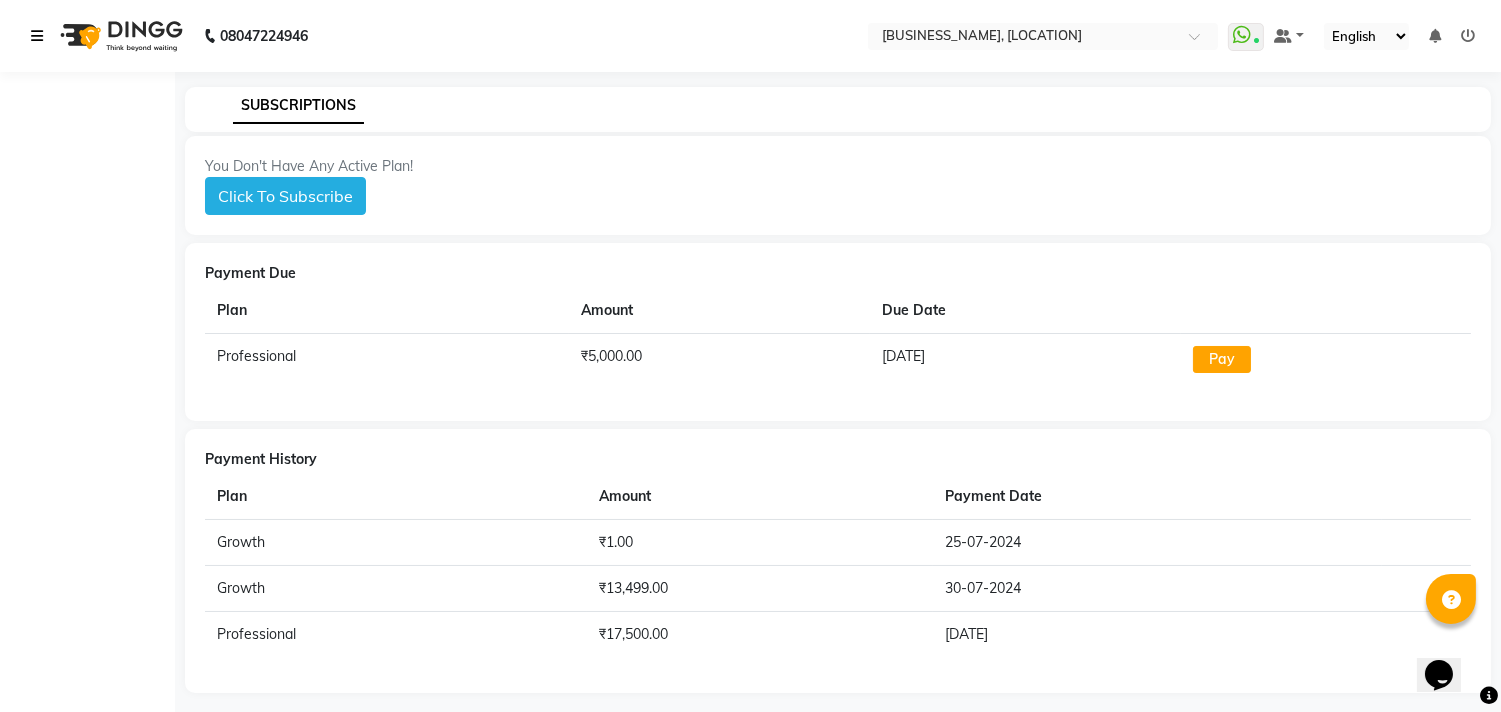 click at bounding box center [37, 36] 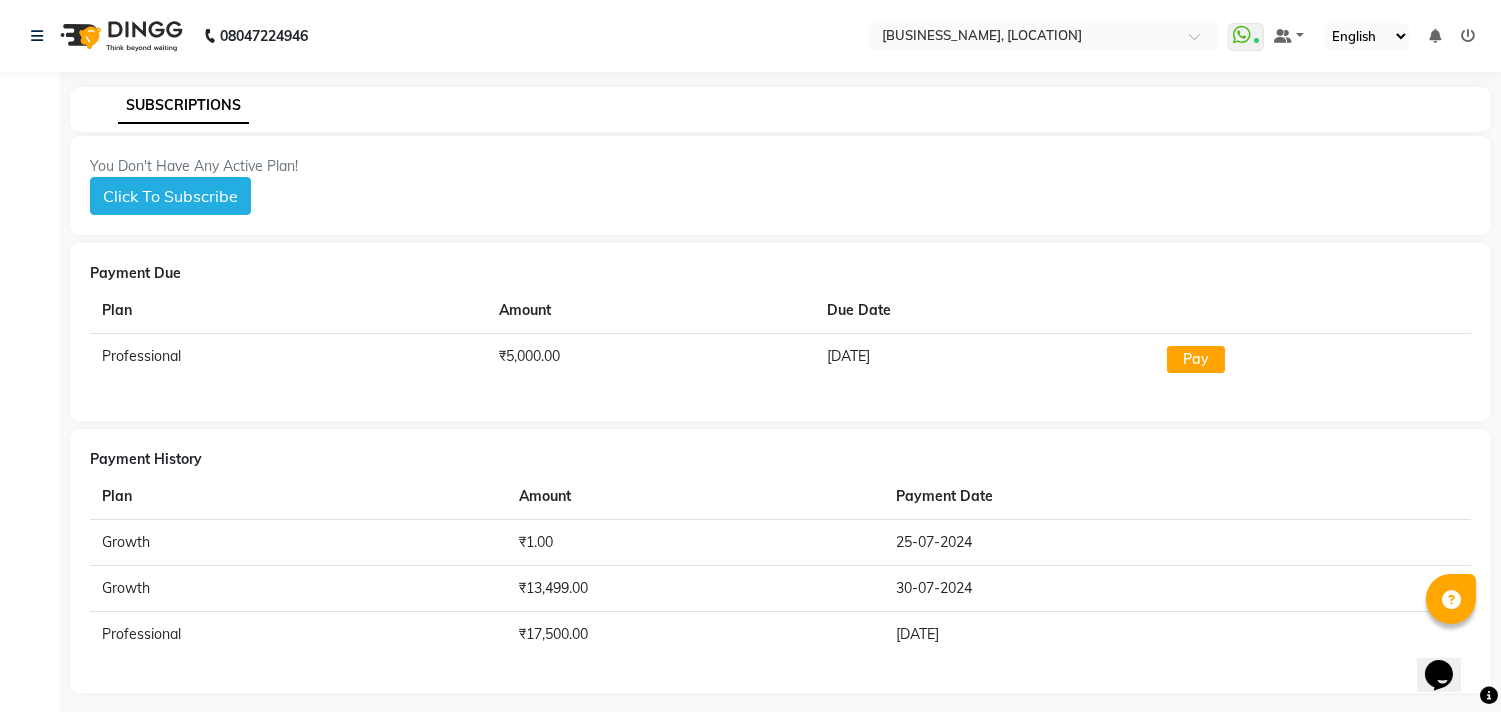click on "Click To Subscribe" 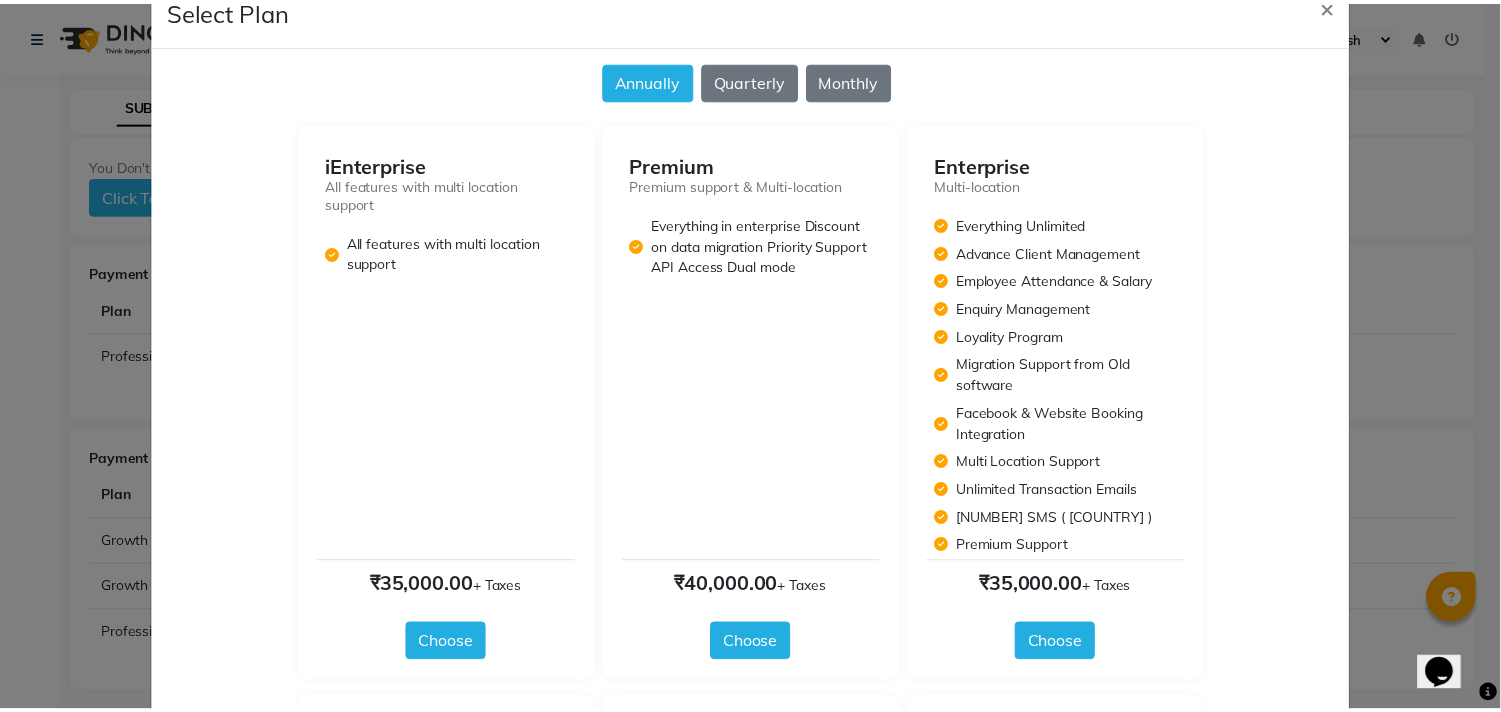 scroll, scrollTop: 0, scrollLeft: 0, axis: both 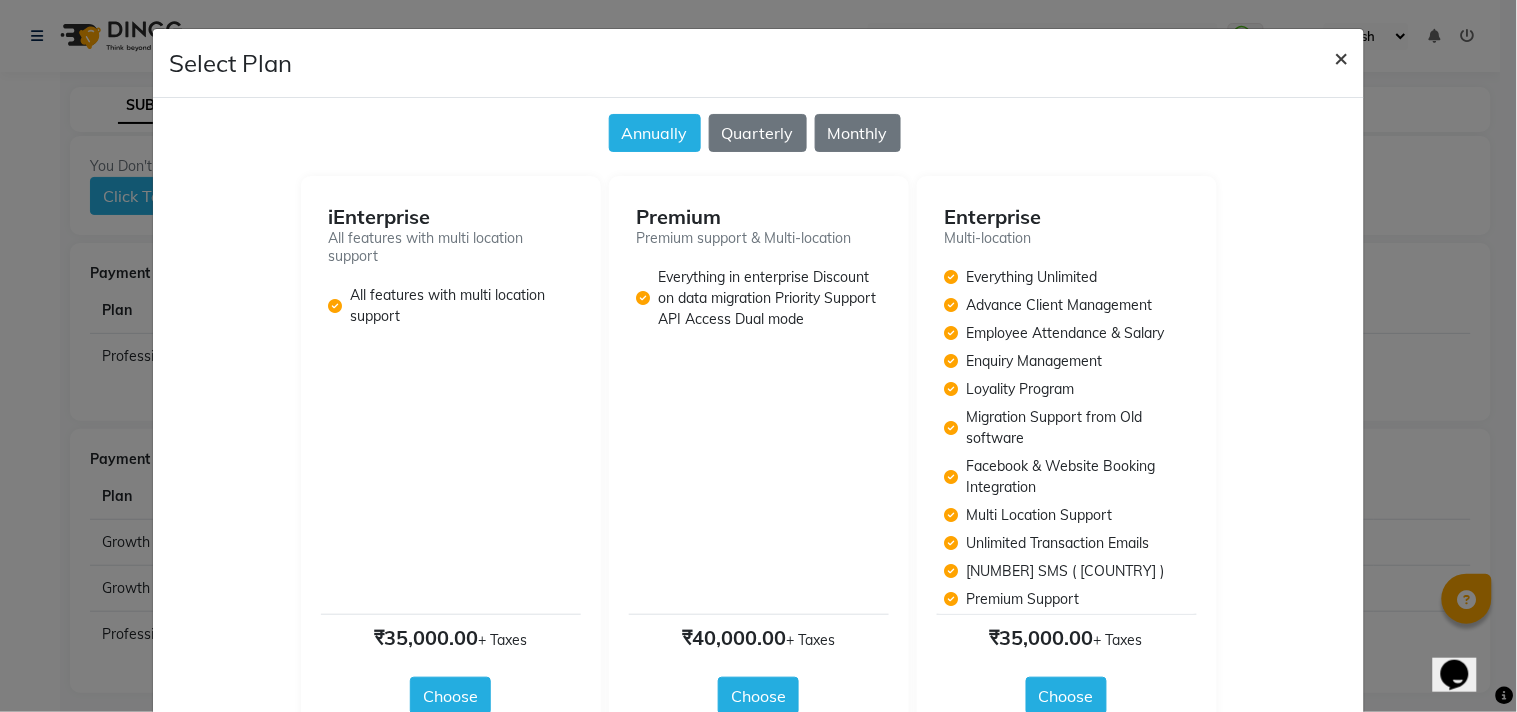 click on "×" 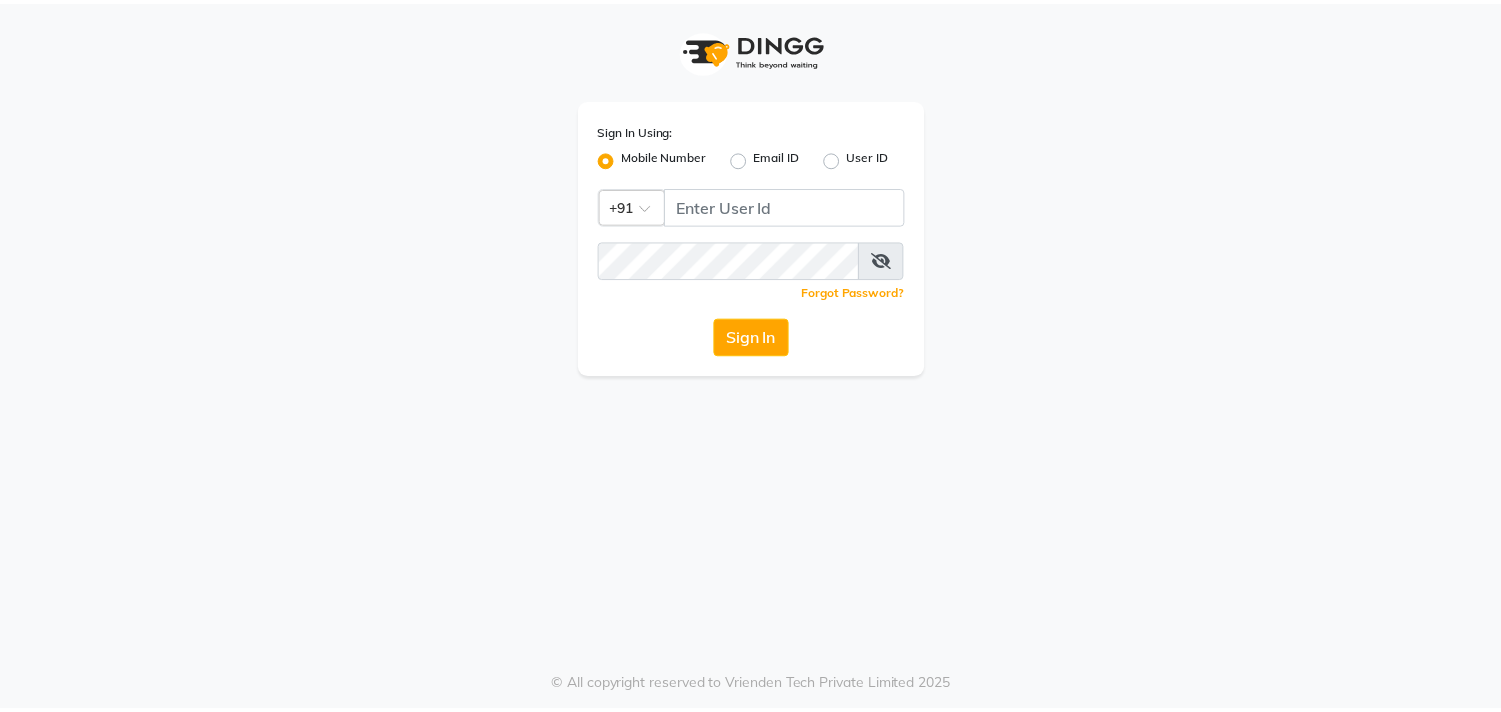 scroll, scrollTop: 0, scrollLeft: 0, axis: both 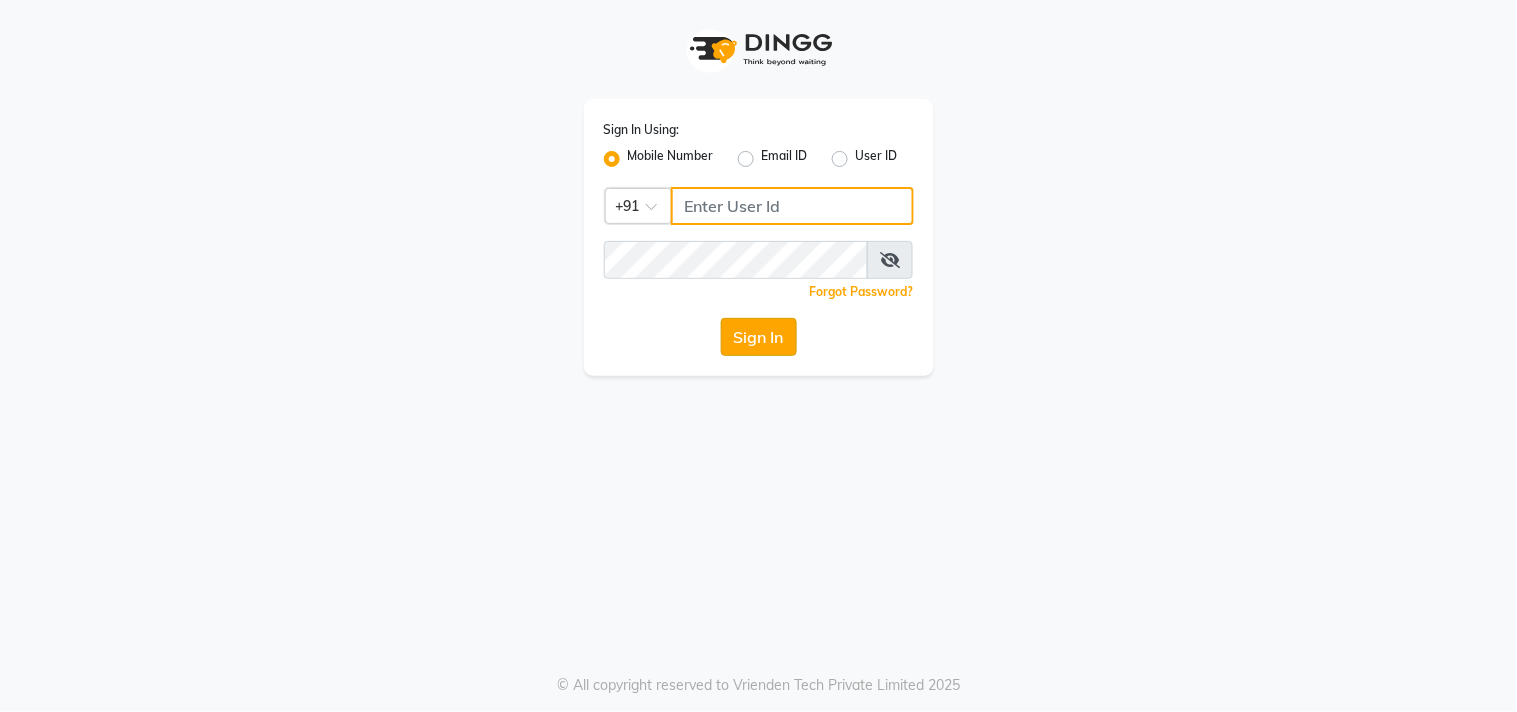 type on "9889882928" 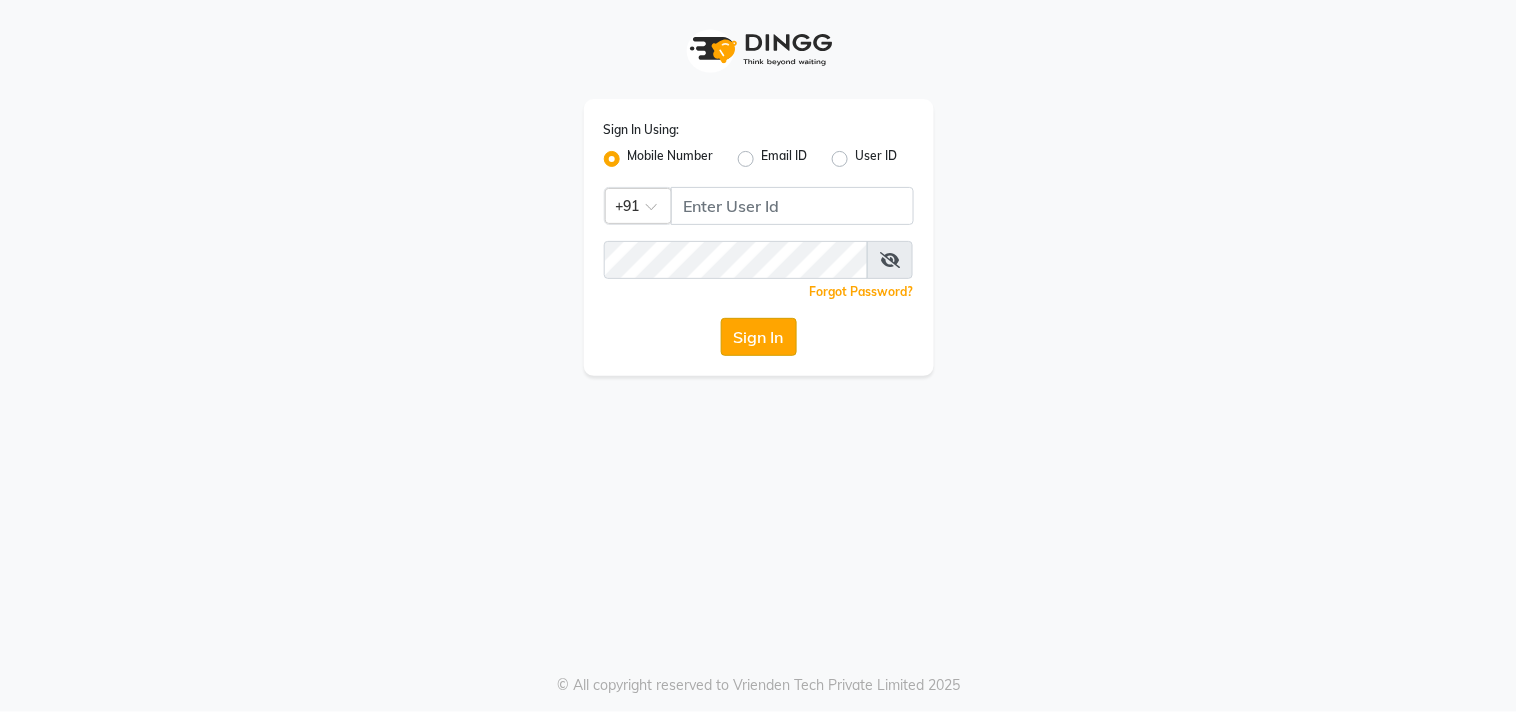 click on "Sign In" 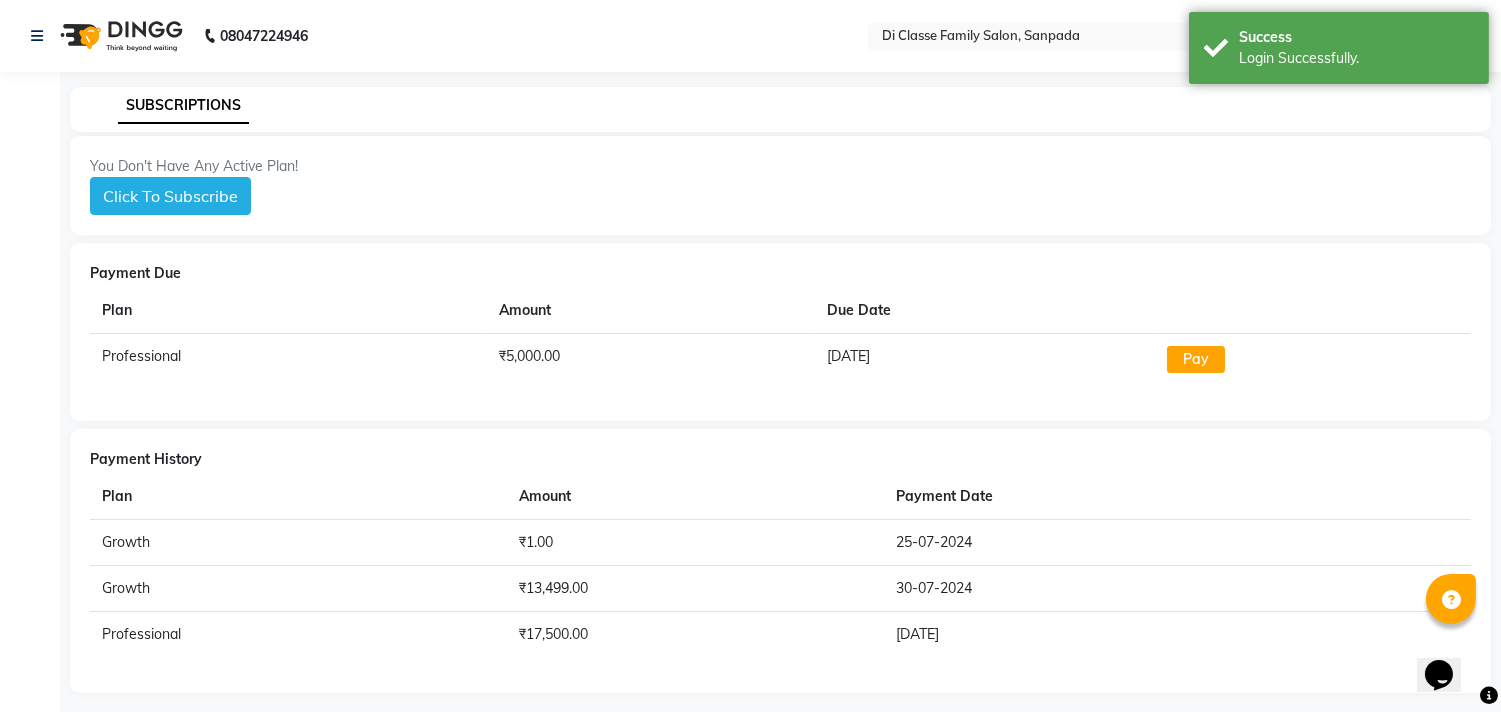 scroll, scrollTop: 0, scrollLeft: 0, axis: both 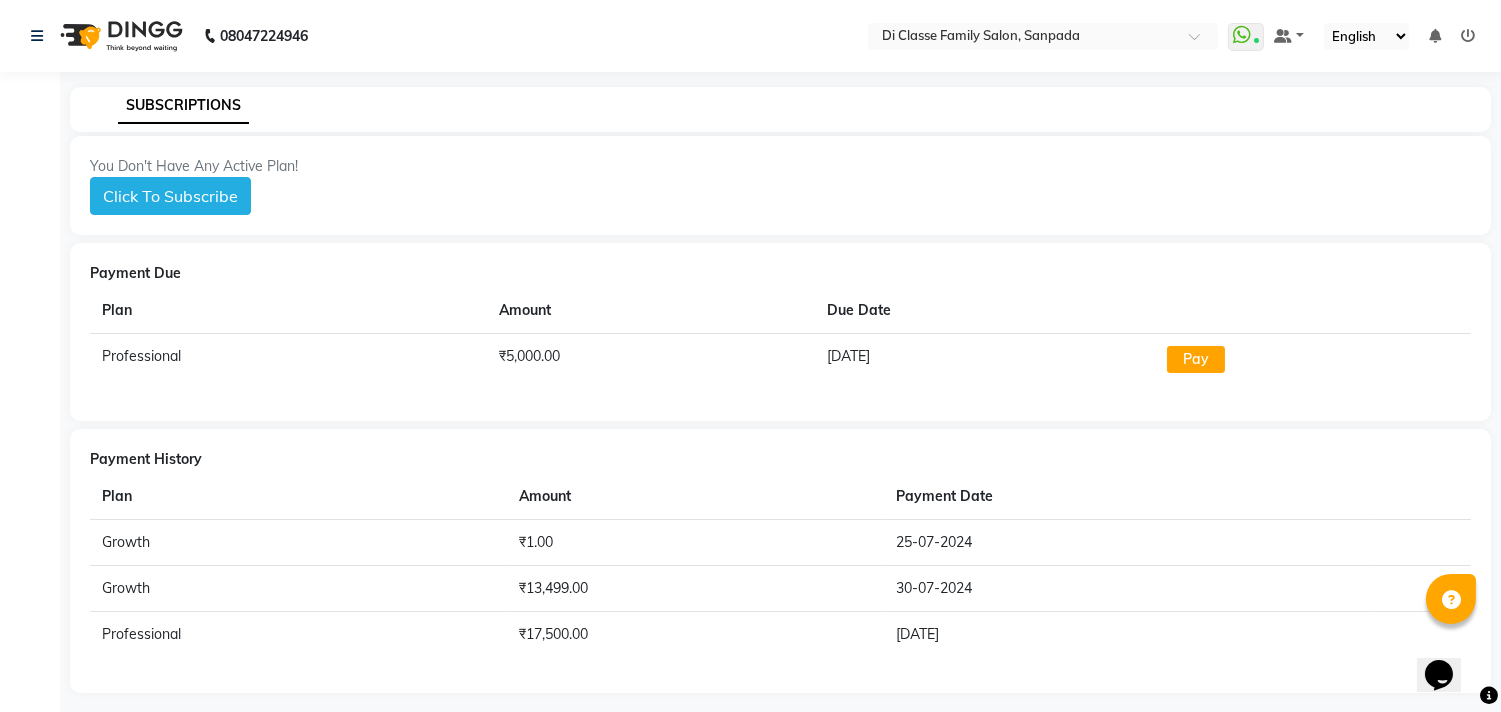 click 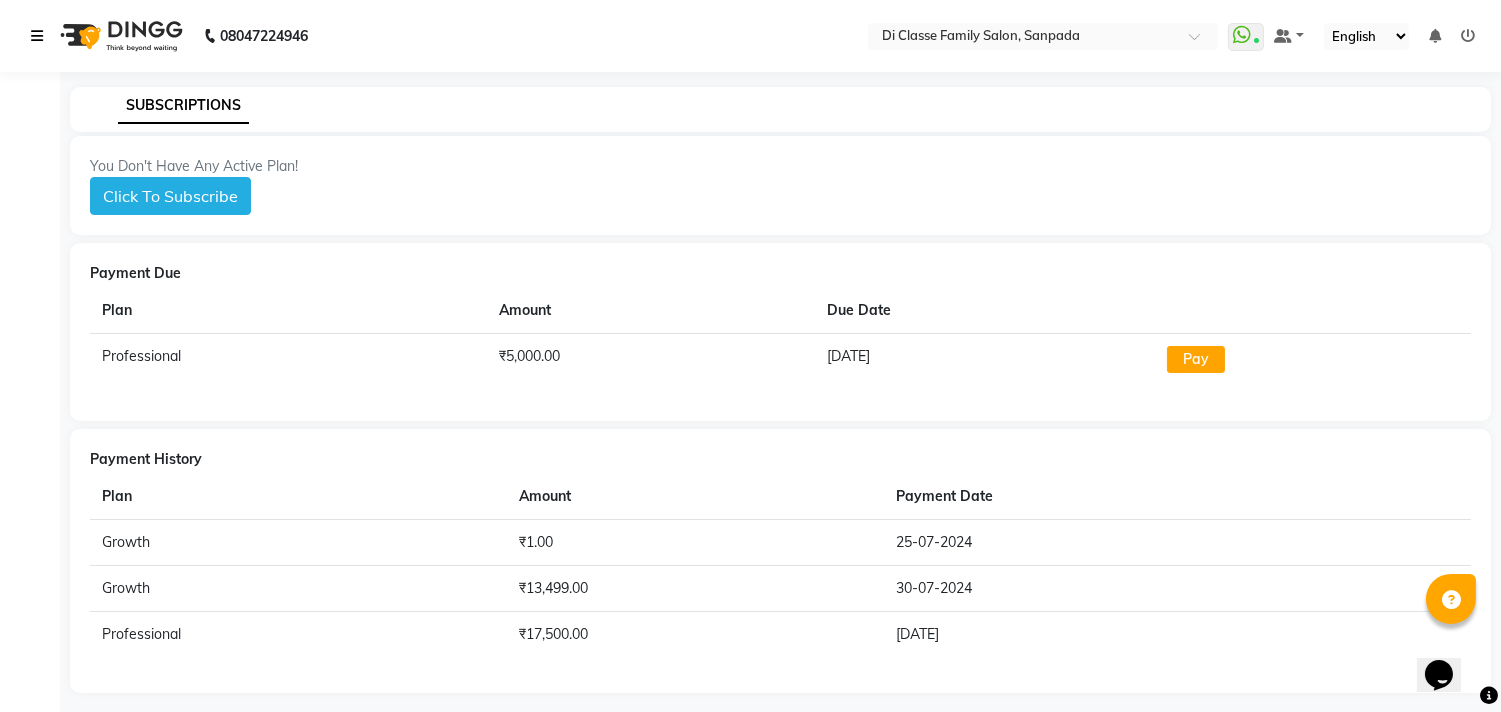 click at bounding box center [37, 36] 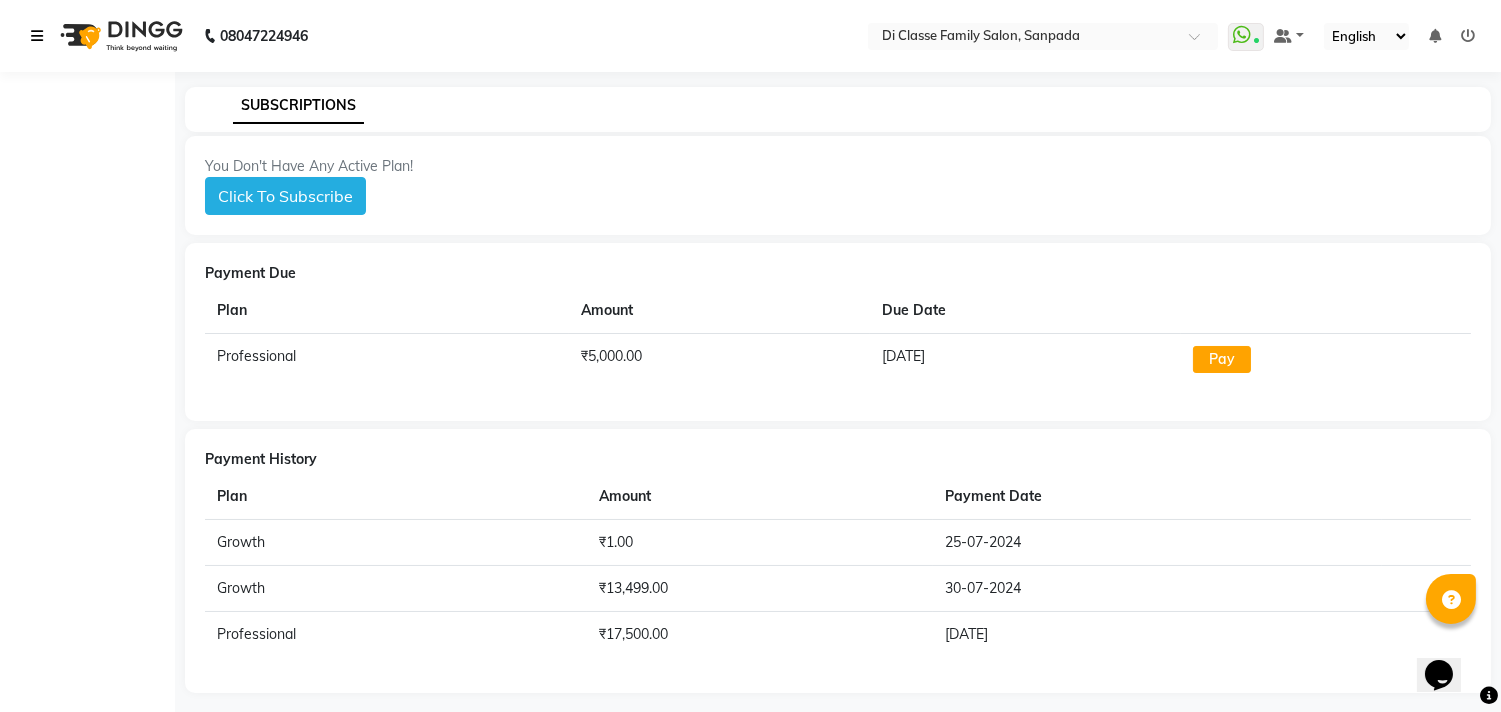 click at bounding box center [37, 36] 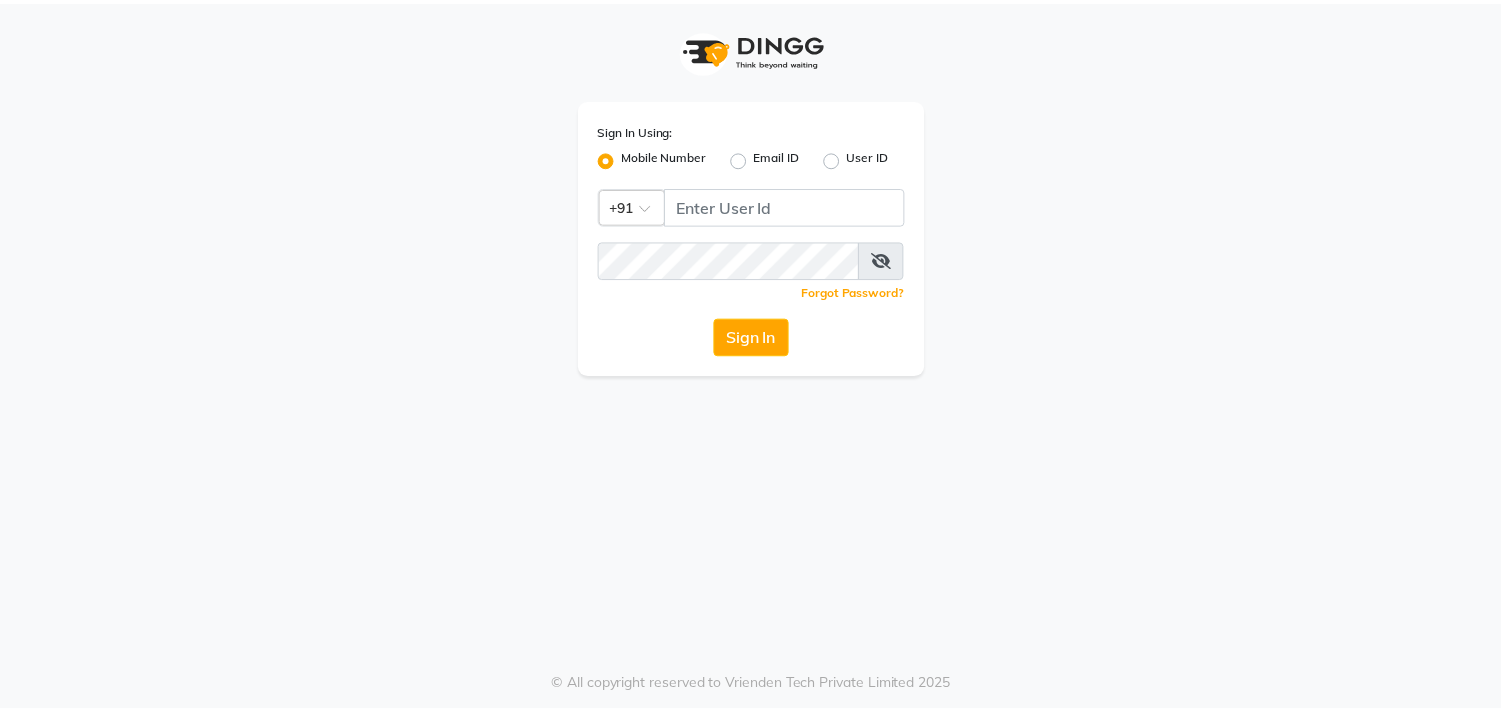 scroll, scrollTop: 0, scrollLeft: 0, axis: both 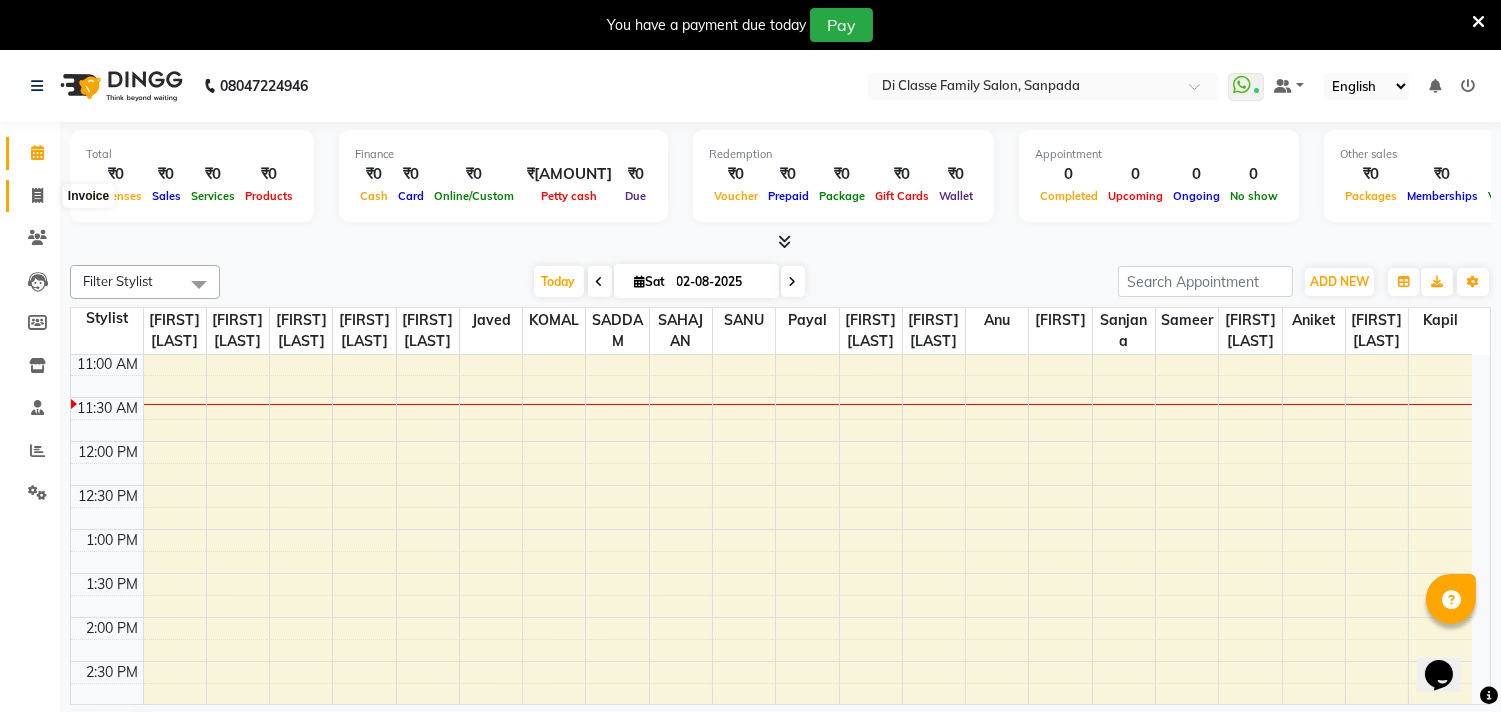 click 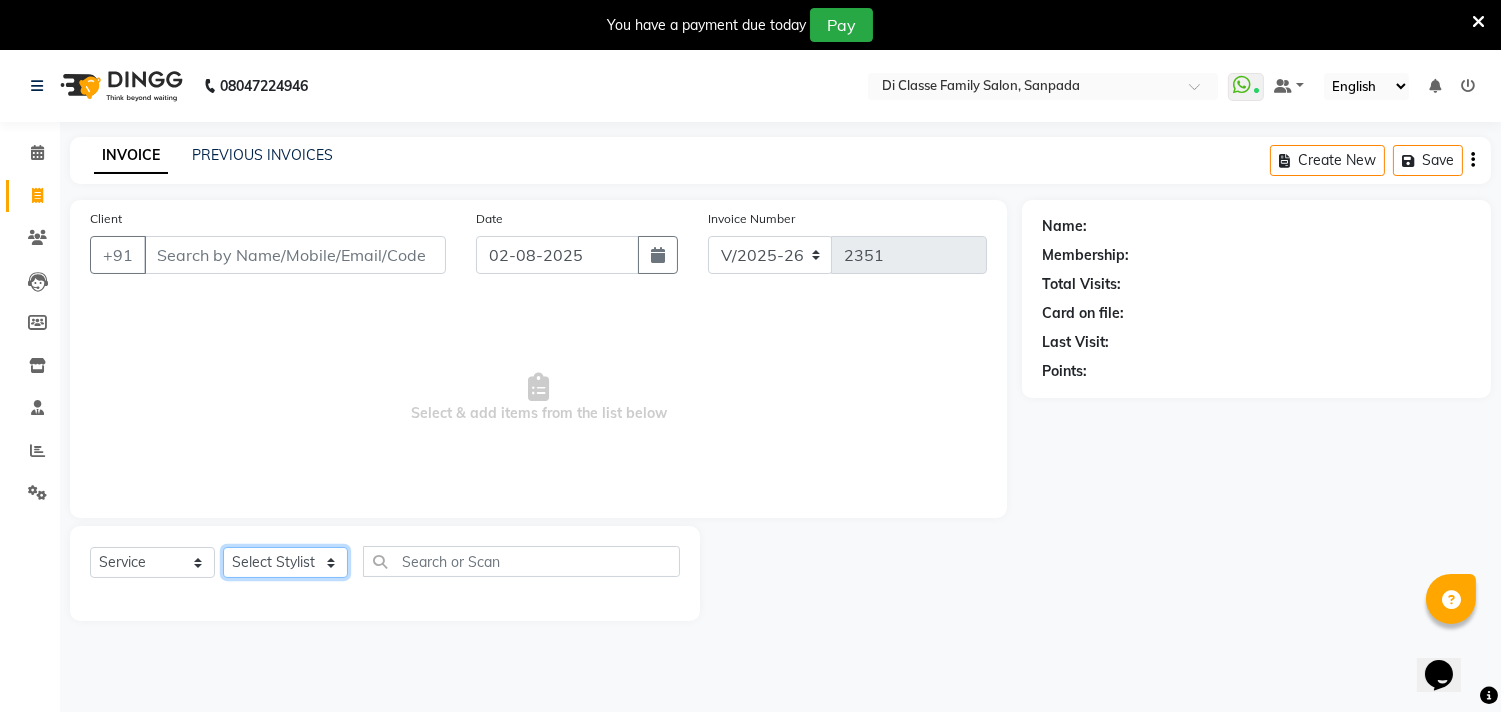 click on "Select Stylist aniket  Anu  [FIRST] [LAST]  Front Desk Javed kapil KOMAL  Payal  Pooja Jadhav Rahul Datkhile RESHMA SHAIKH rutik shinde SACHIN SAKPAL SADDAM SAHAJAN SAKSHI CHAVAN Sameer  sampada Sanjana  SANU SHUBHAM PEDNEKAR Sikandar Ansari Vijay kharat" 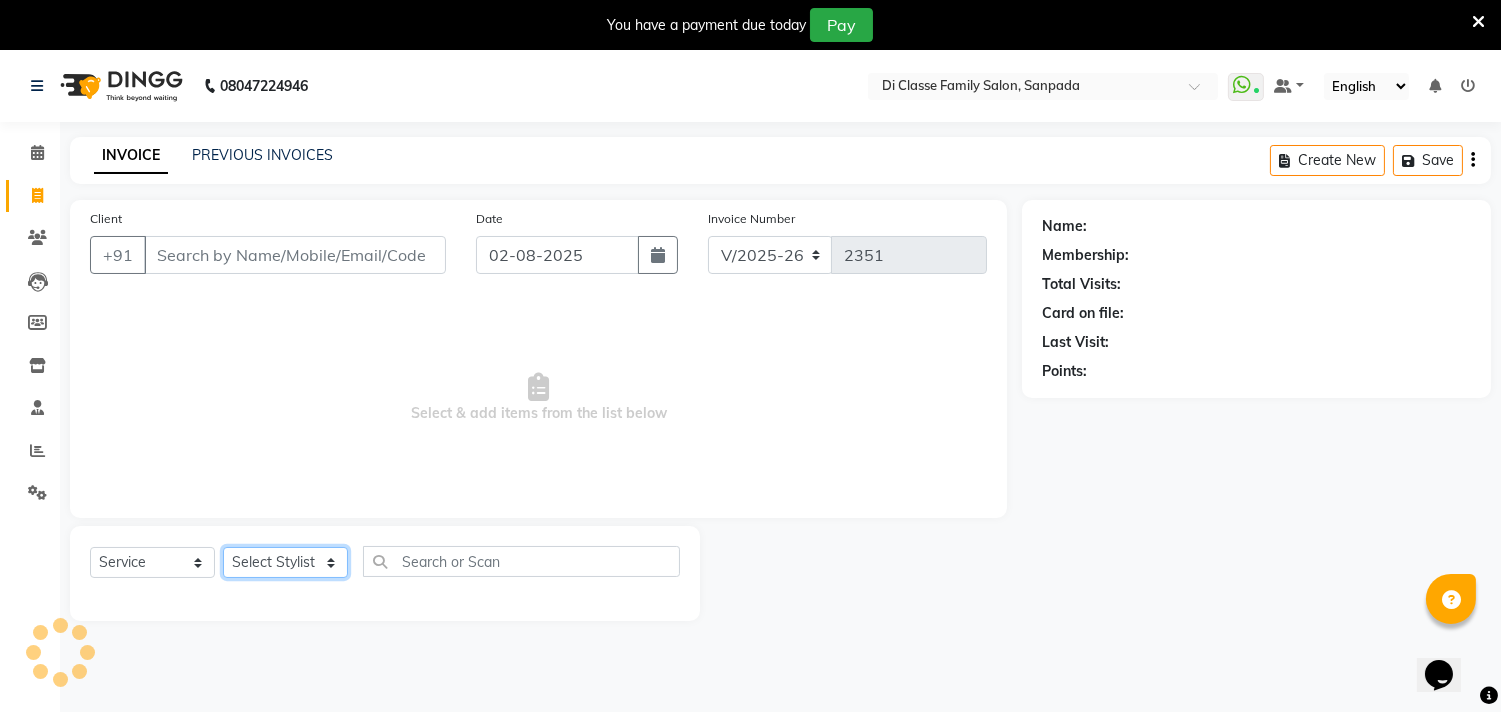 select on "28411" 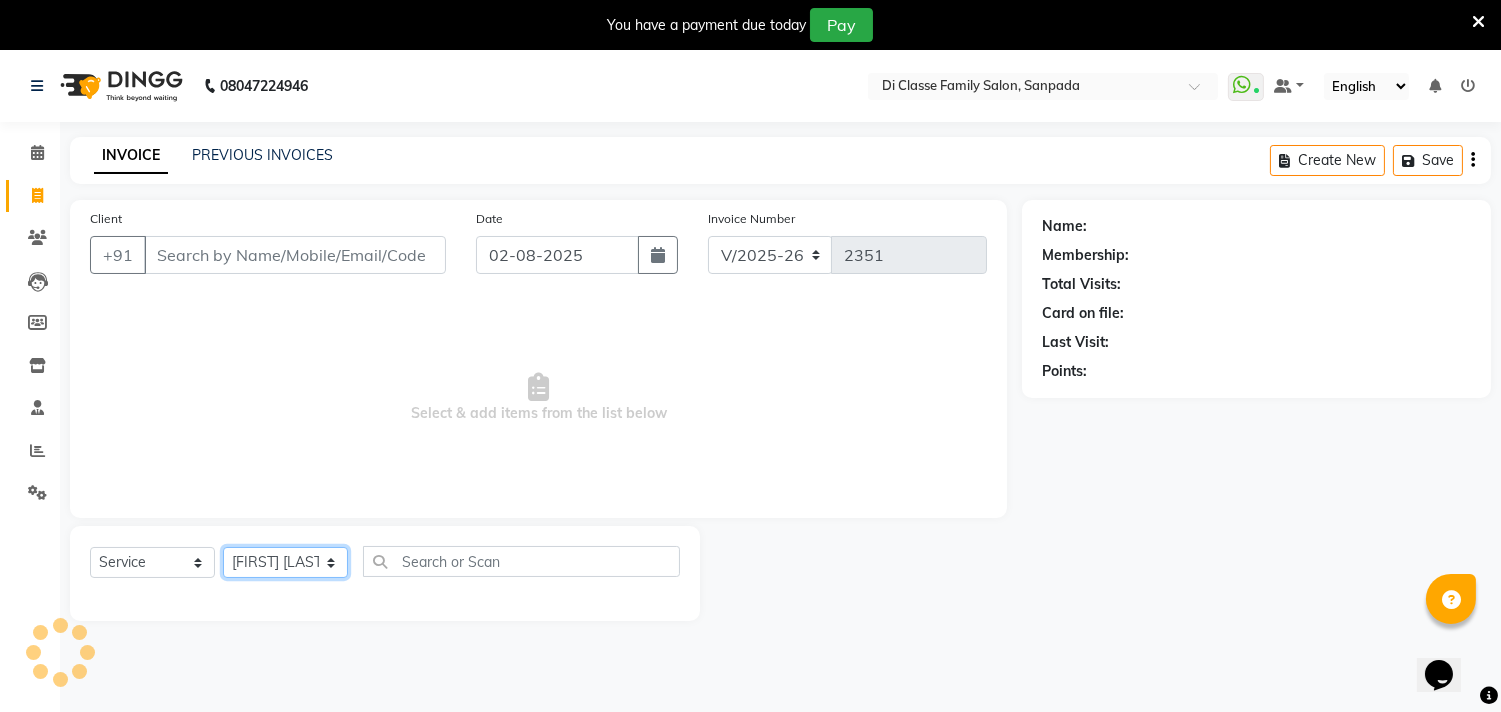 click on "Select Stylist aniket  Anu  [FIRST] [LAST]  Front Desk Javed kapil KOMAL  Payal  Pooja Jadhav Rahul Datkhile RESHMA SHAIKH rutik shinde SACHIN SAKPAL SADDAM SAHAJAN SAKSHI CHAVAN Sameer  sampada Sanjana  SANU SHUBHAM PEDNEKAR Sikandar Ansari Vijay kharat" 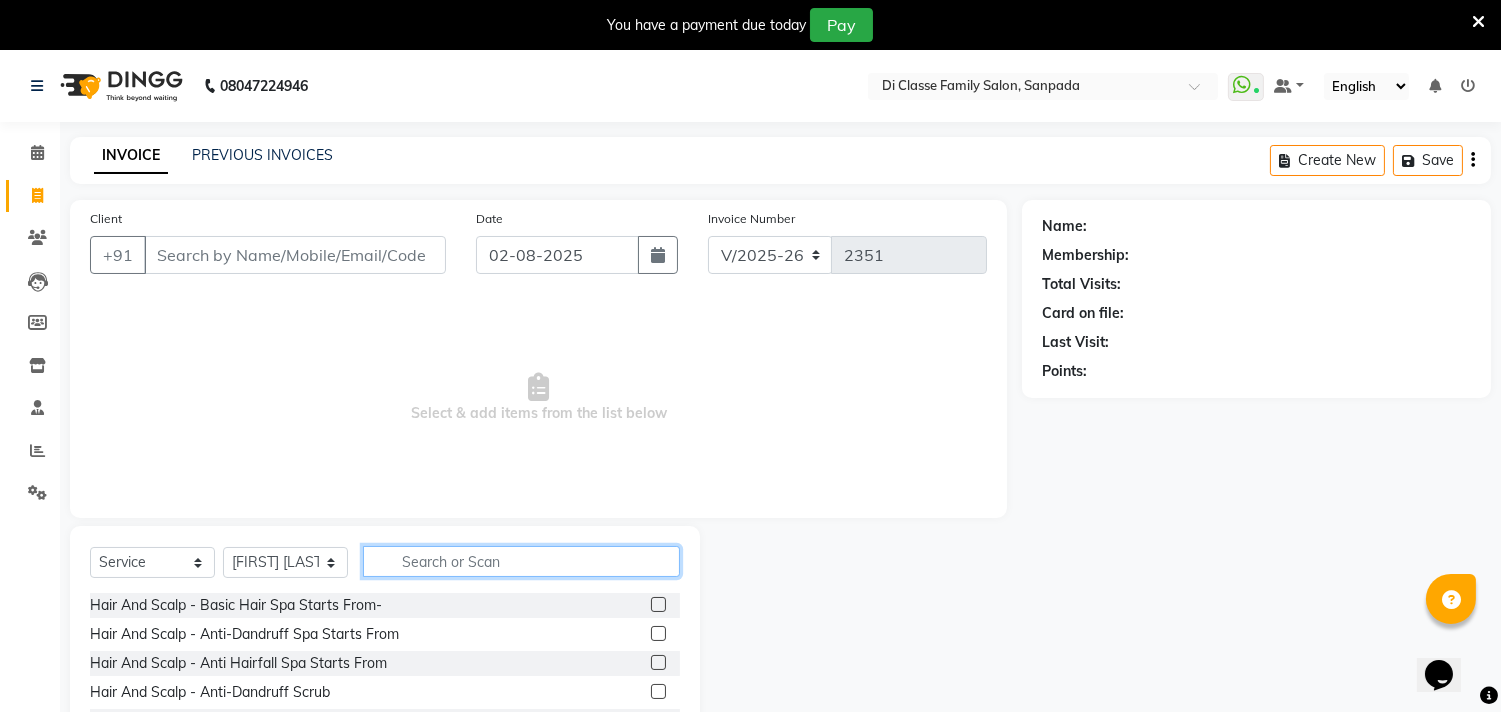 click 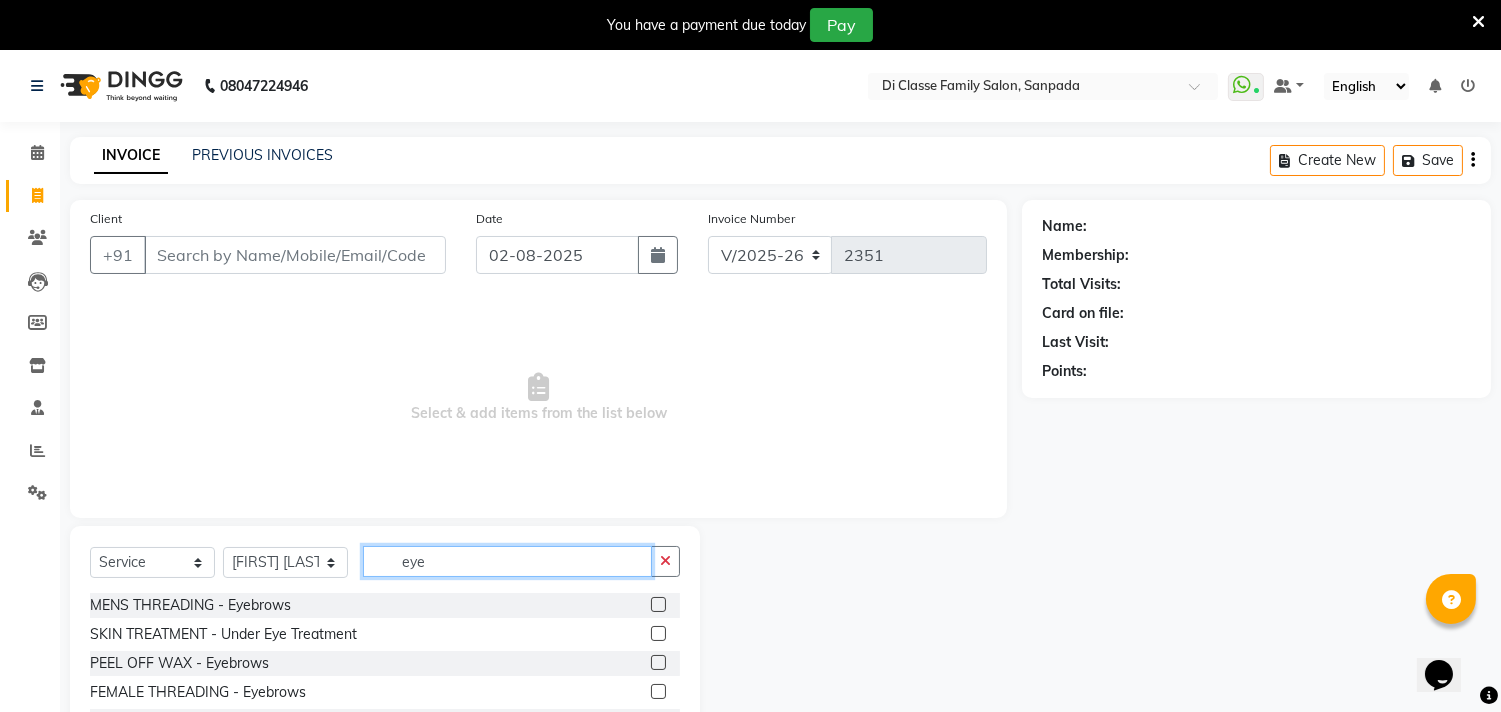 type on "eye" 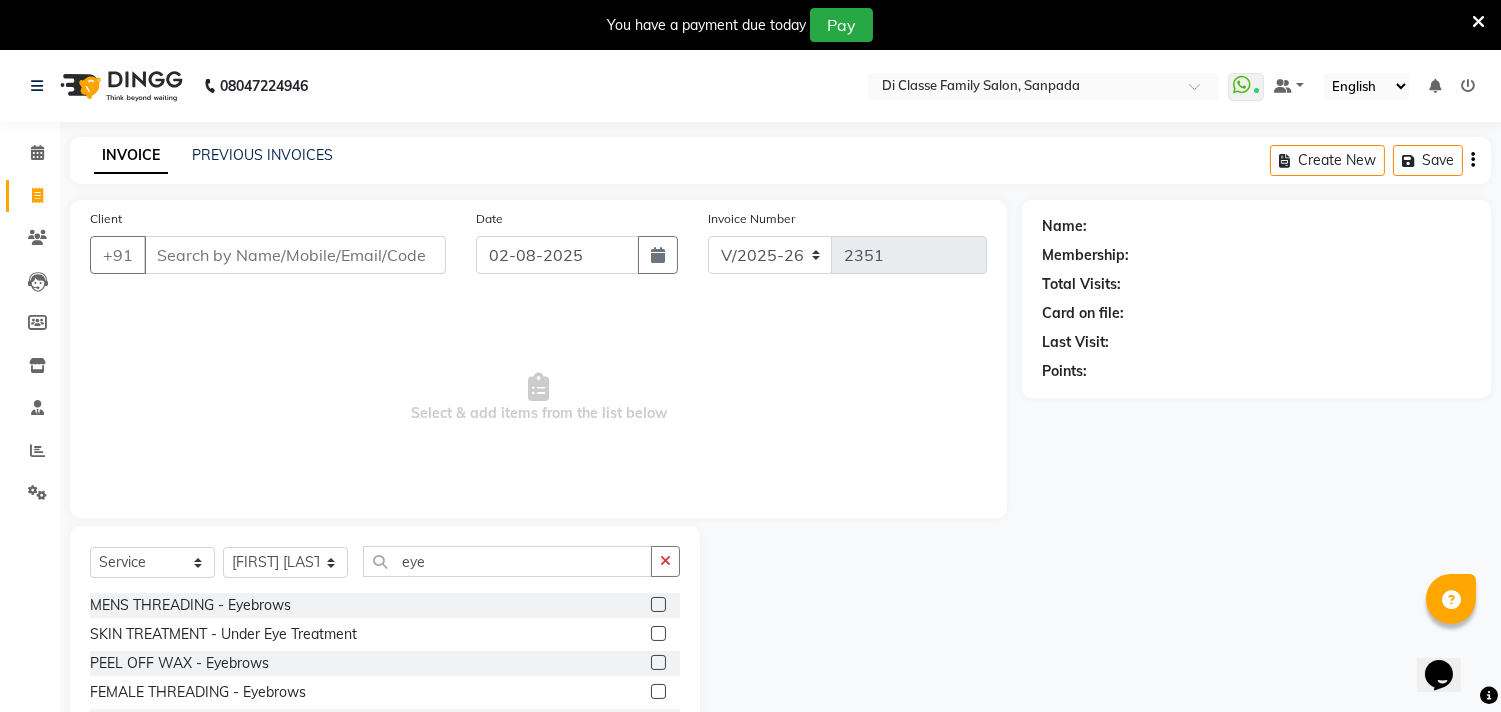 click 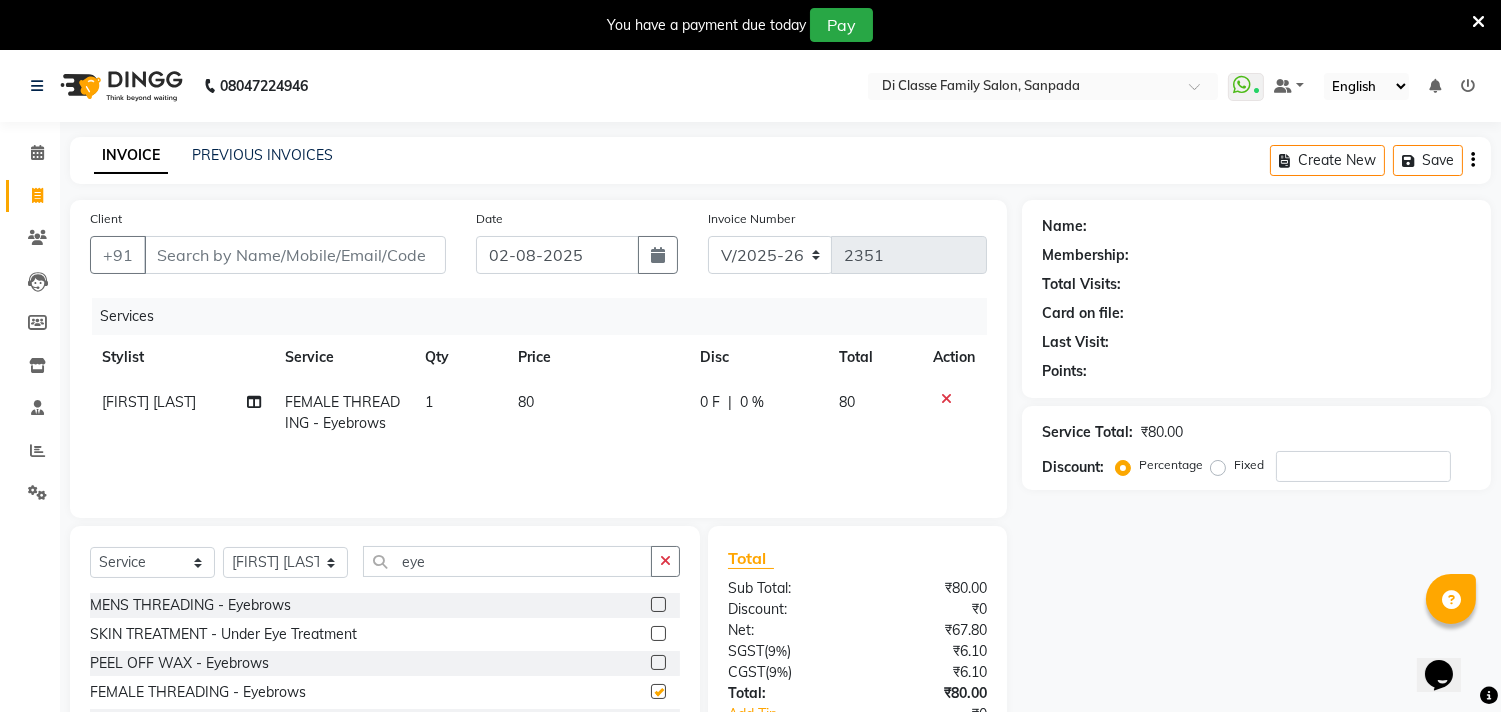 checkbox on "false" 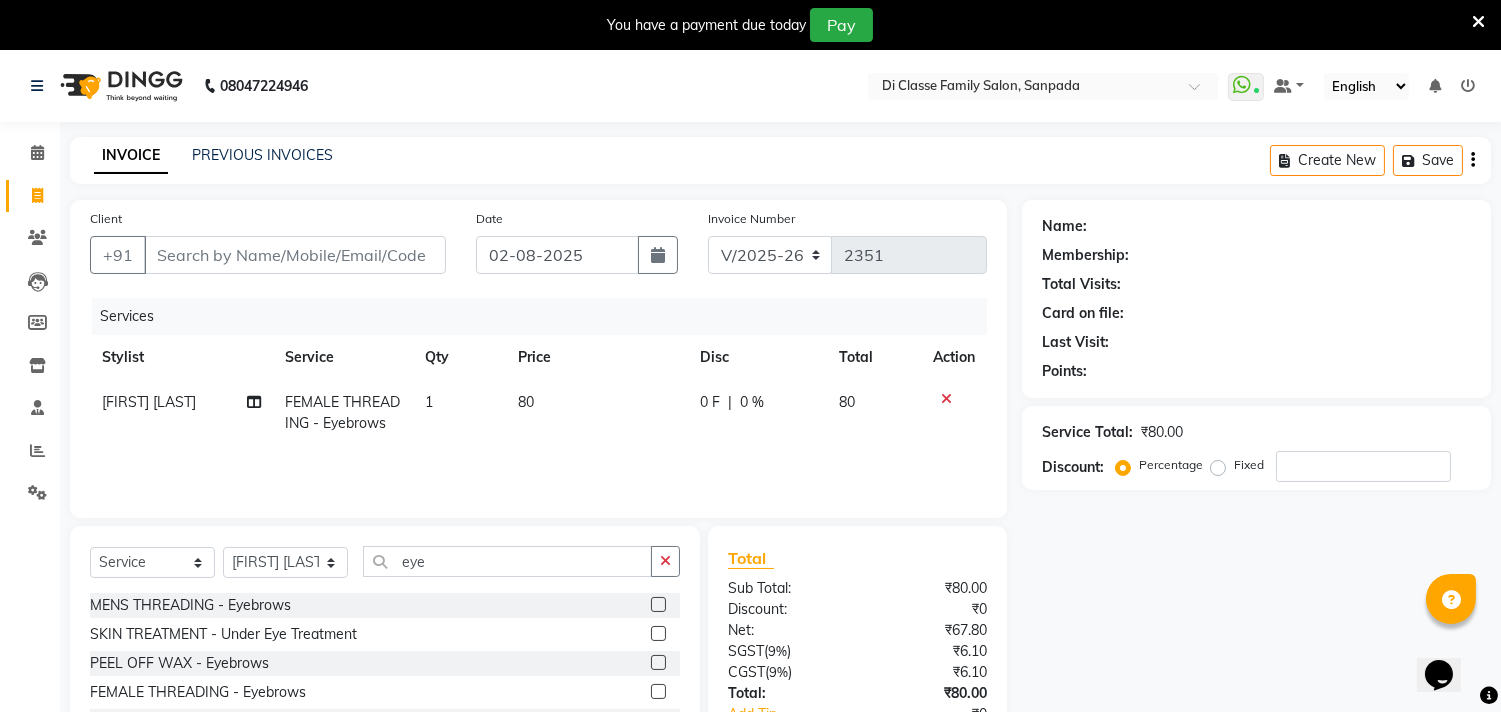 scroll, scrollTop: 3, scrollLeft: 0, axis: vertical 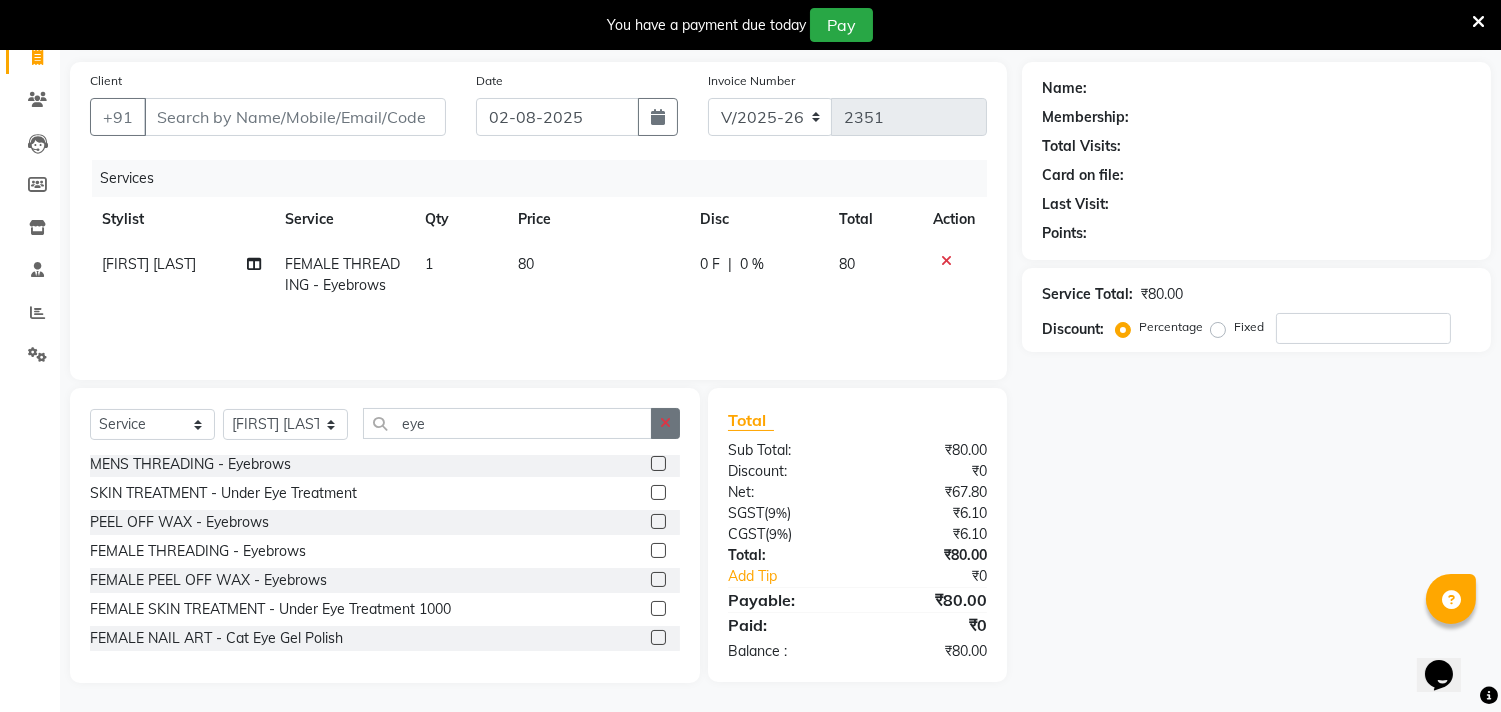 click 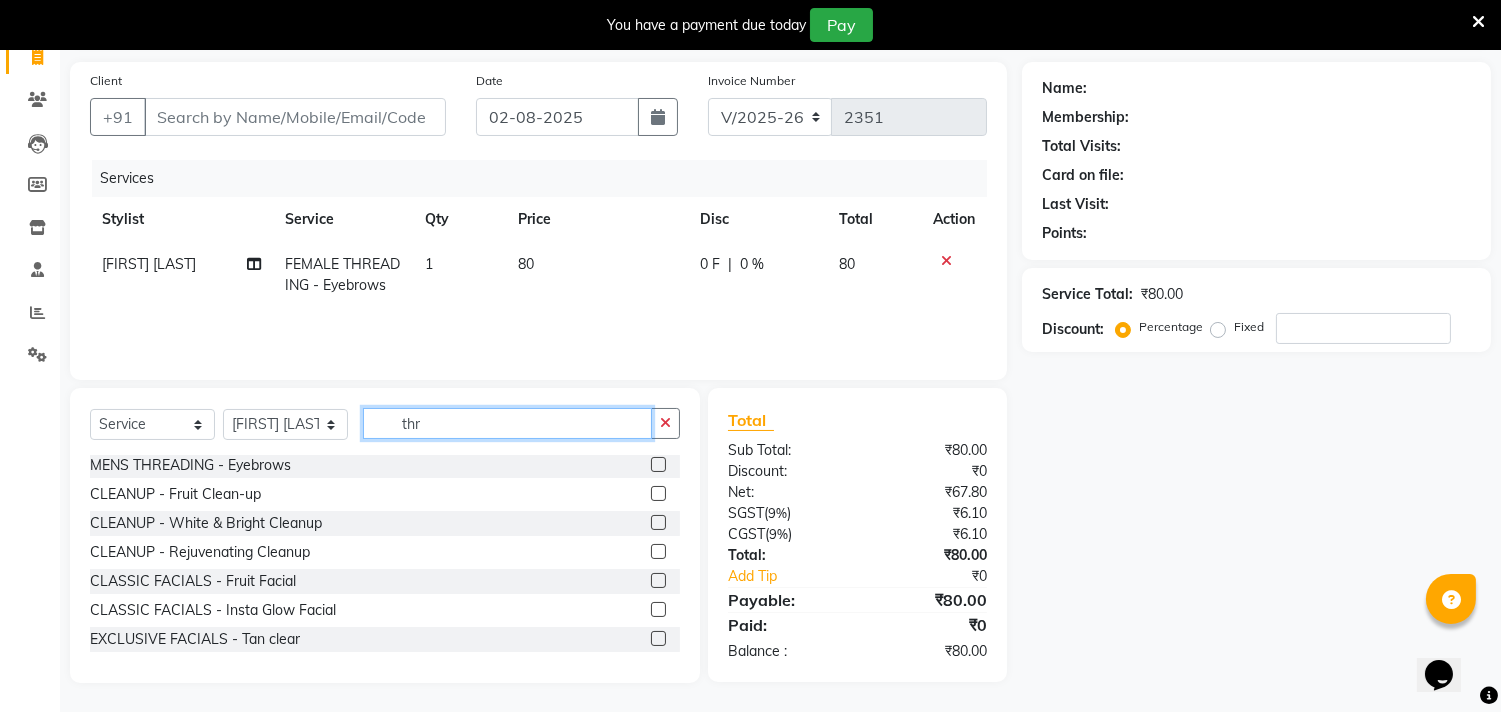scroll, scrollTop: 3, scrollLeft: 0, axis: vertical 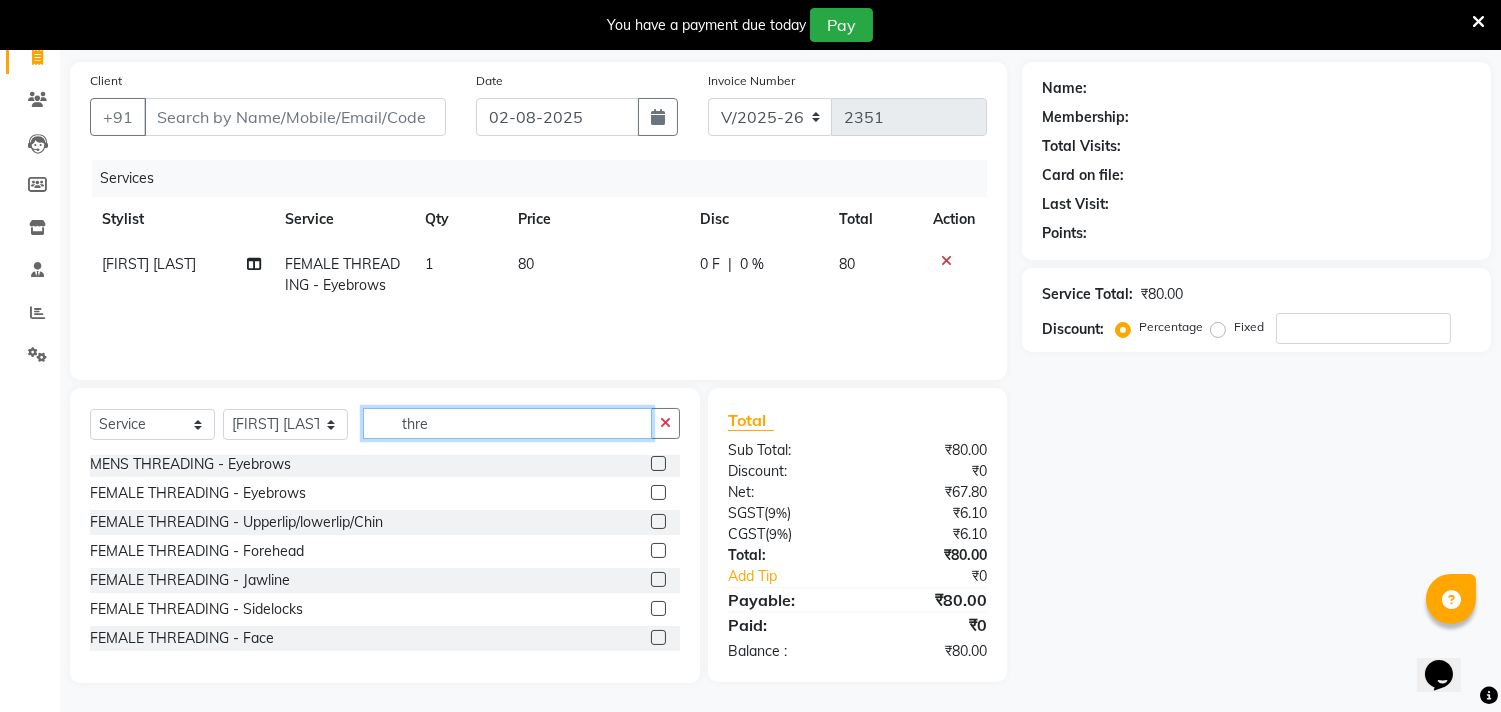 type on "thre" 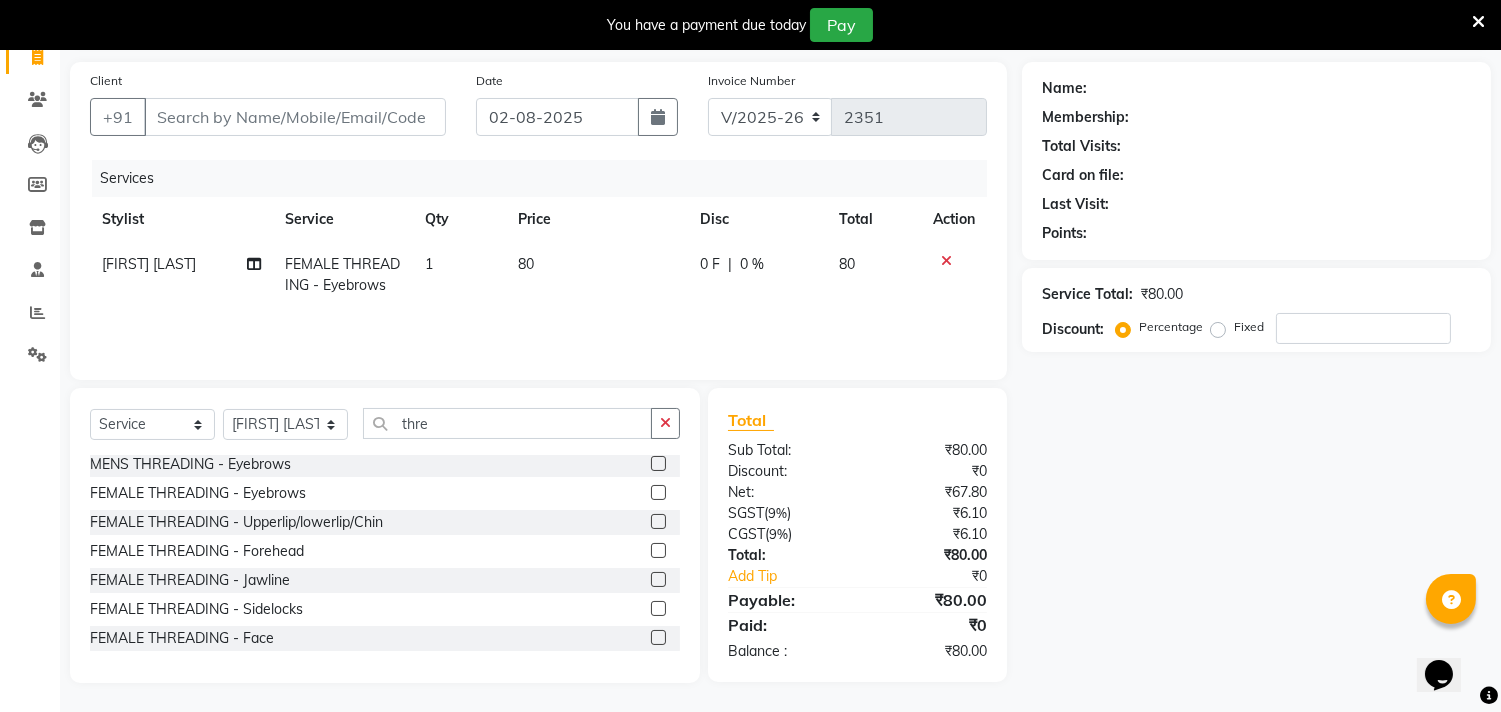 click 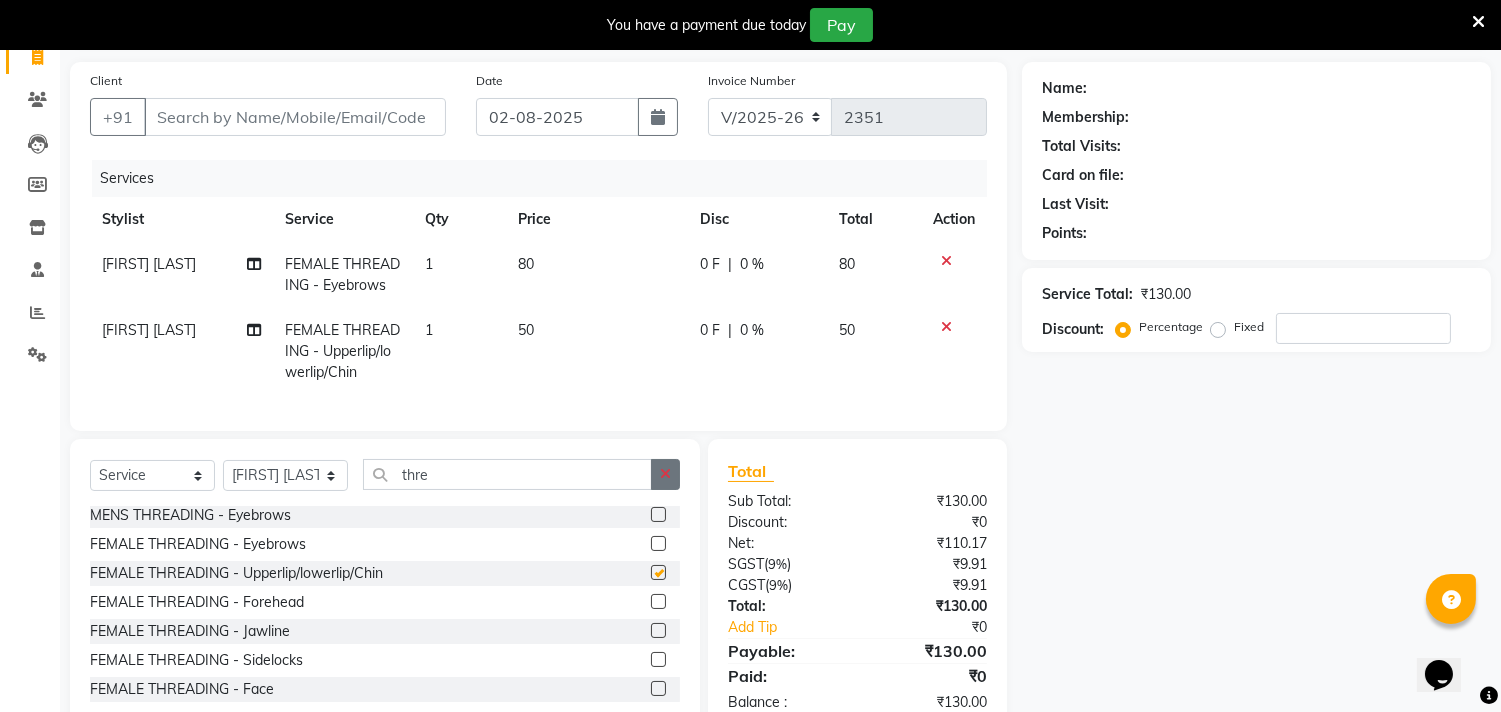 checkbox on "false" 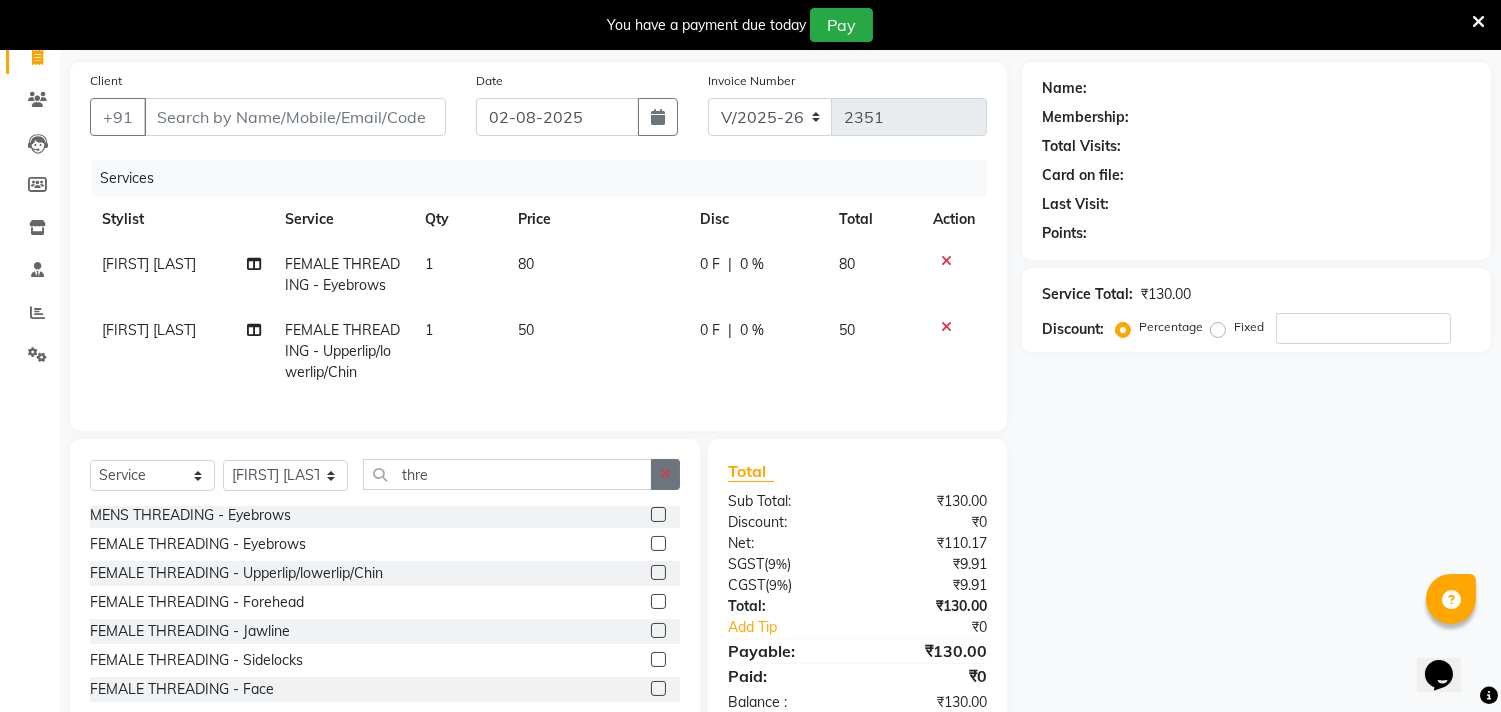 click 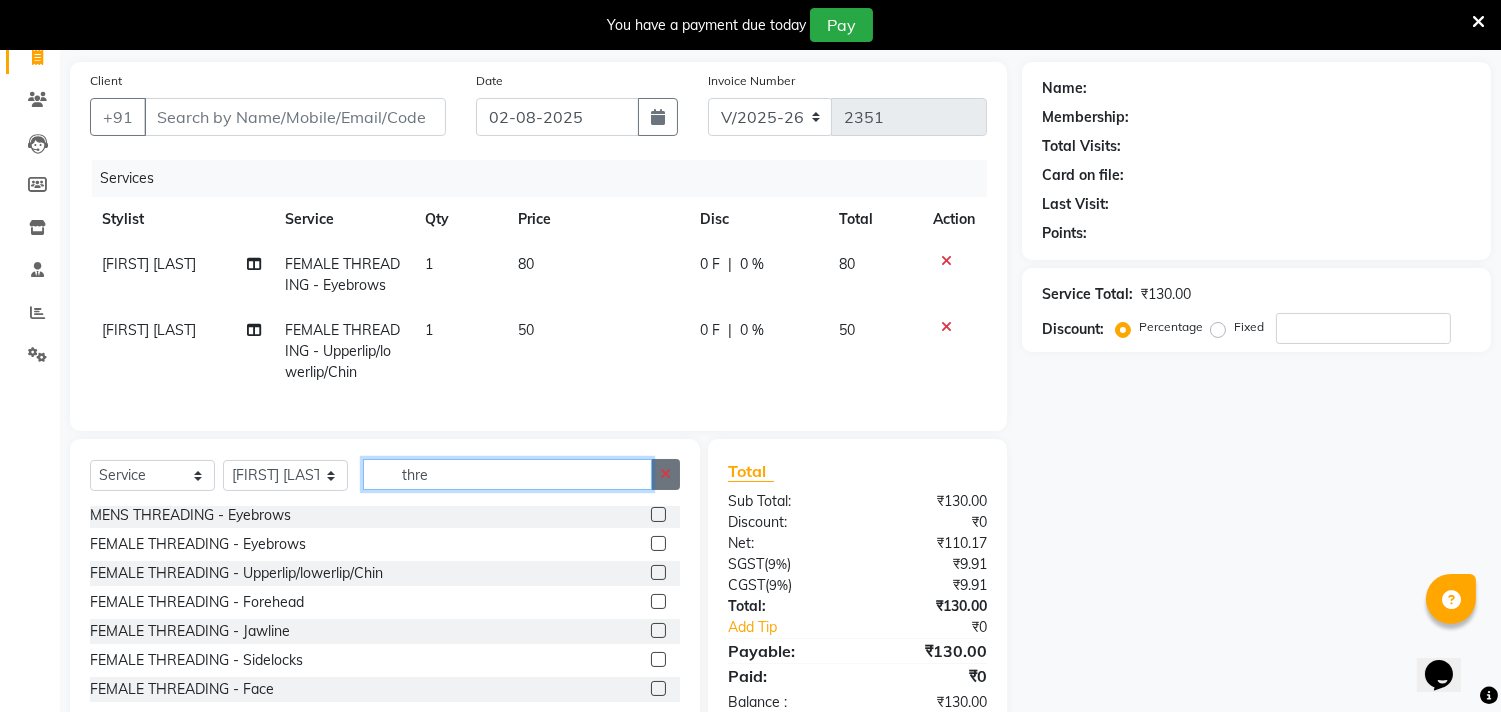 type 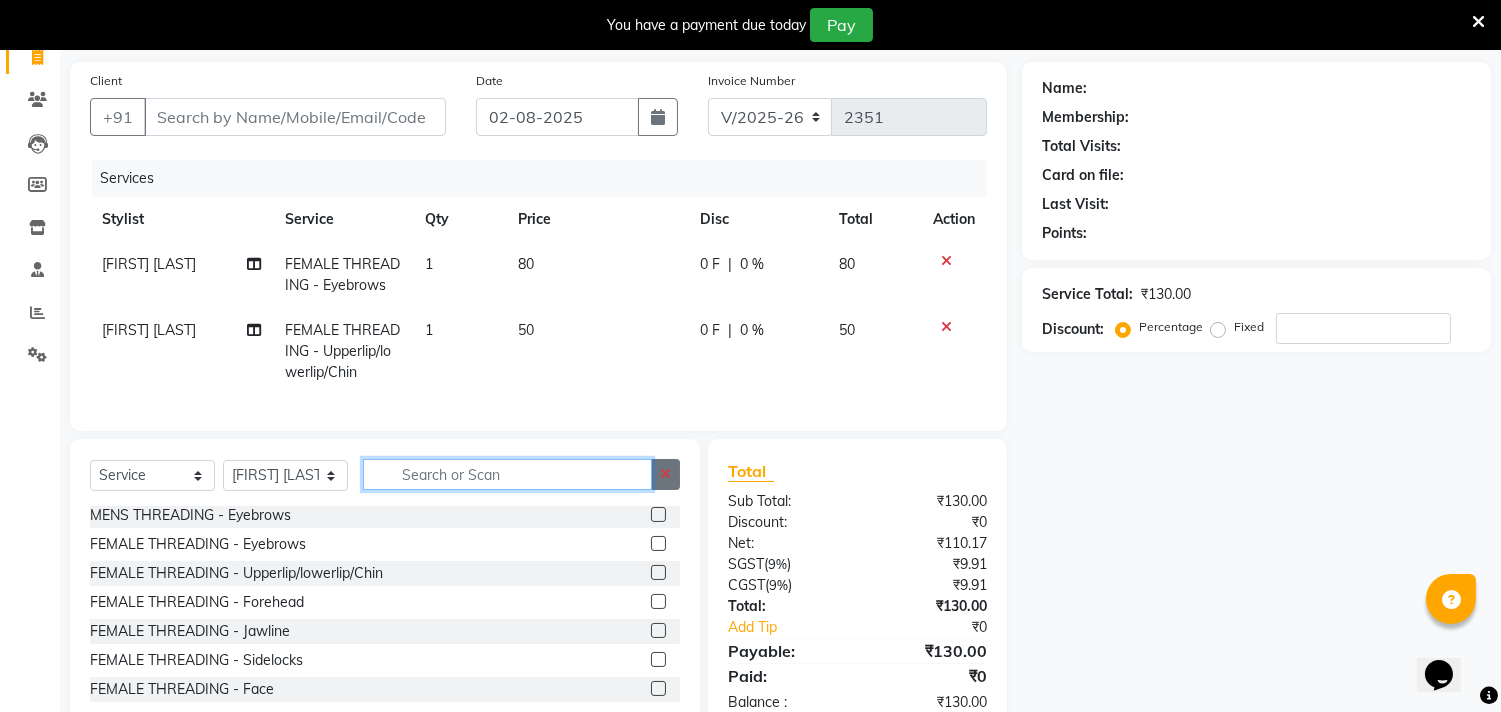 scroll, scrollTop: 1133, scrollLeft: 0, axis: vertical 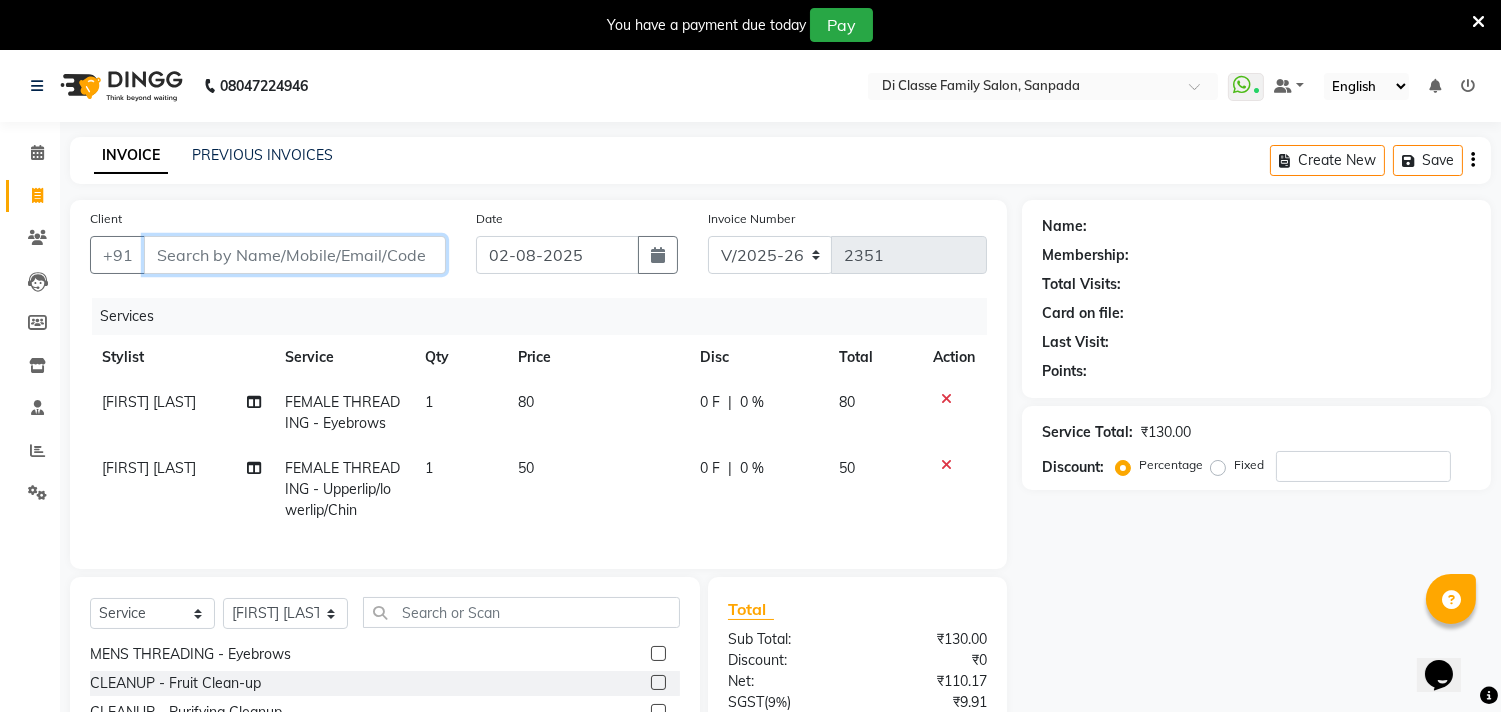 click on "Client" at bounding box center [295, 255] 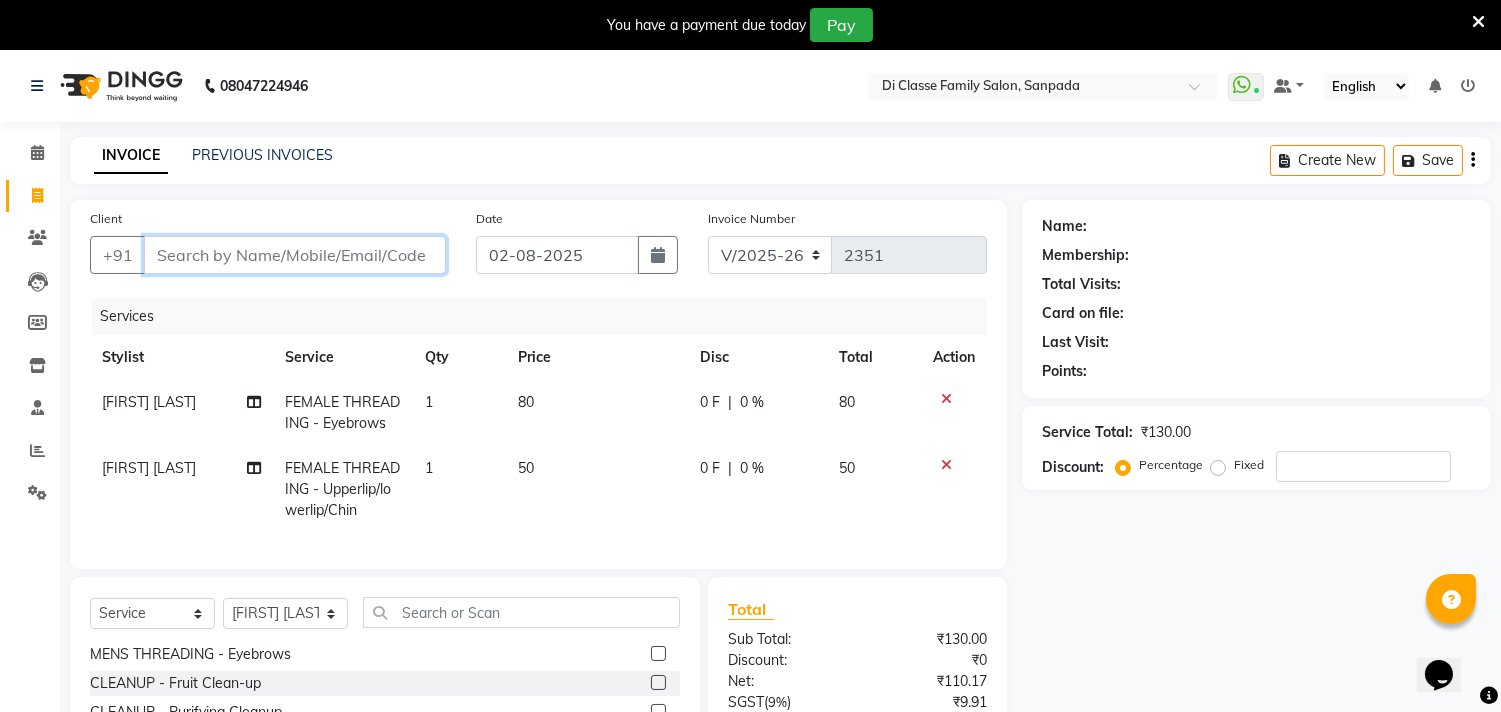 type on "m" 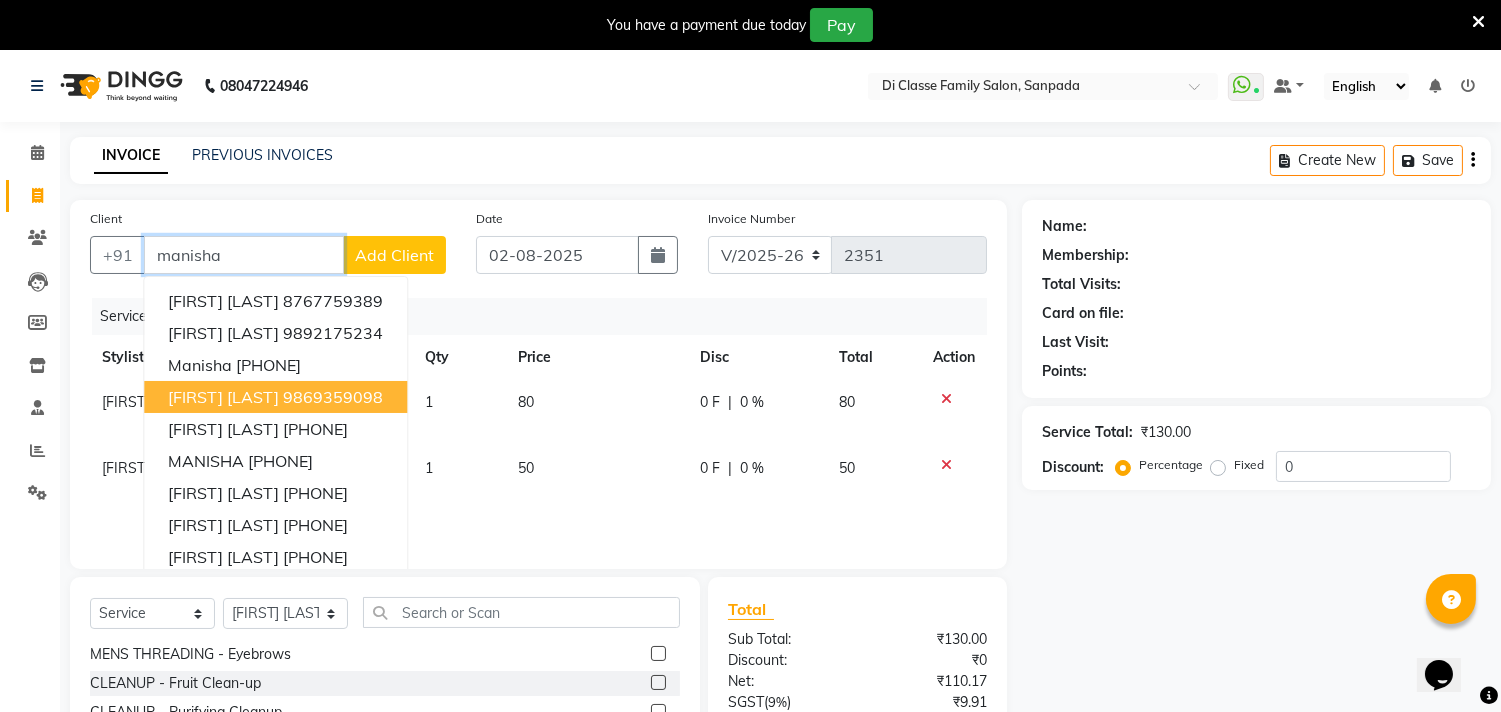 click on "9869359098" at bounding box center [333, 397] 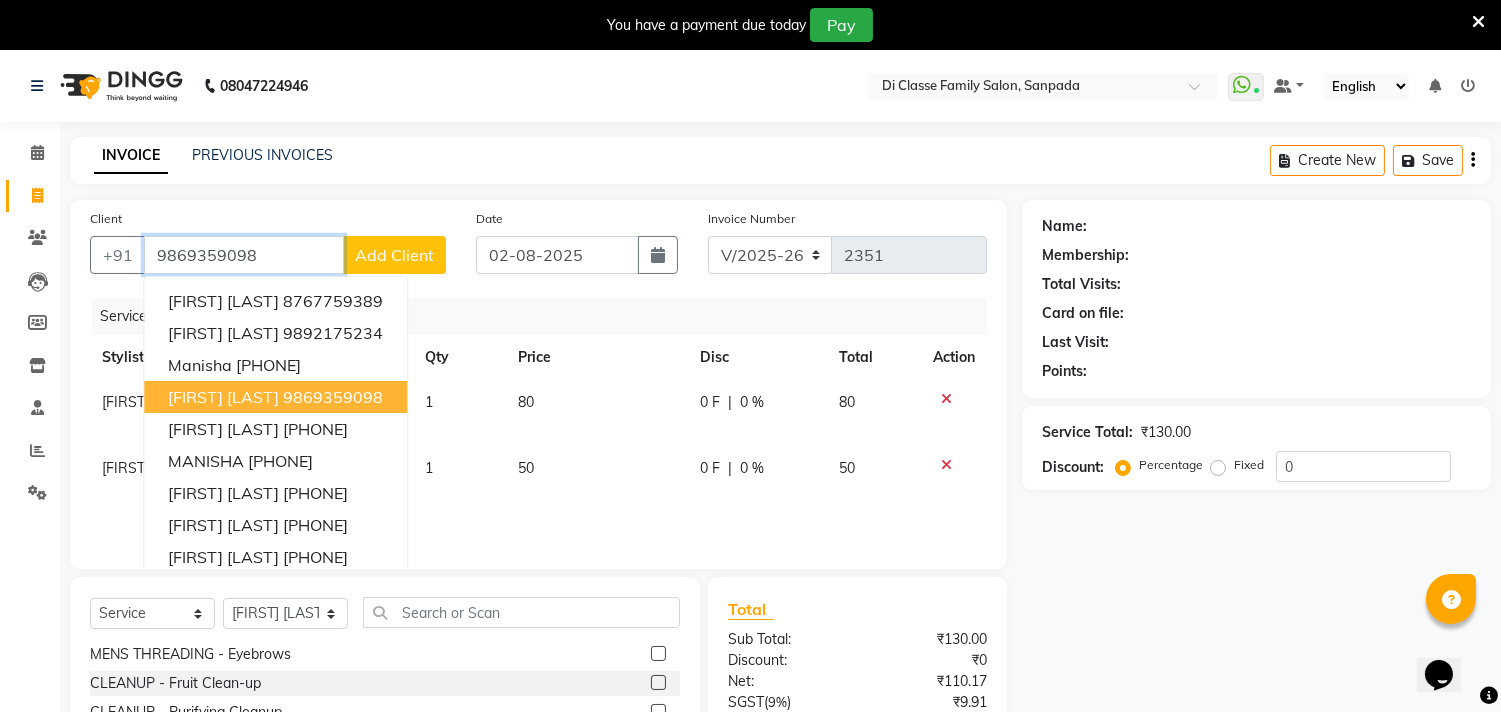 type on "9869359098" 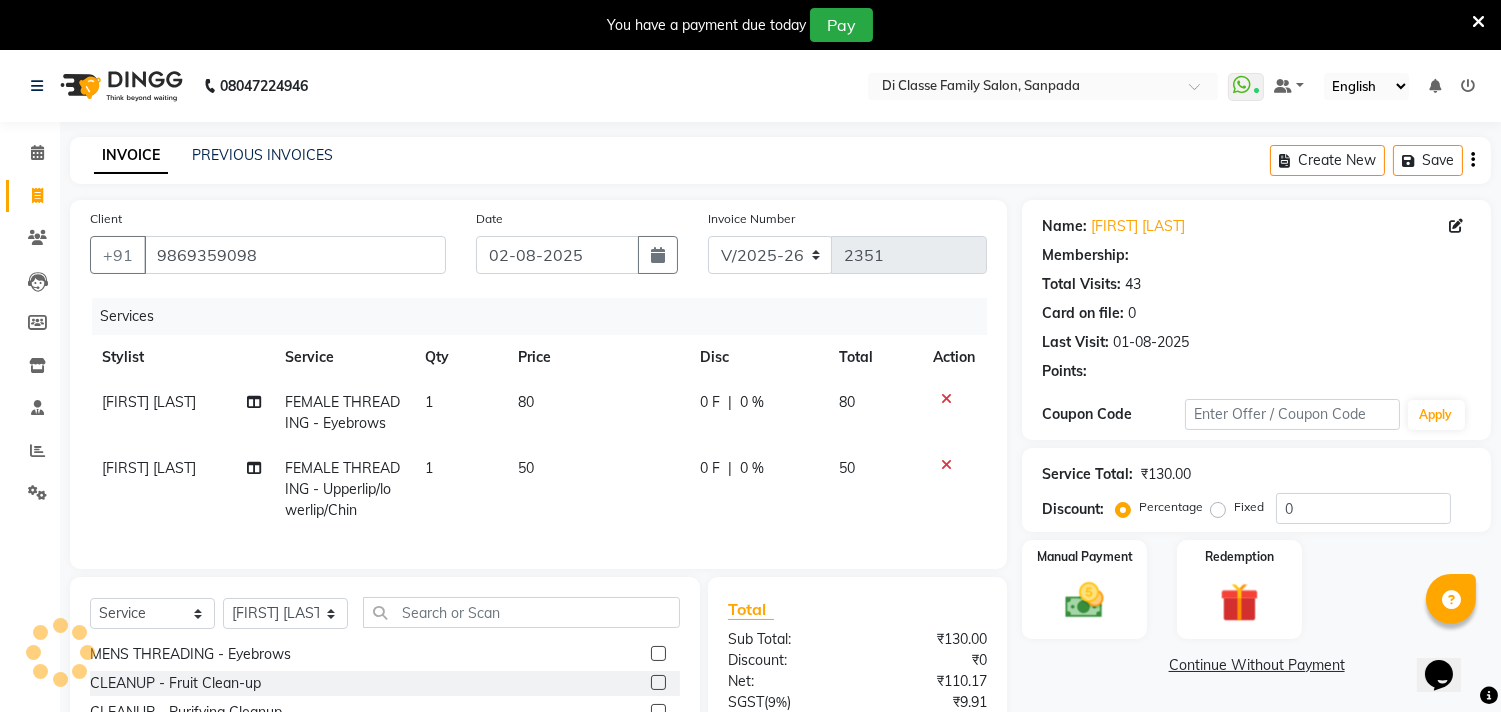 select on "1: Object" 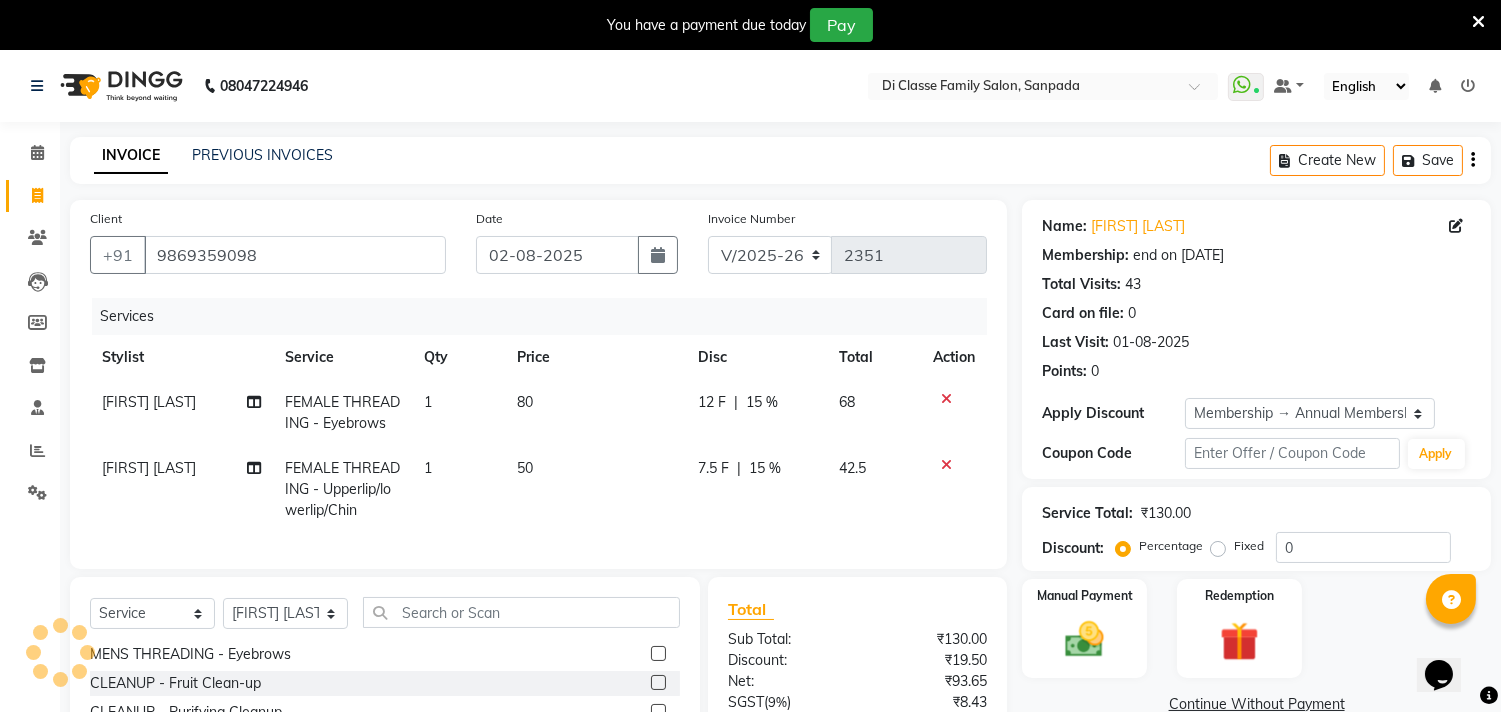 type on "15" 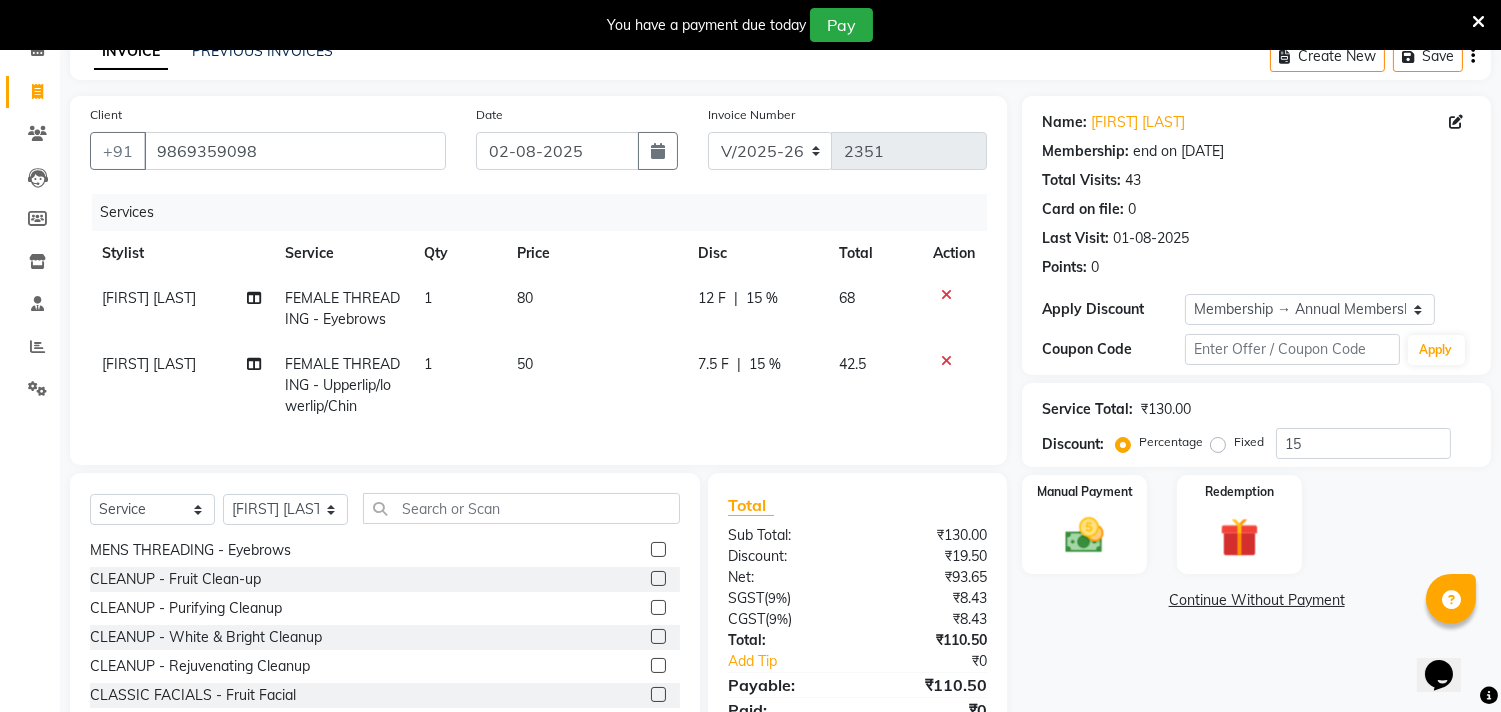 scroll, scrollTop: 206, scrollLeft: 0, axis: vertical 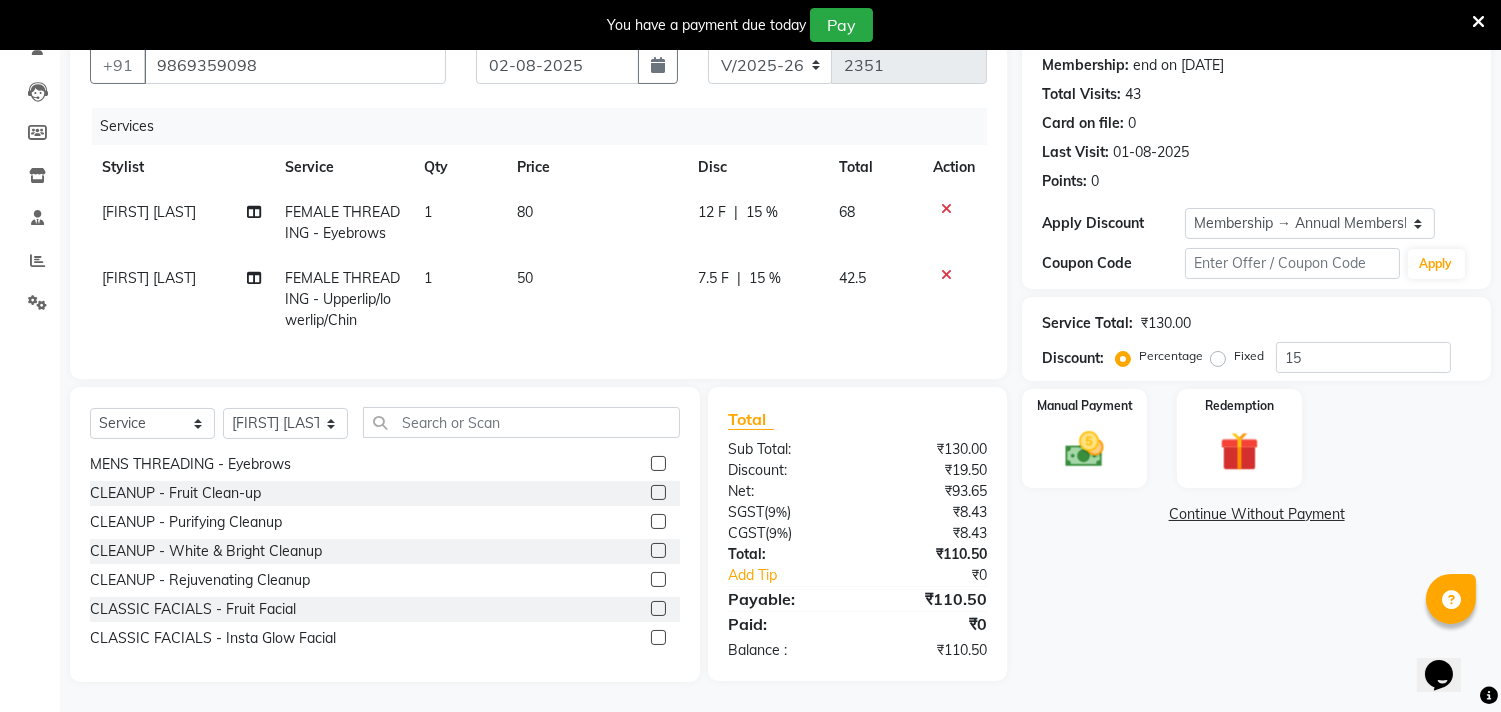 click on "7.5 F" 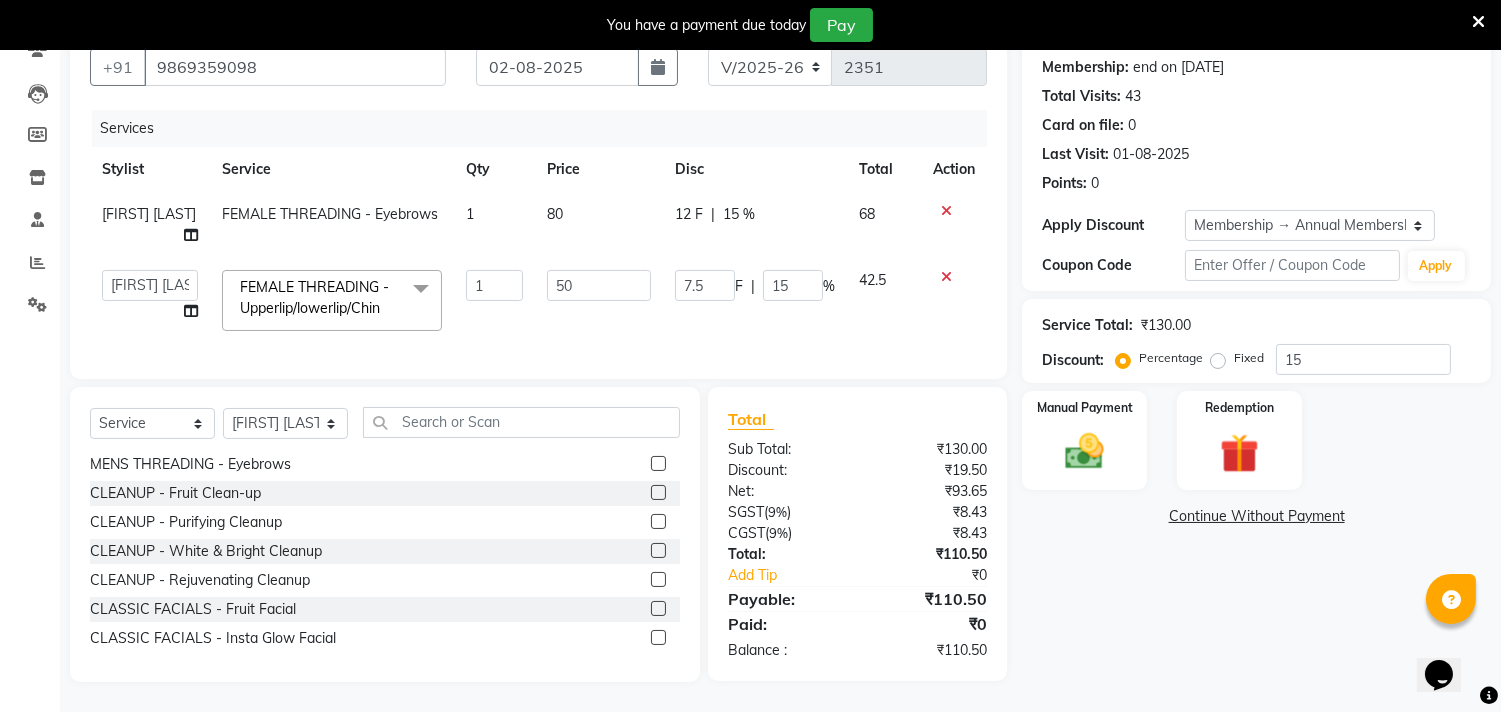 scroll, scrollTop: 204, scrollLeft: 0, axis: vertical 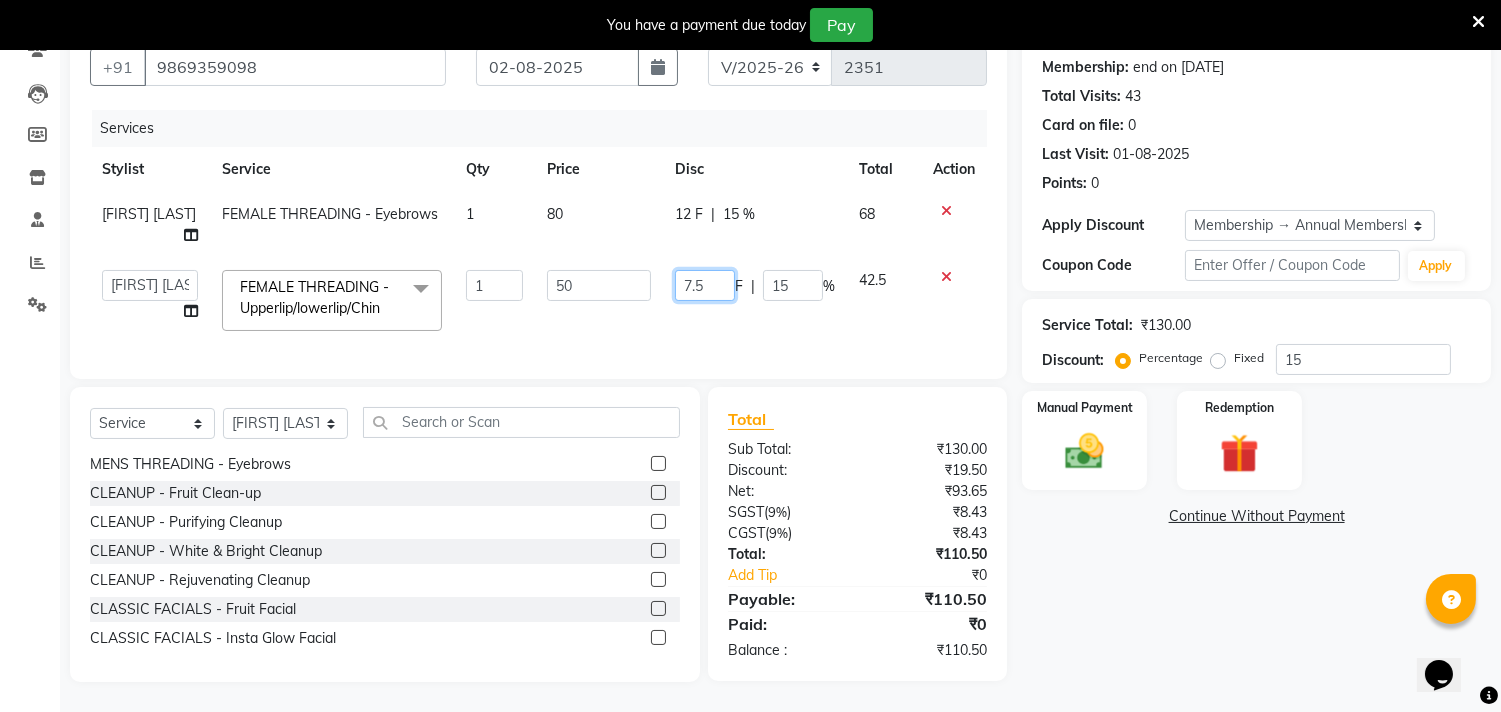 click on "7.5" 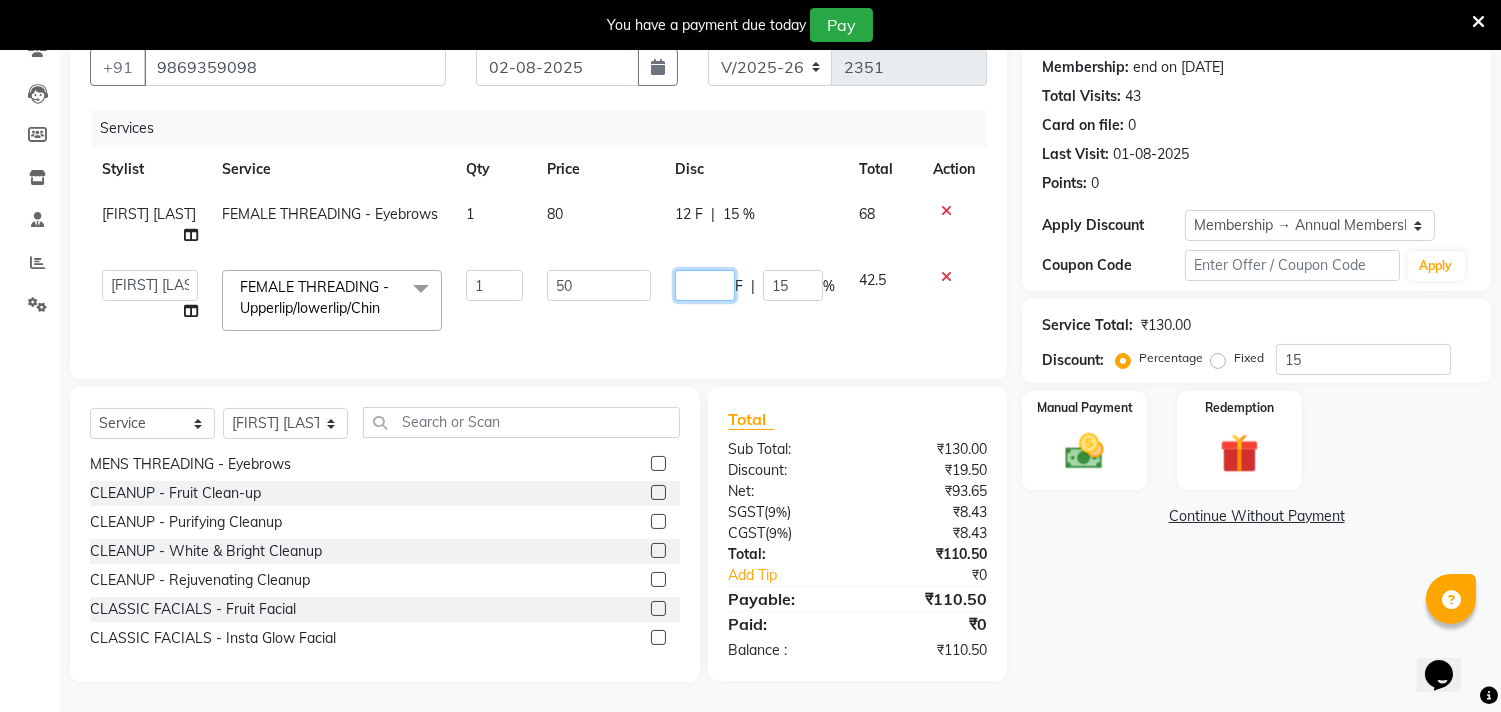 type on "8" 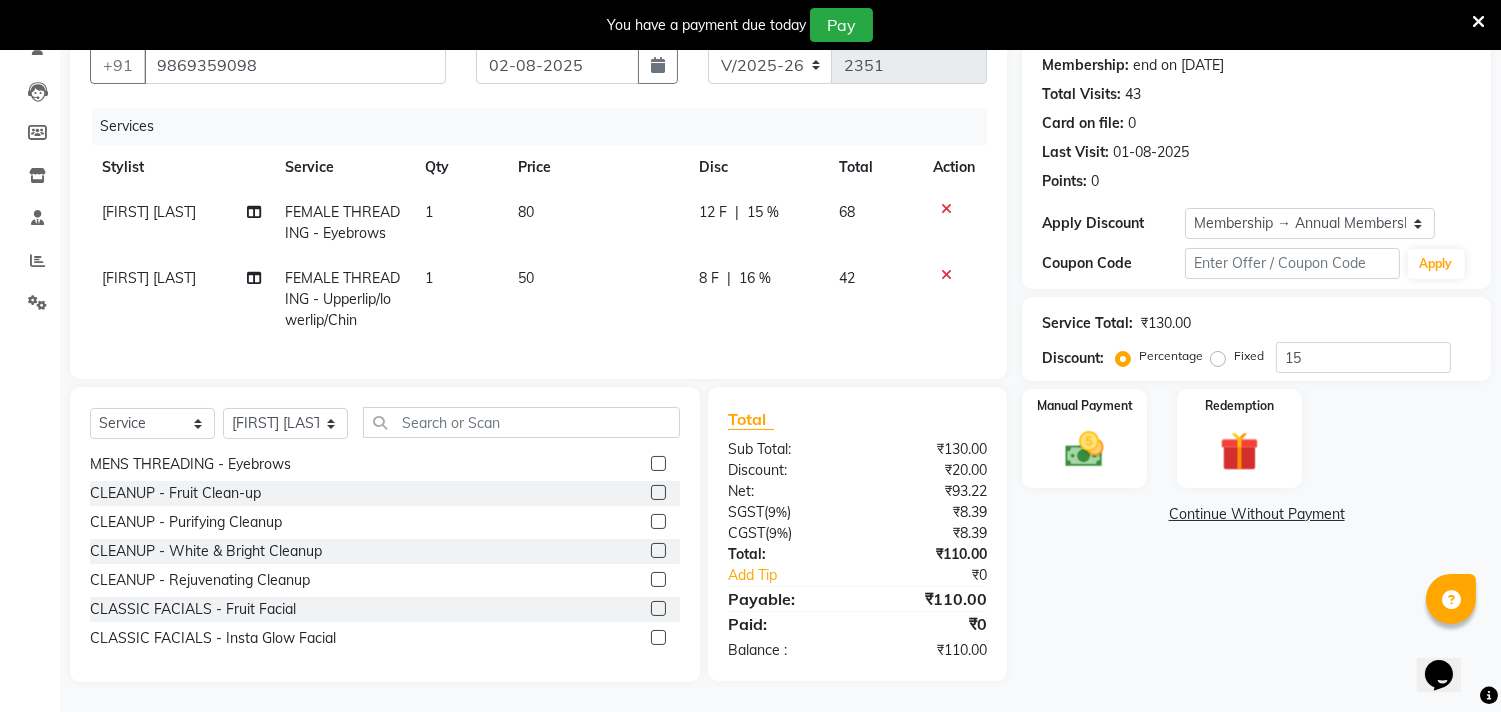 click on "Name: [FIRST] [LAST] Membership: end on [DATE] Total Visits:  [NUMBER] Card on file:  [NUMBER] Last Visit:   [DATE] Points:   [NUMBER]  Apply Discount Select Membership → Annual Membership Coupon Code Apply Service Total:  ₹[AMOUNT]  Discount:  Percentage   Fixed  [NUMBER] Manual Payment Redemption  Continue Without Payment" 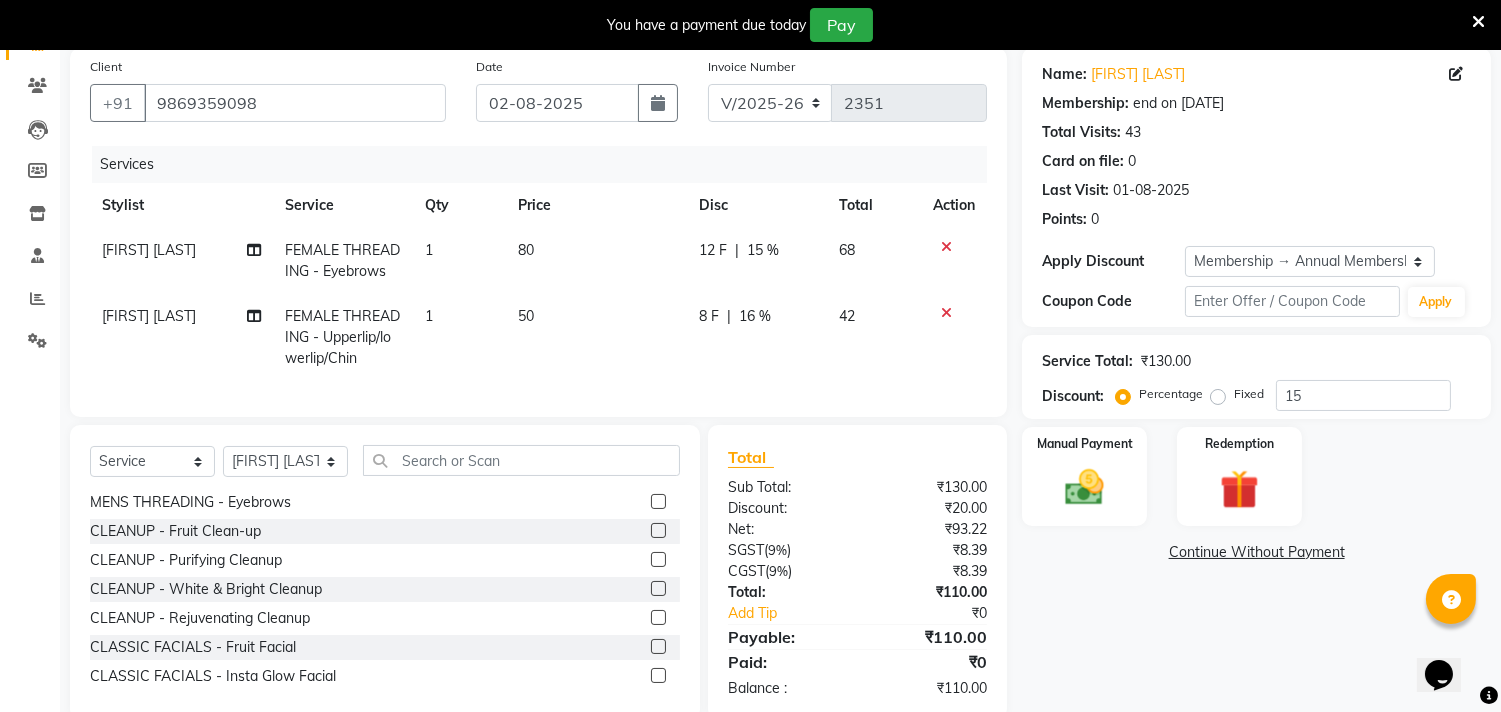 scroll, scrollTop: 206, scrollLeft: 0, axis: vertical 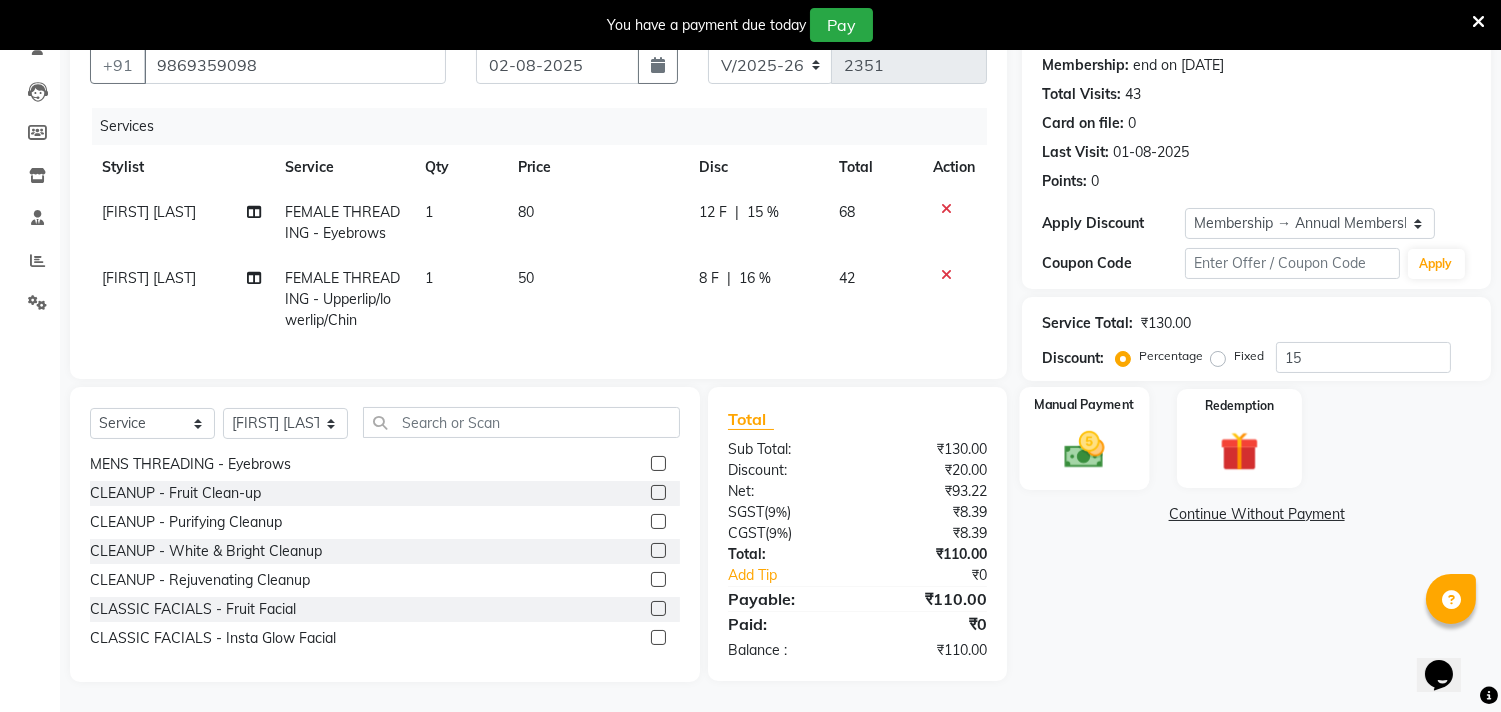 click 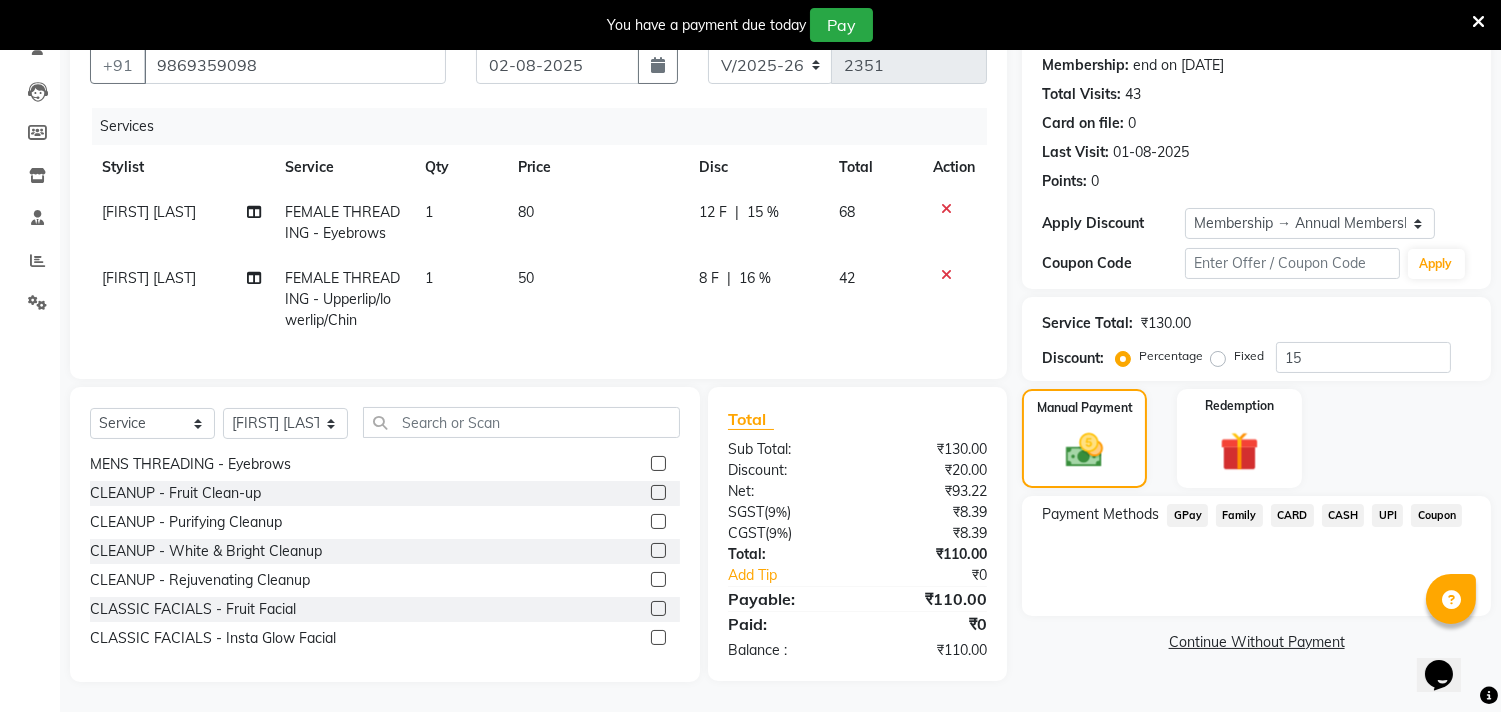 scroll, scrollTop: 206, scrollLeft: 0, axis: vertical 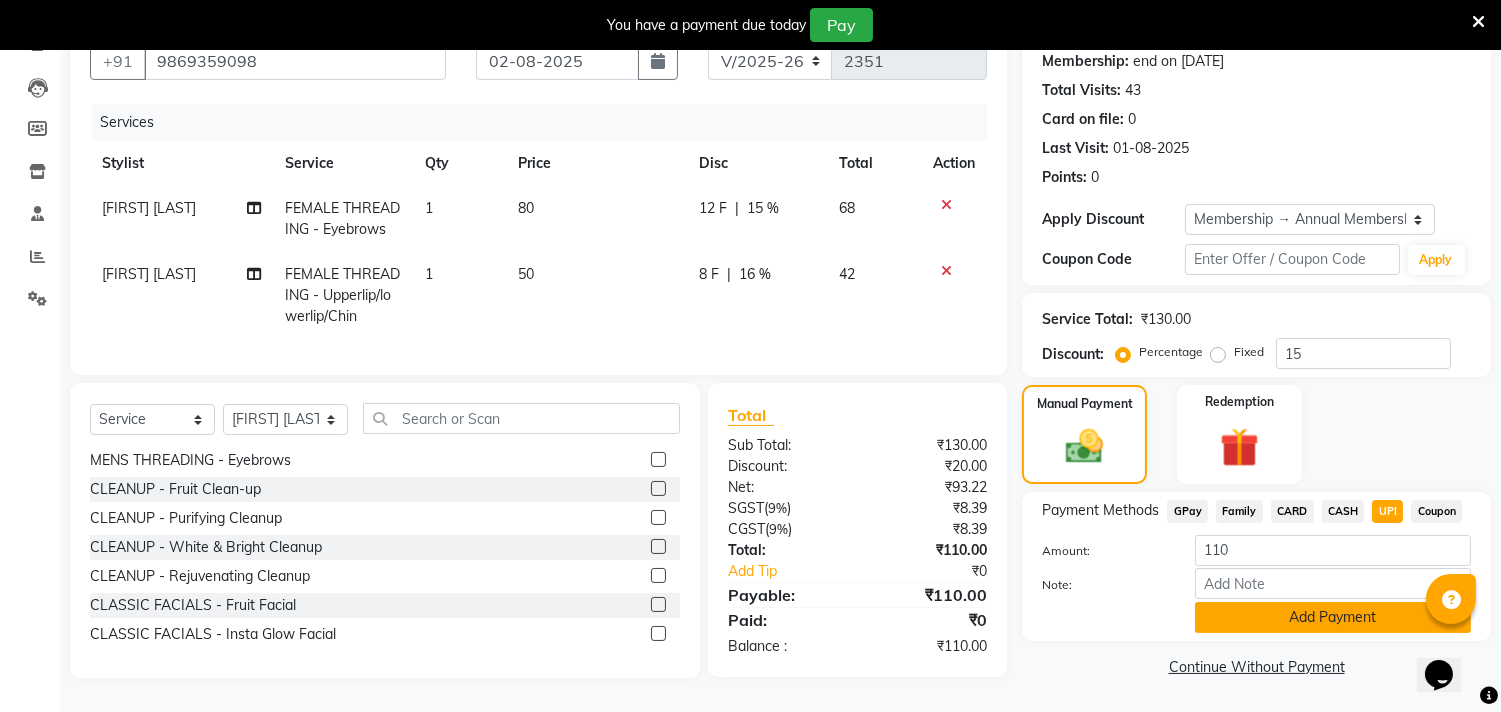 click on "Add Payment" 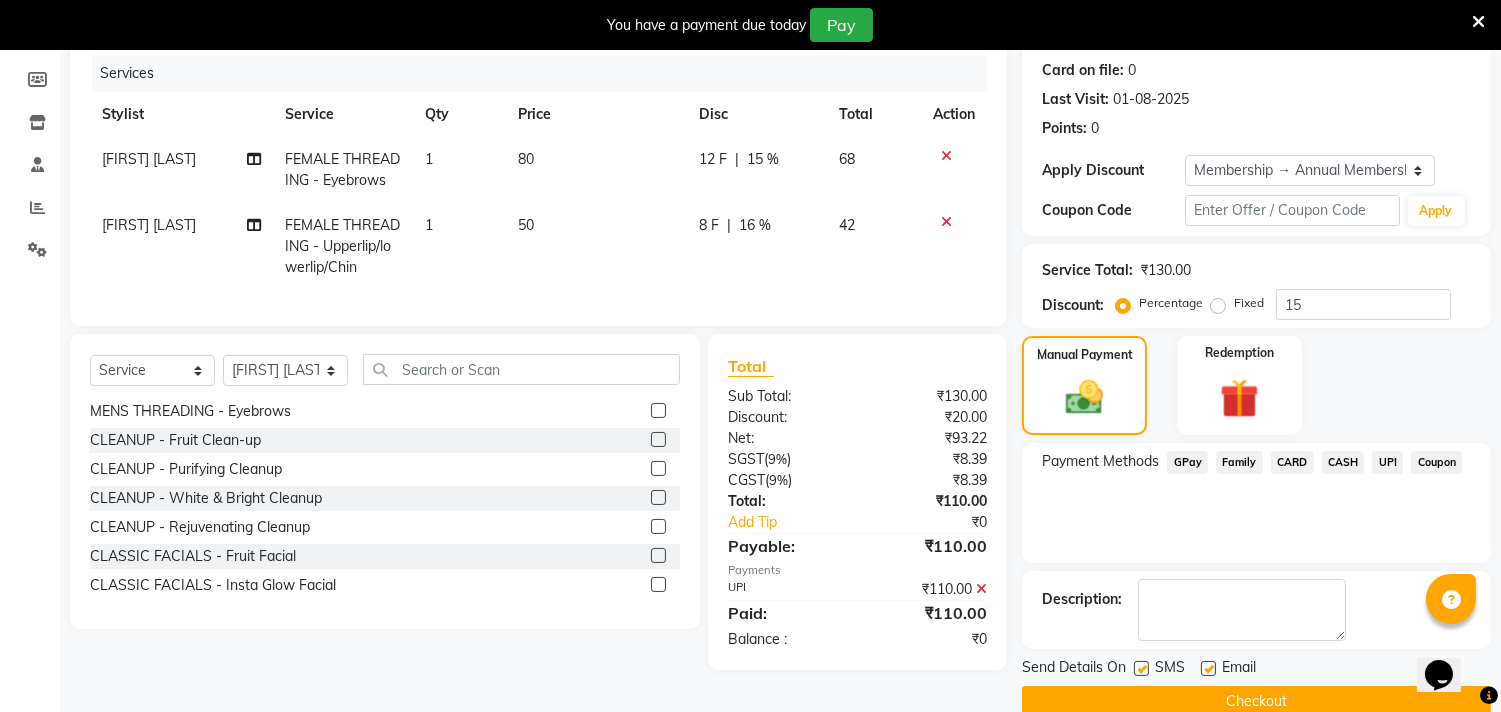 scroll, scrollTop: 277, scrollLeft: 0, axis: vertical 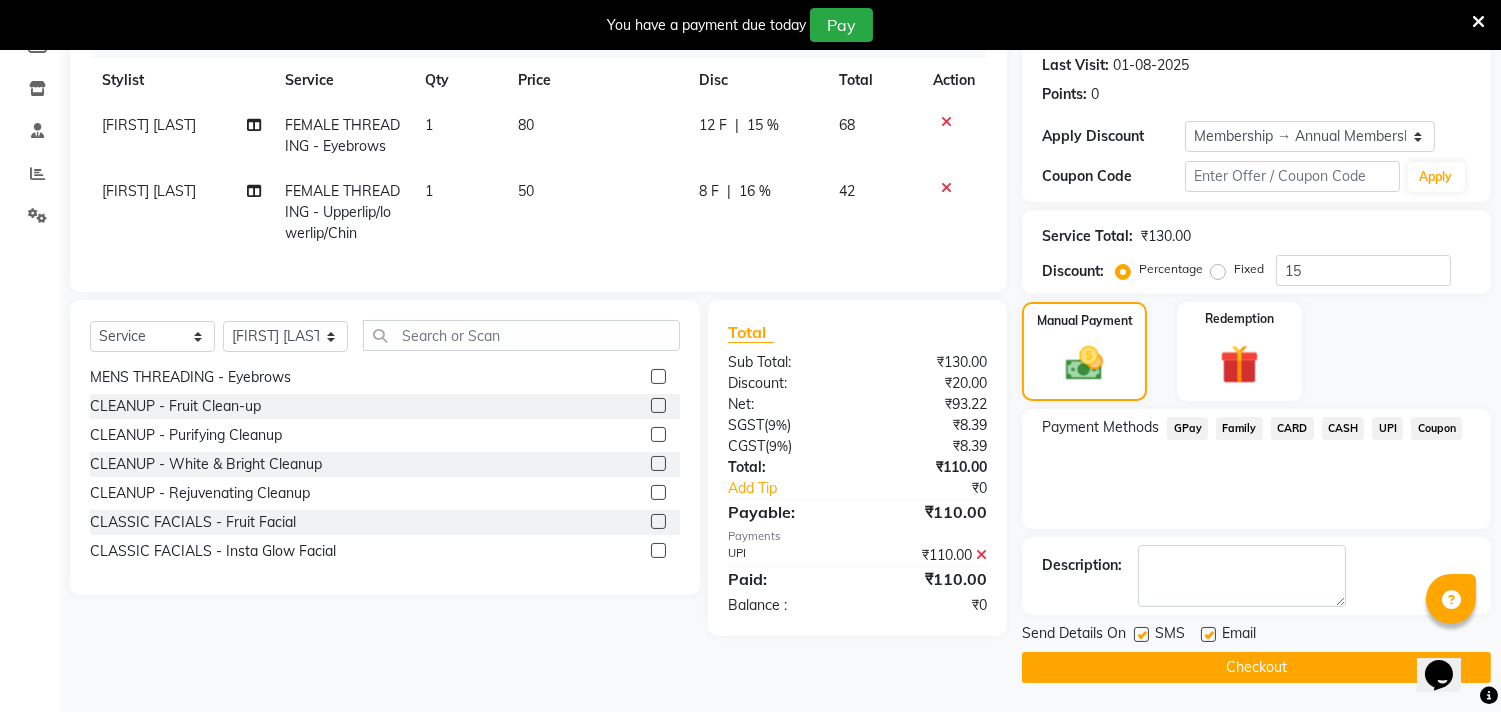 click on "Checkout" 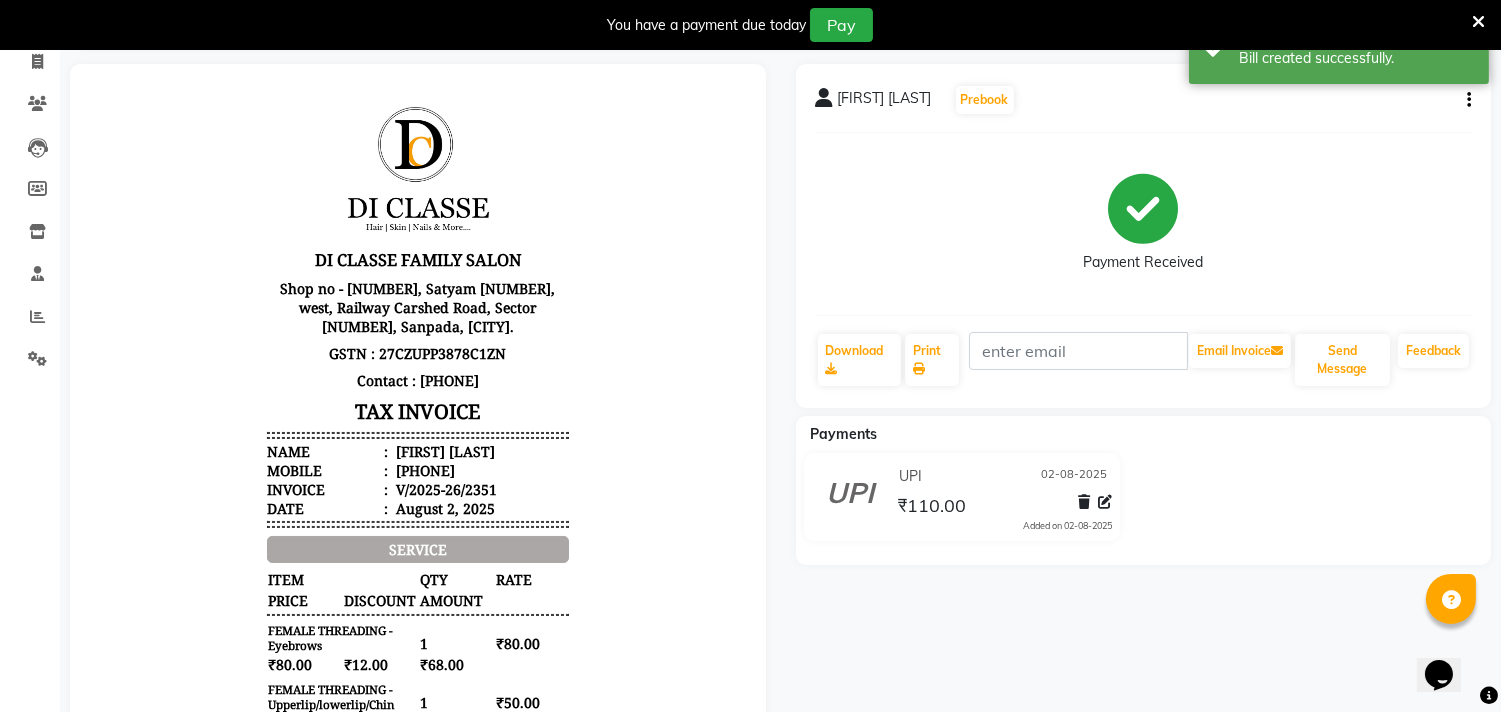 scroll, scrollTop: 0, scrollLeft: 0, axis: both 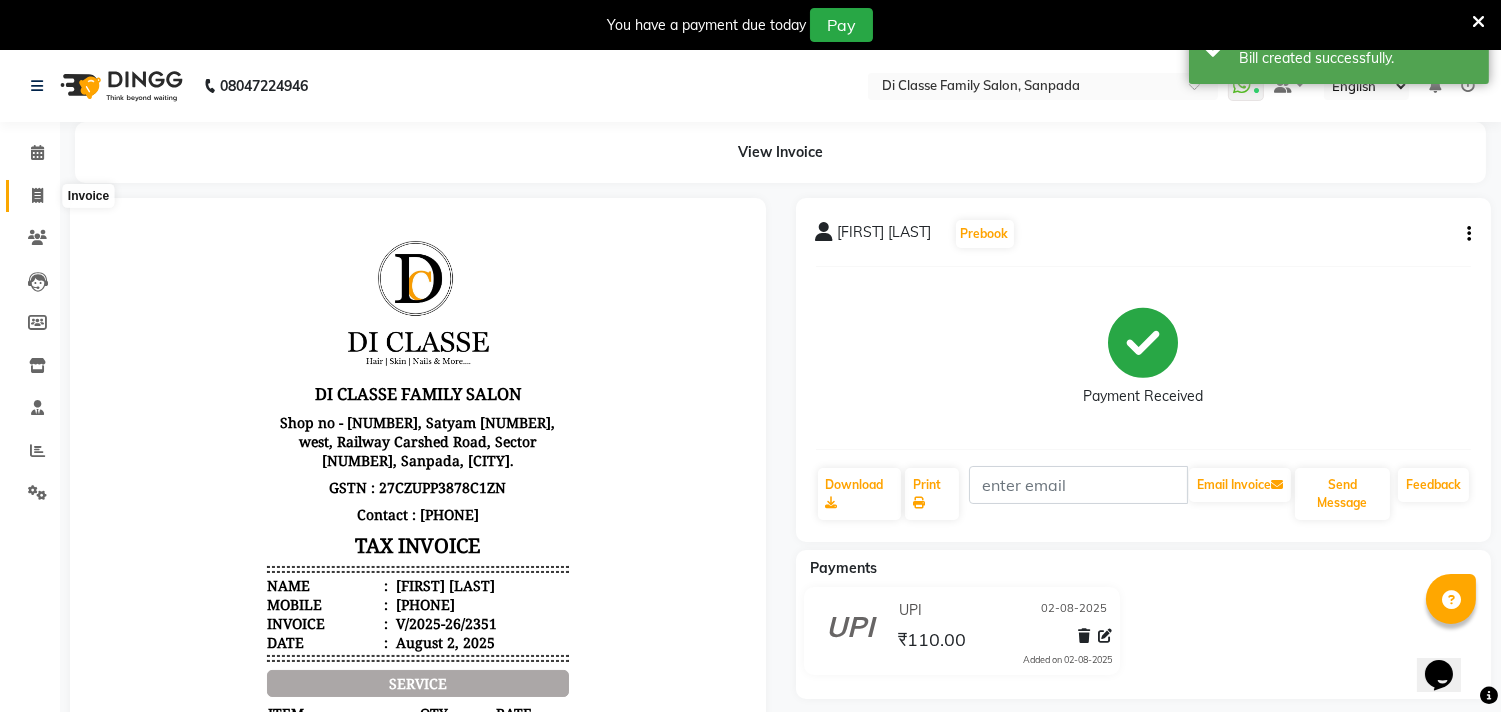 click 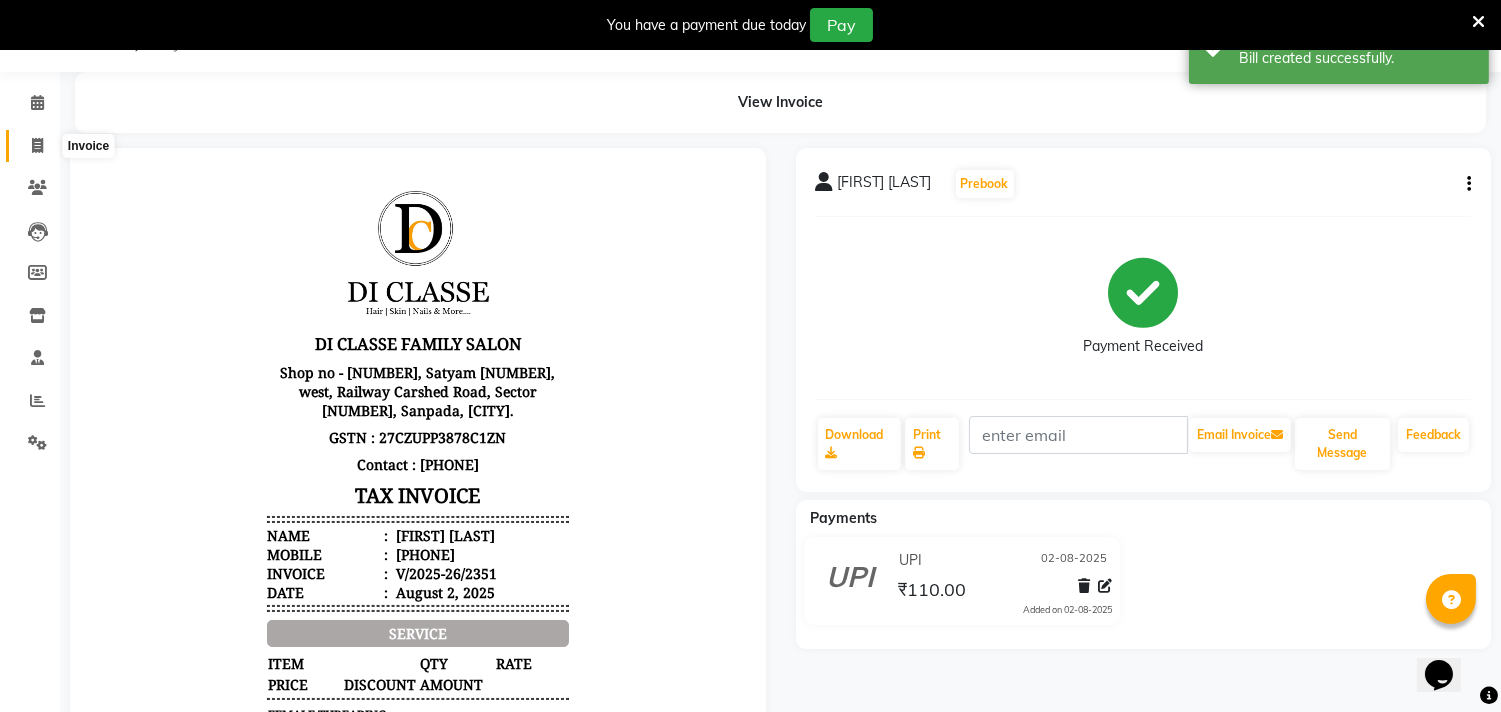 select on "service" 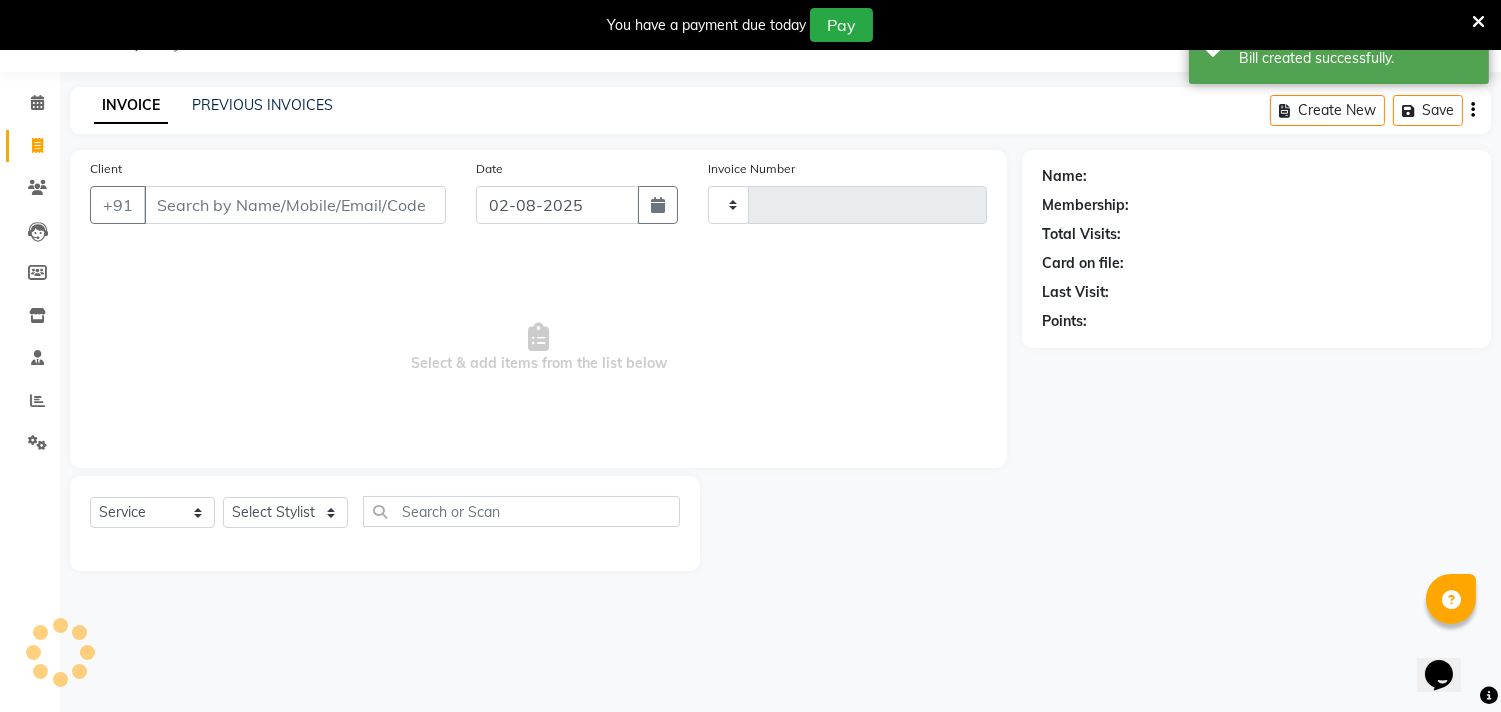 type on "2352" 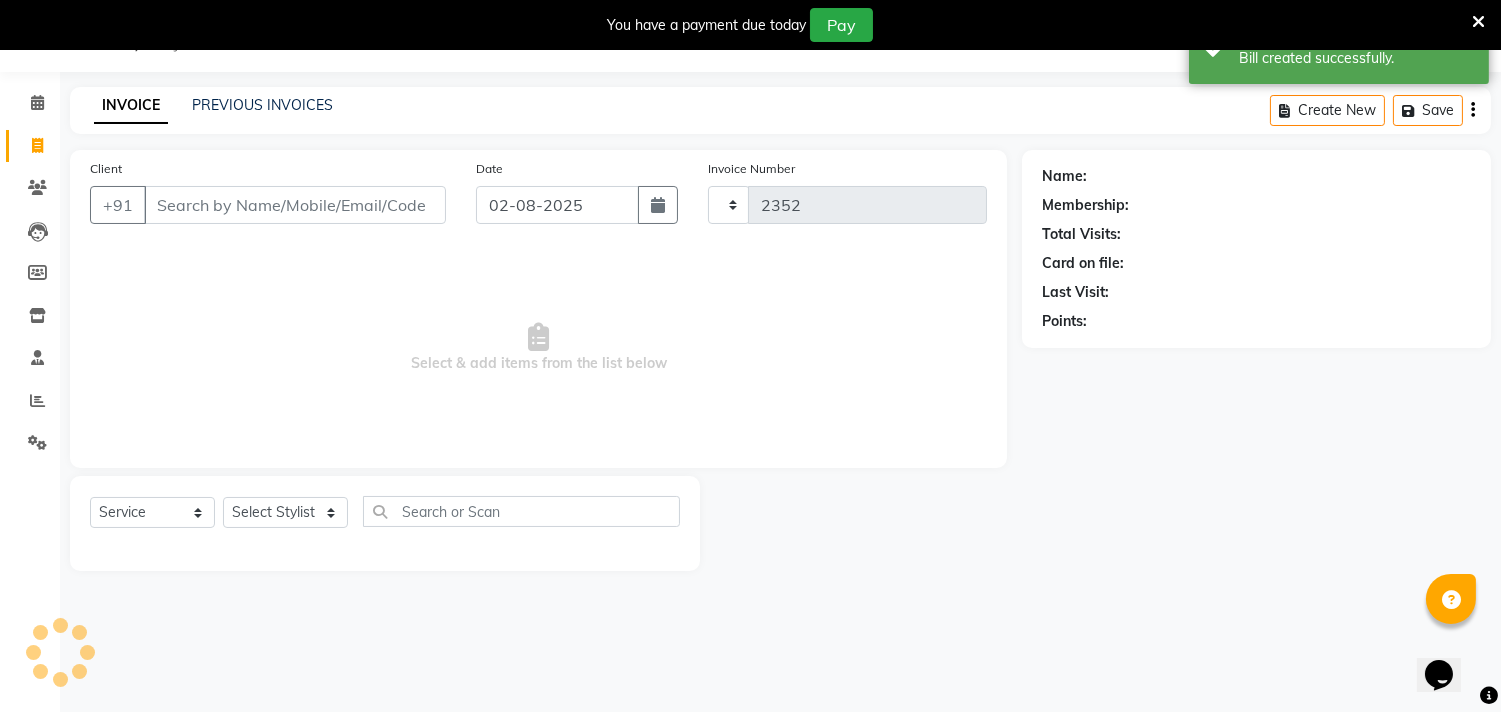 select on "4704" 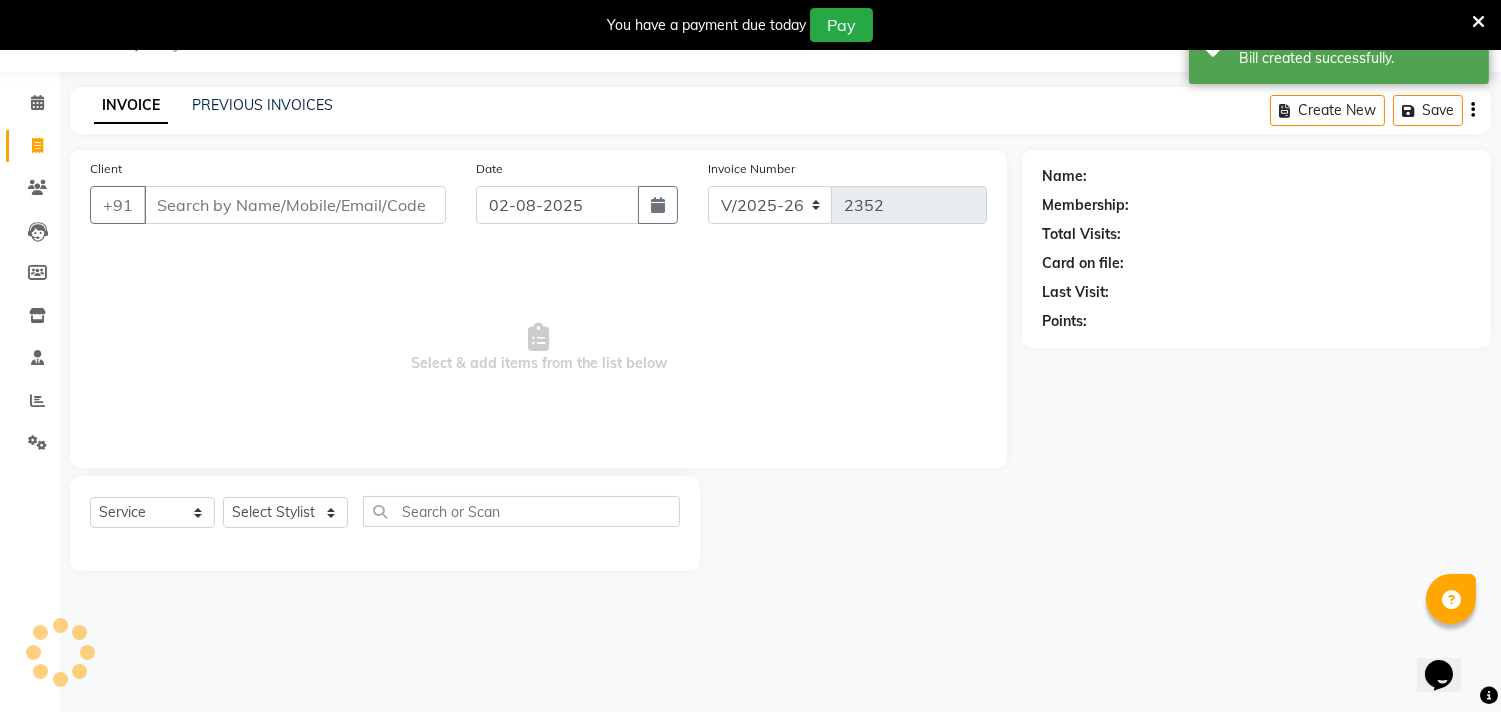 scroll, scrollTop: 0, scrollLeft: 0, axis: both 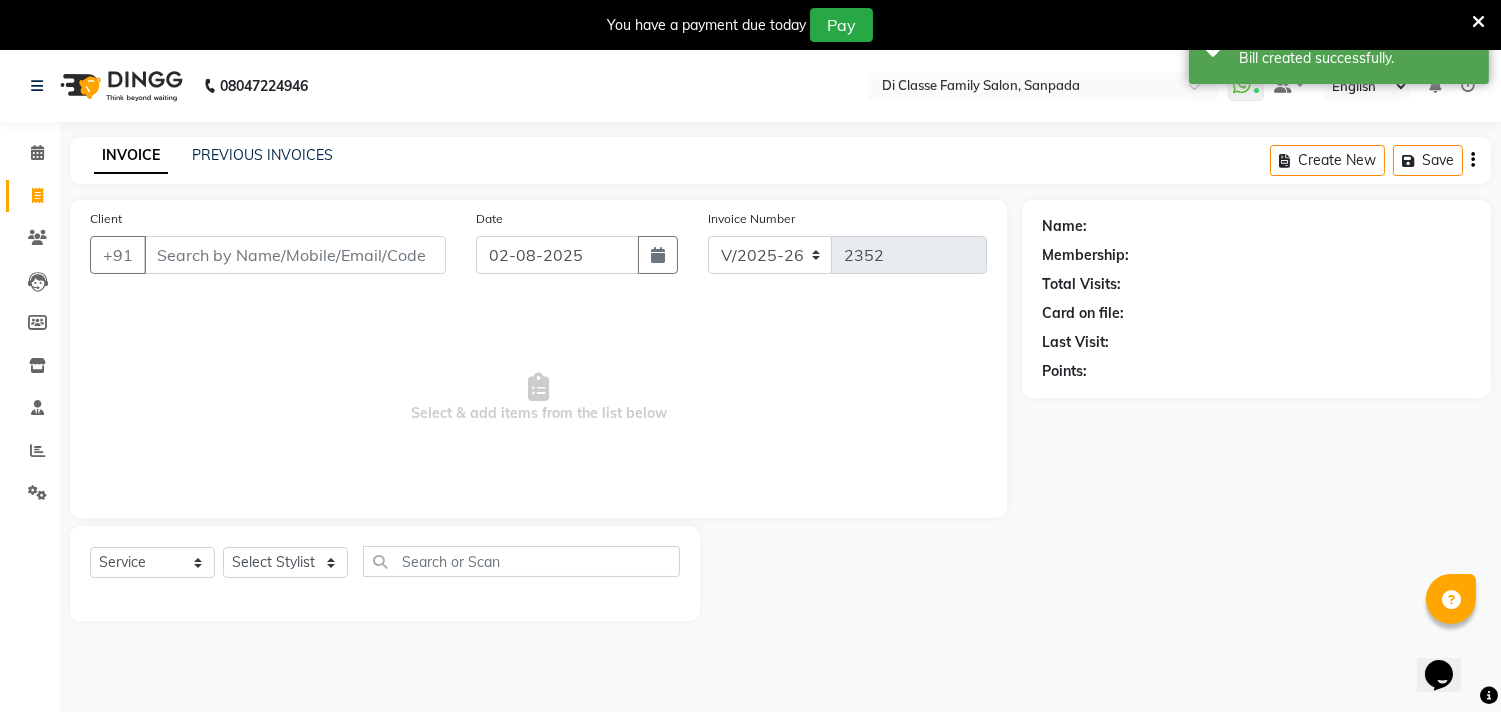 click on "Client" at bounding box center (295, 255) 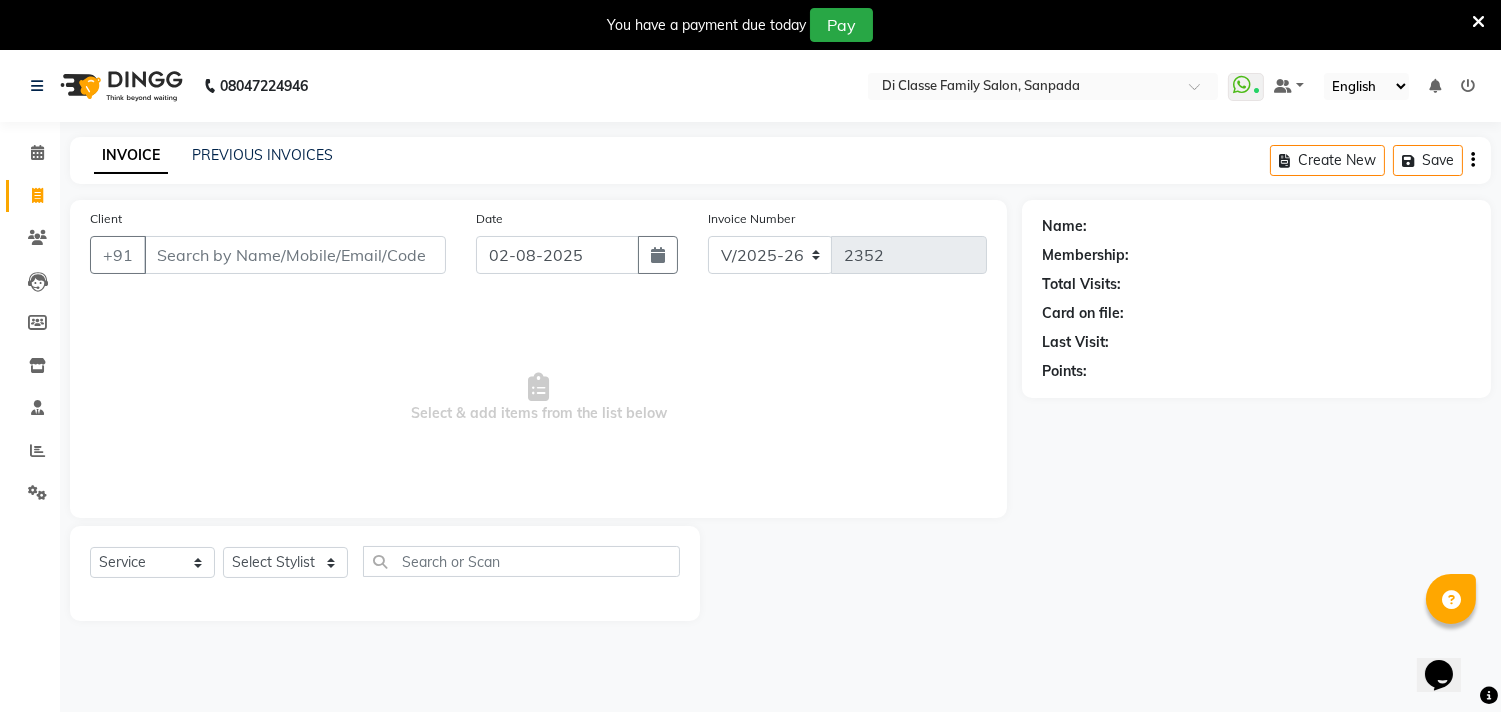 click on "Client" at bounding box center (295, 255) 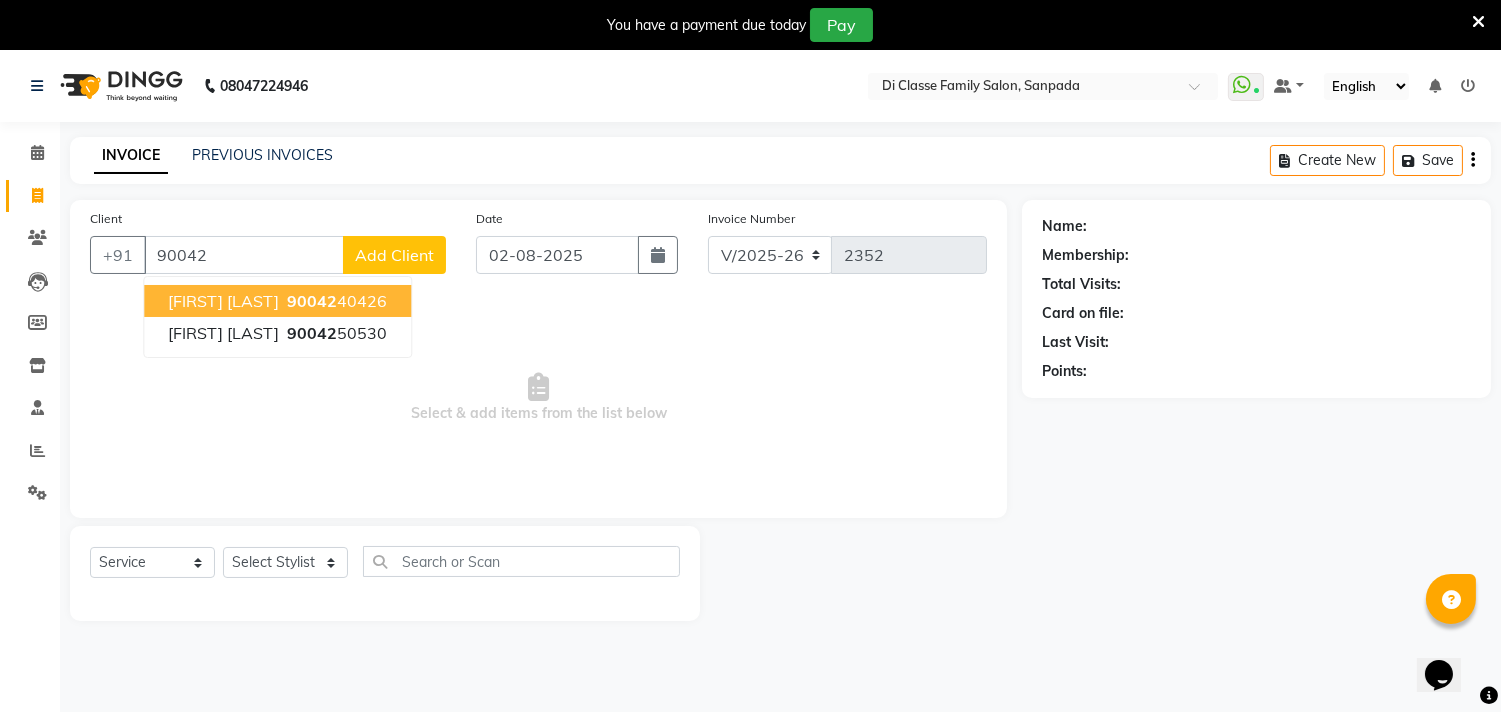 click on "[PHONE]" at bounding box center [335, 301] 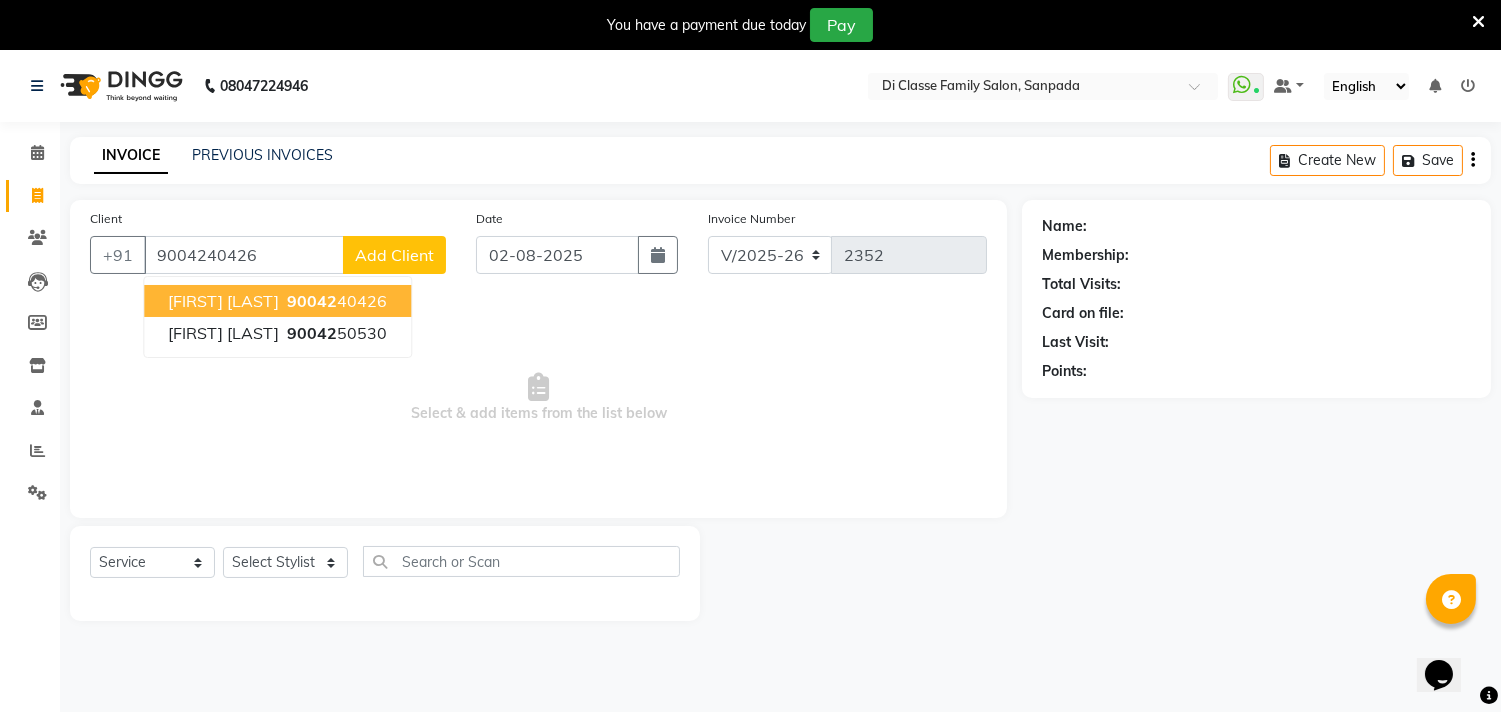type on "9004240426" 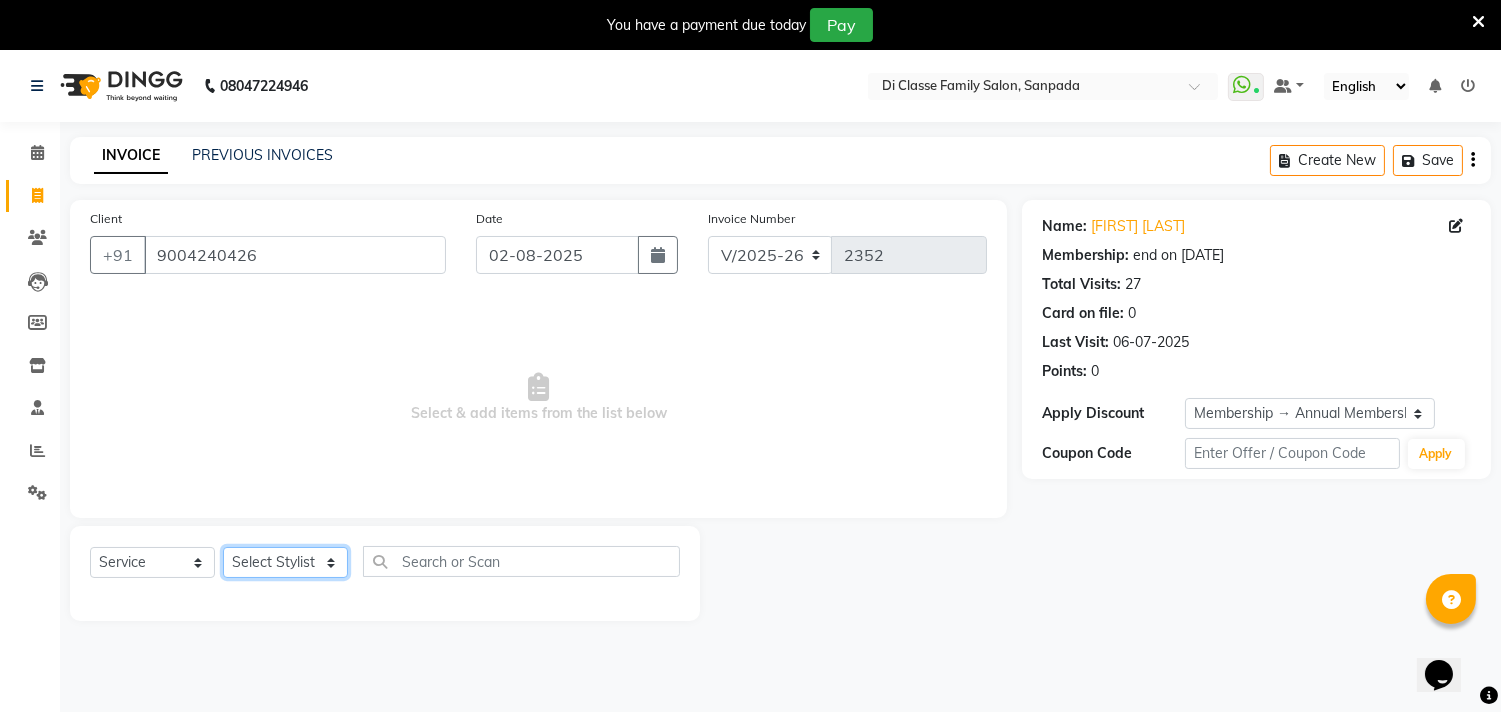 click on "Select Stylist aniket  Anu  [FIRST] [LAST]  Front Desk Javed kapil KOMAL  Payal  Pooja Jadhav Rahul Datkhile RESHMA SHAIKH rutik shinde SACHIN SAKPAL SADDAM SAHAJAN SAKSHI CHAVAN Sameer  sampada Sanjana  SANU SHUBHAM PEDNEKAR Sikandar Ansari Vijay kharat" 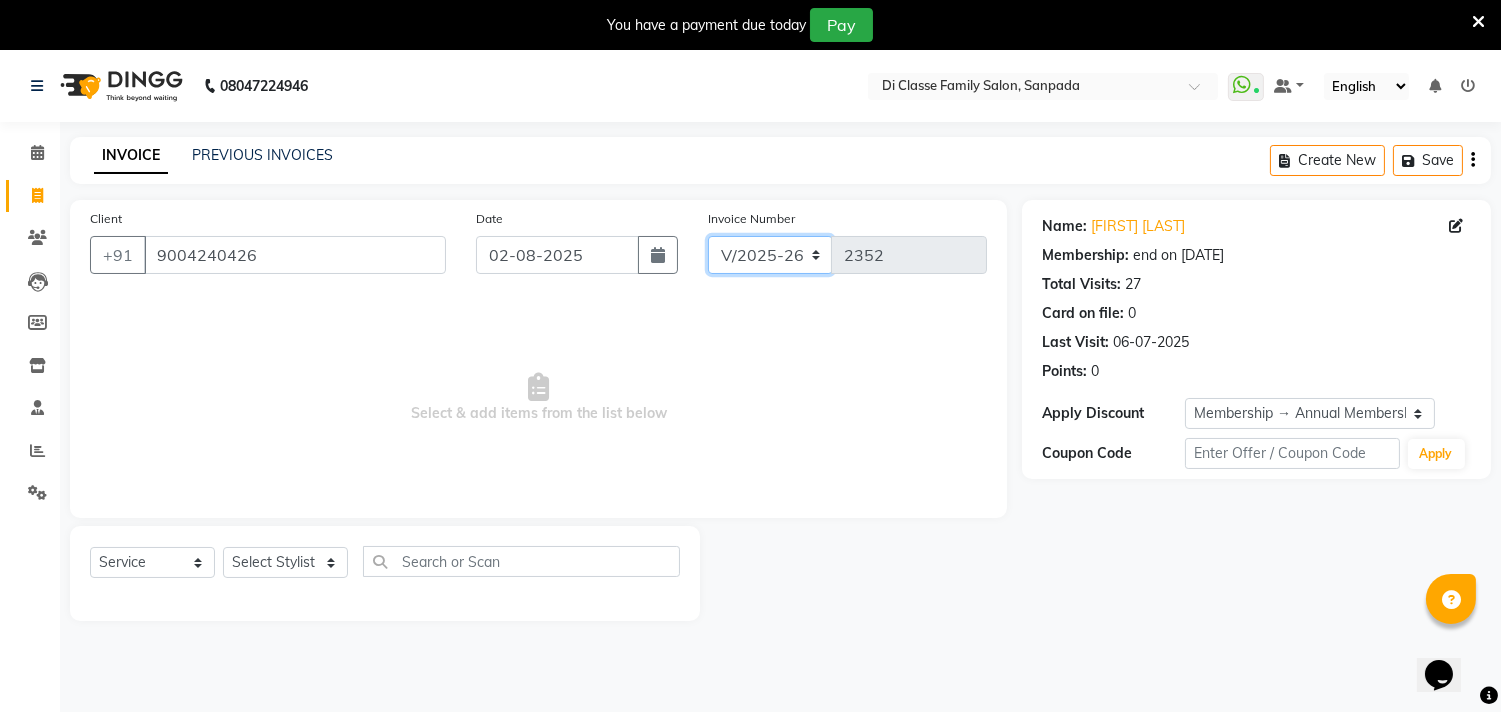 click on "INV/2025 V/2025-26" 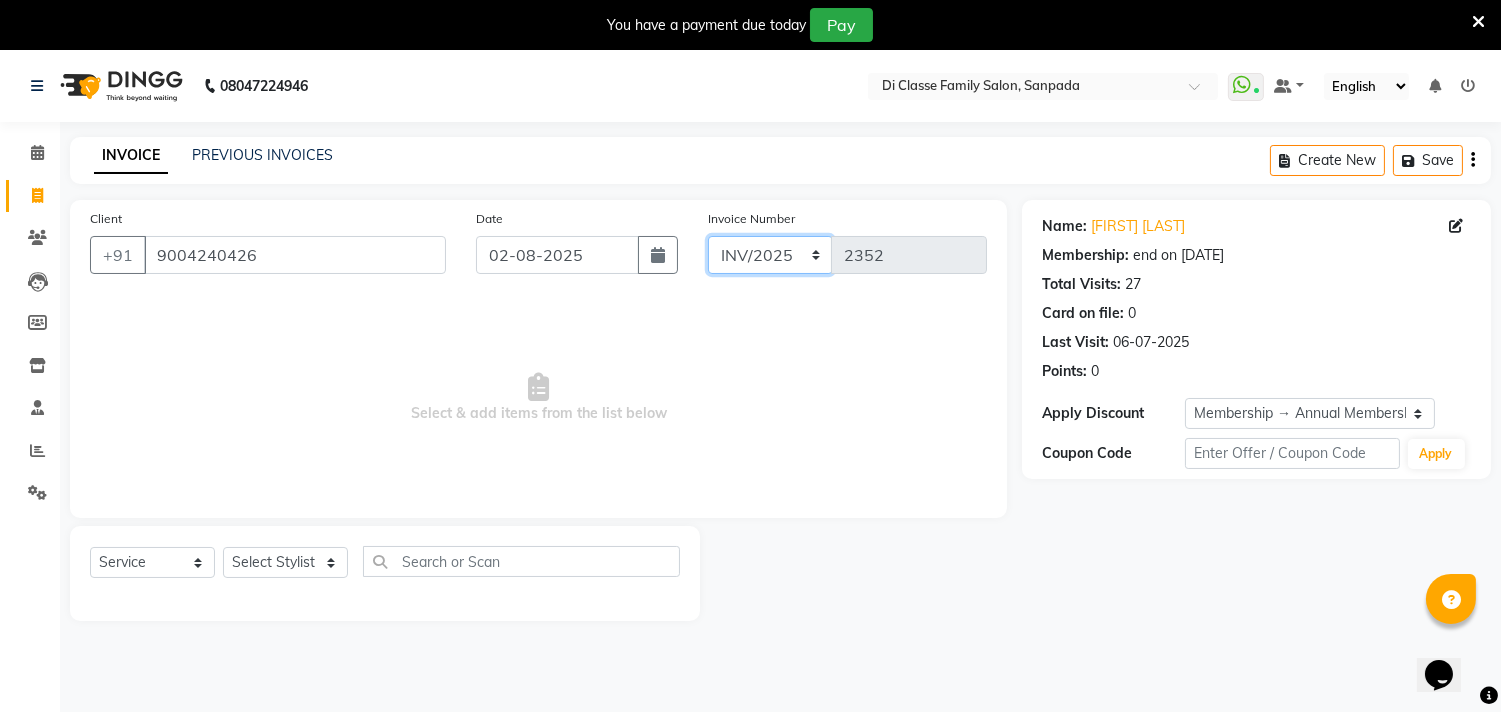 click on "INV/2025 V/2025-26" 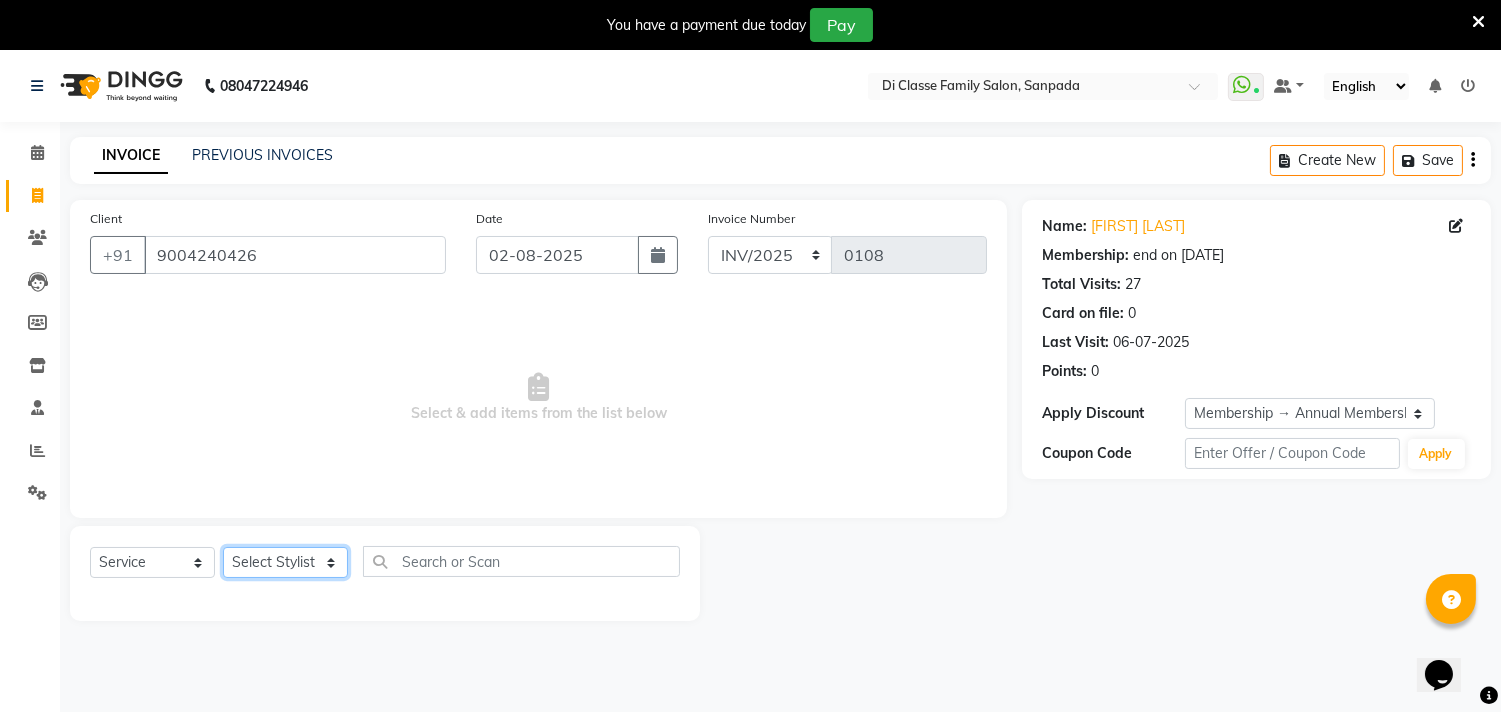 click on "Select Stylist aniket  Anu  [FIRST] [LAST]  Front Desk Javed kapil KOMAL  Payal  Pooja Jadhav Rahul Datkhile RESHMA SHAIKH rutik shinde SACHIN SAKPAL SADDAM SAHAJAN SAKSHI CHAVAN Sameer  sampada Sanjana  SANU SHUBHAM PEDNEKAR Sikandar Ansari Vijay kharat" 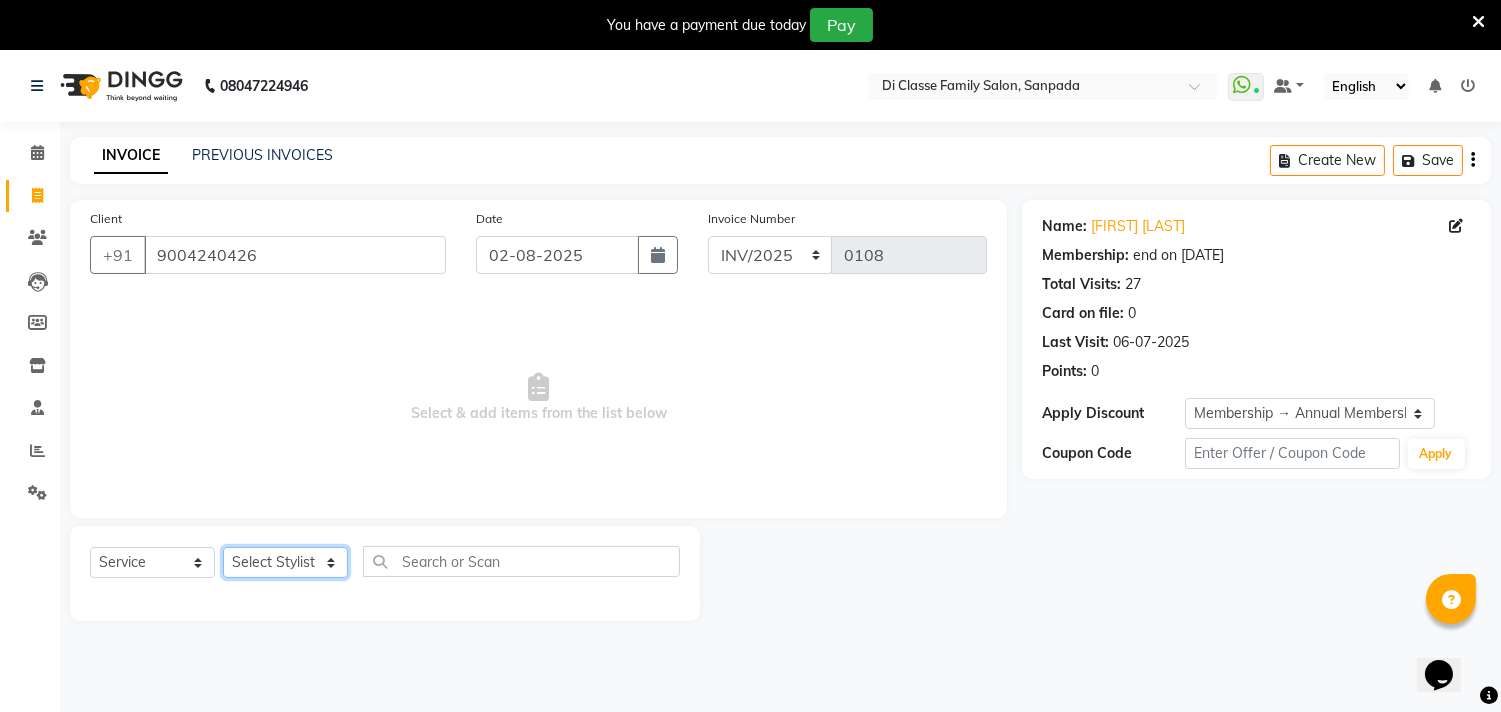 select on "79582" 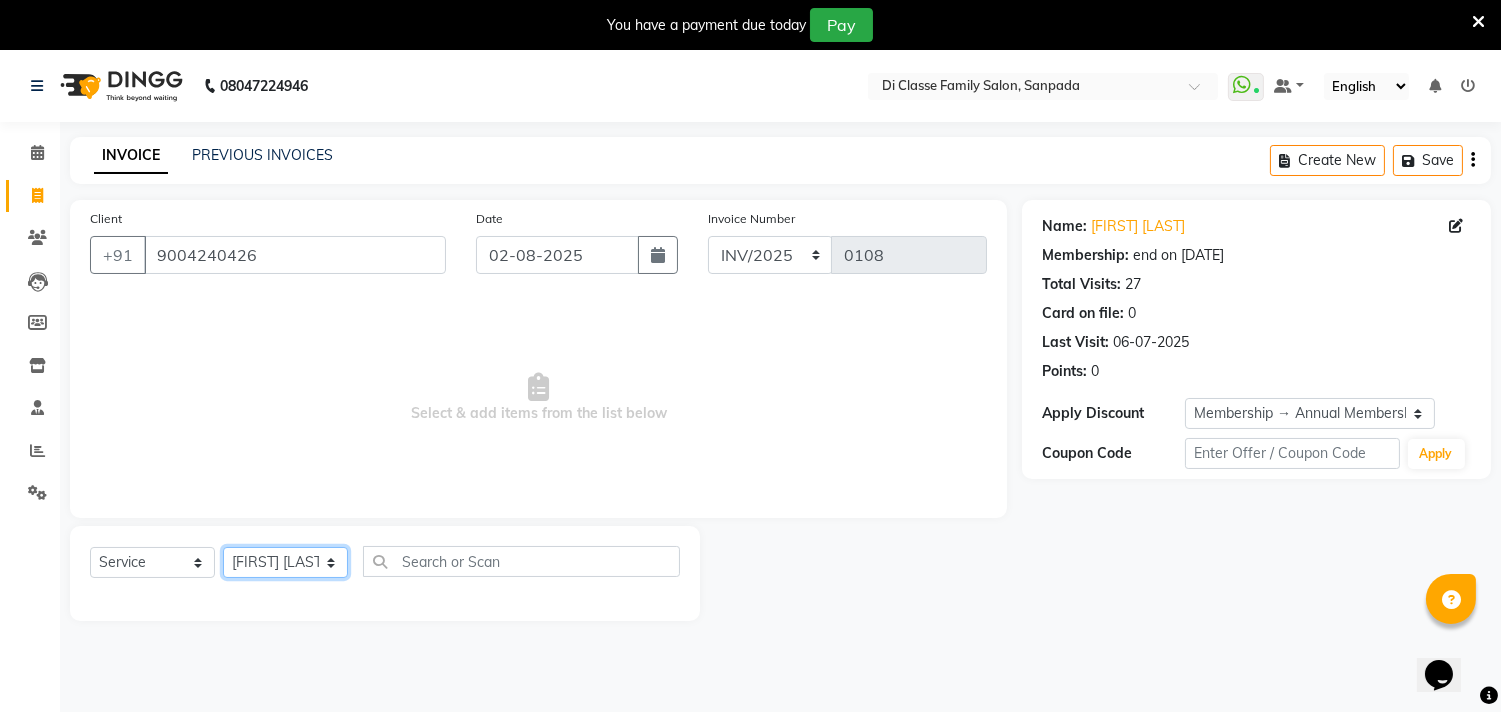 click on "Select Stylist aniket  Anu  [FIRST] [LAST]  Front Desk Javed kapil KOMAL  Payal  Pooja Jadhav Rahul Datkhile RESHMA SHAIKH rutik shinde SACHIN SAKPAL SADDAM SAHAJAN SAKSHI CHAVAN Sameer  sampada Sanjana  SANU SHUBHAM PEDNEKAR Sikandar Ansari Vijay kharat" 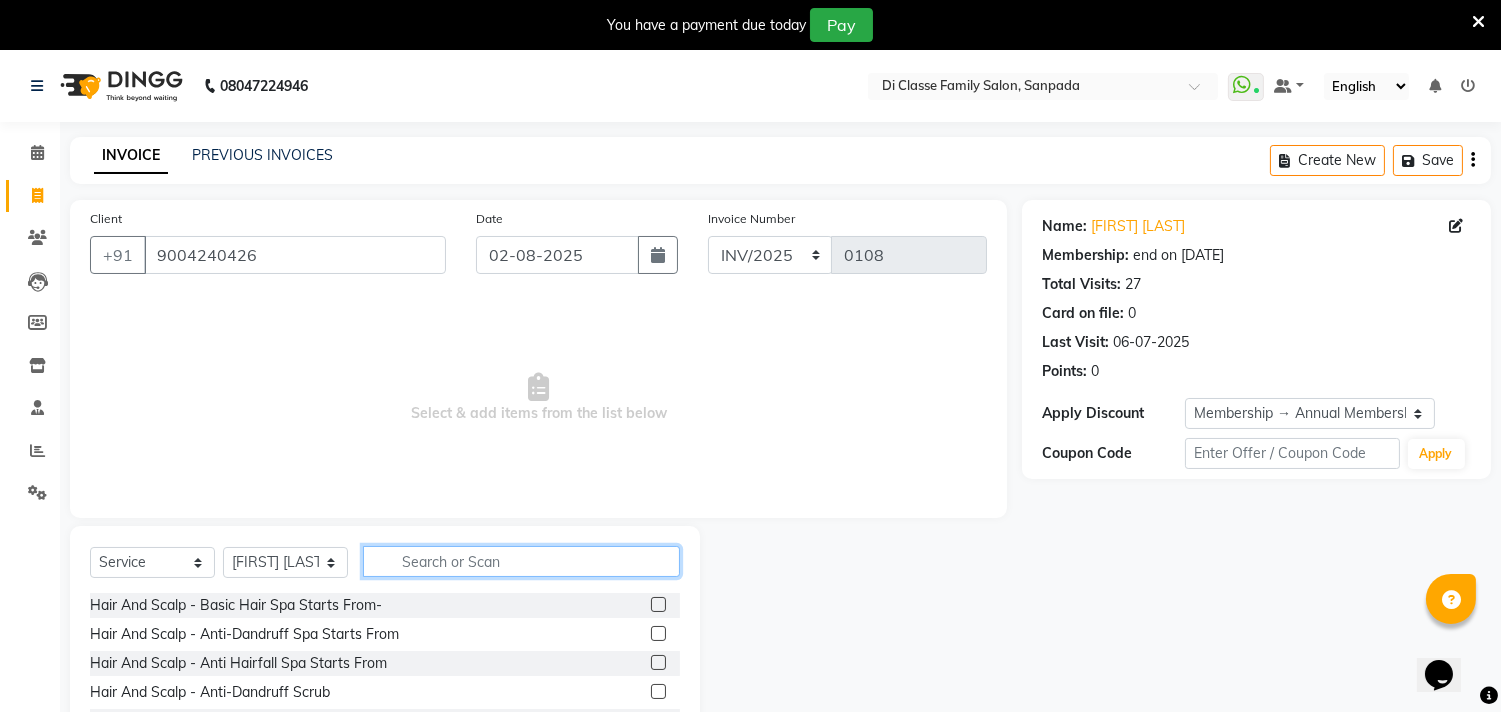 click 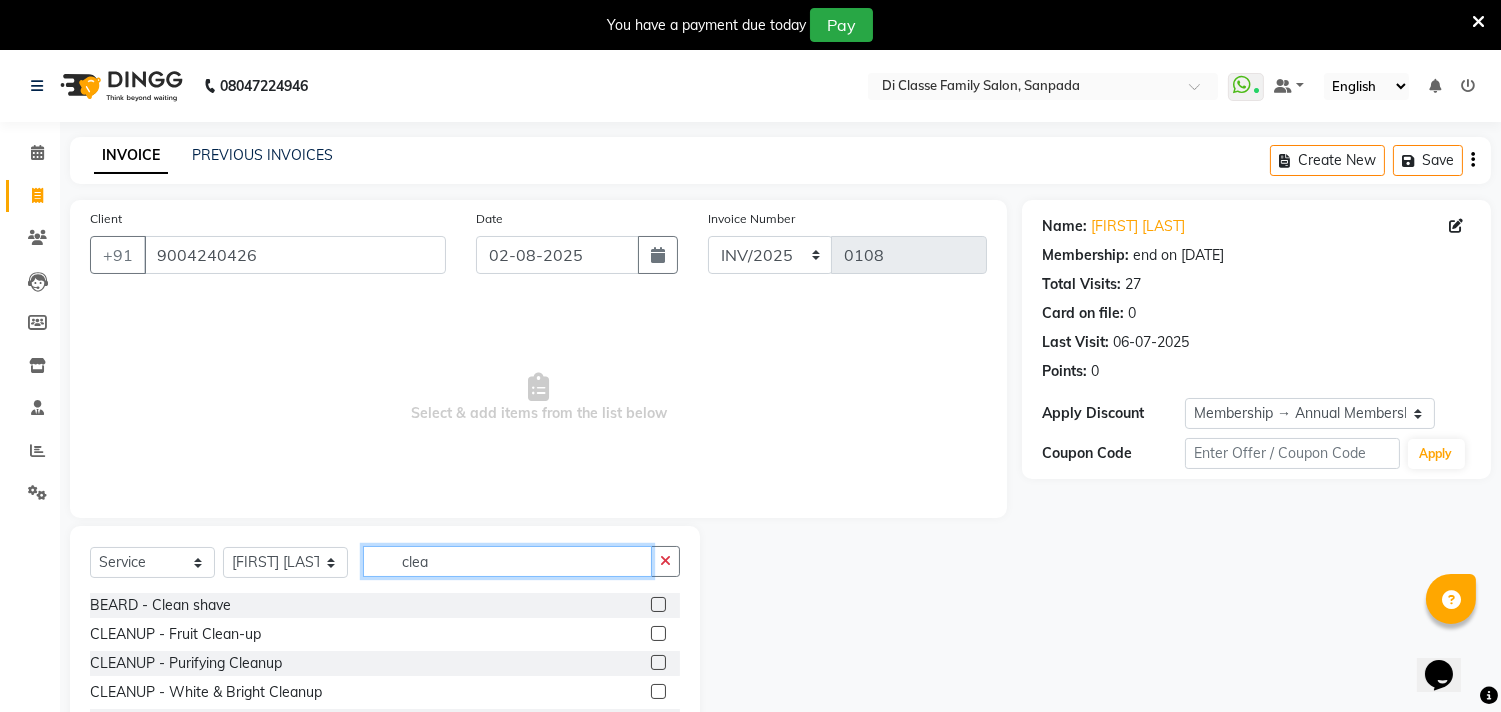 type on "clea" 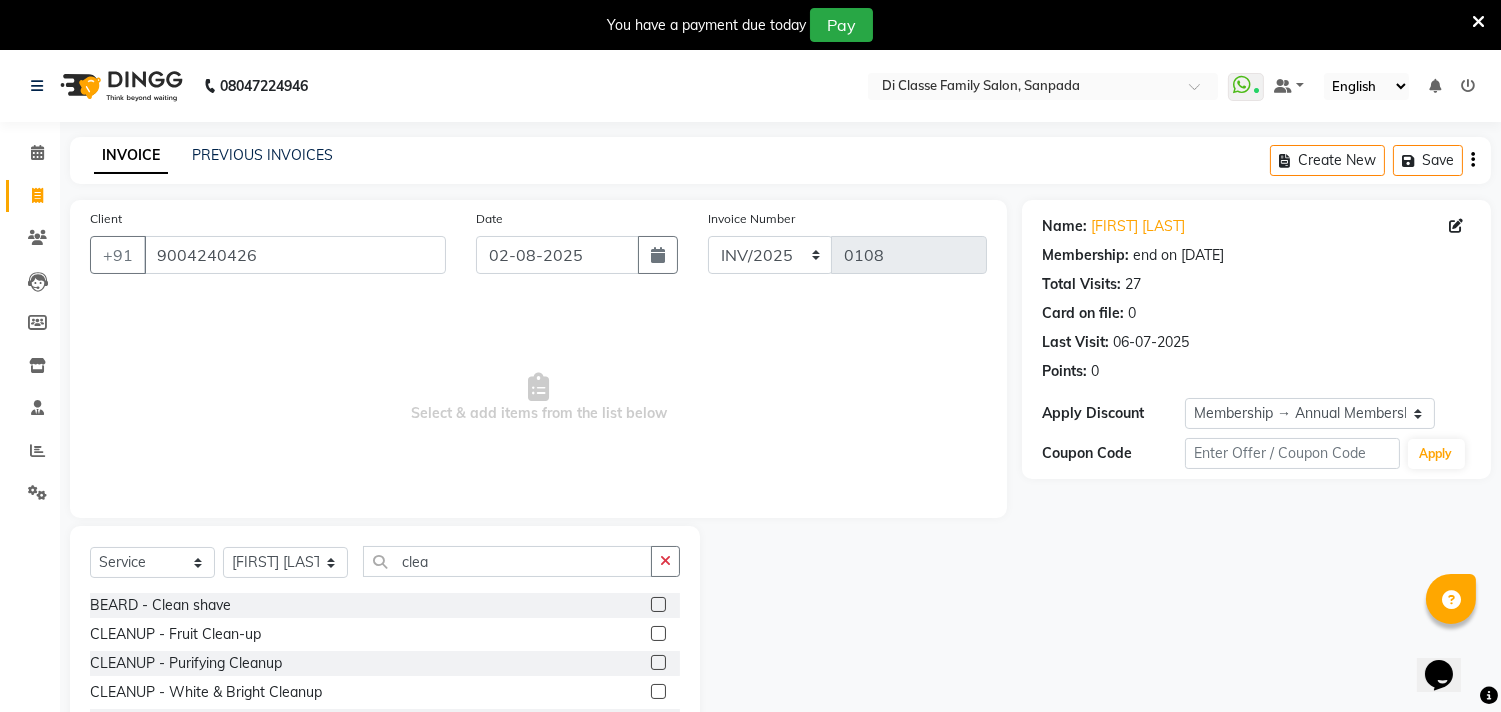 click 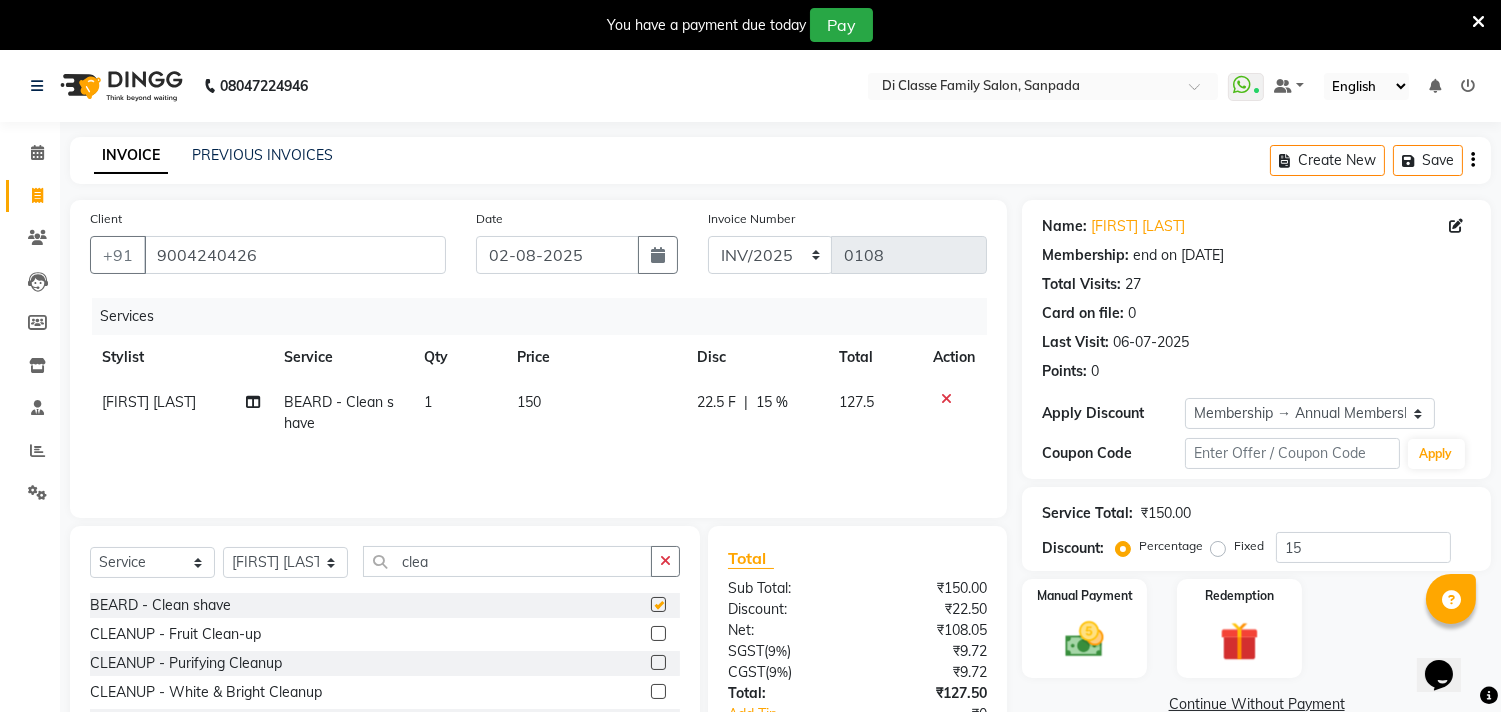 checkbox on "false" 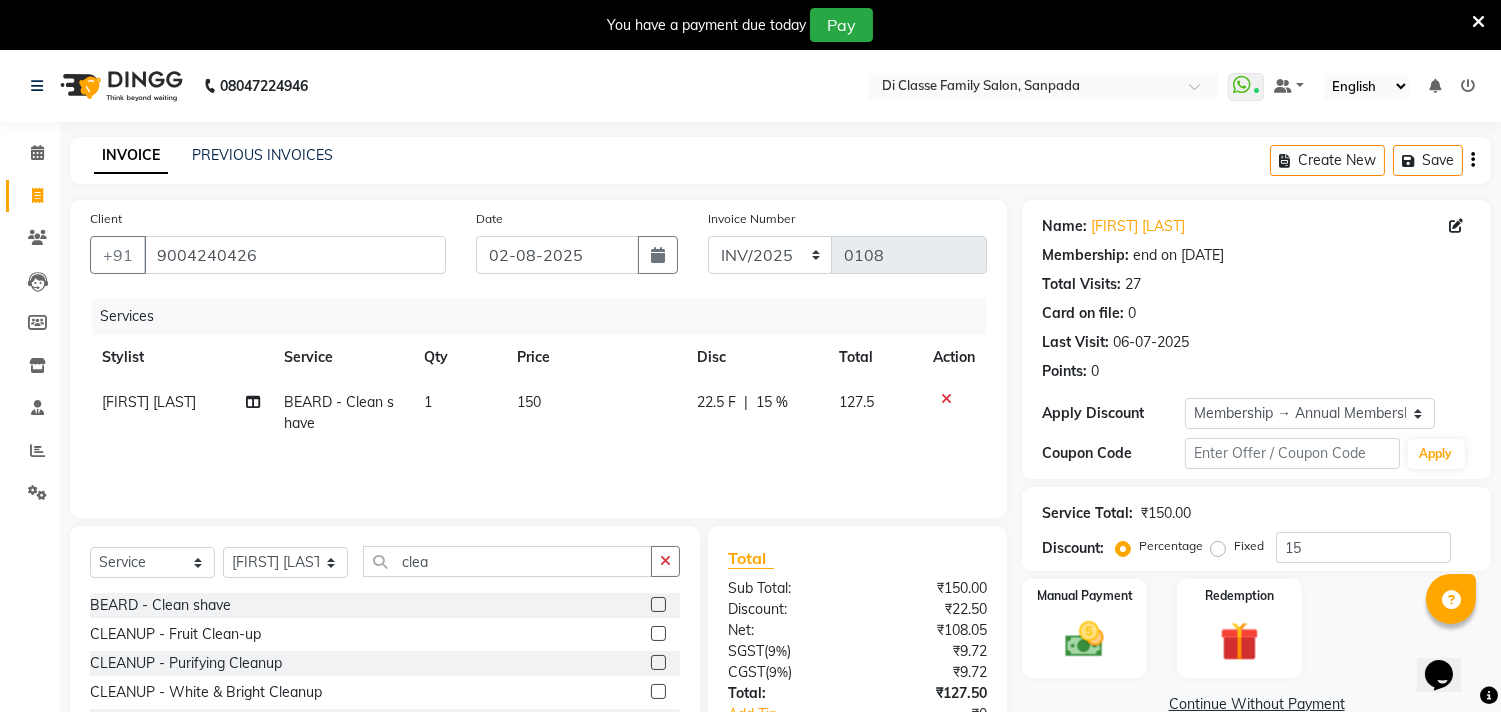 click on "22.5 F" 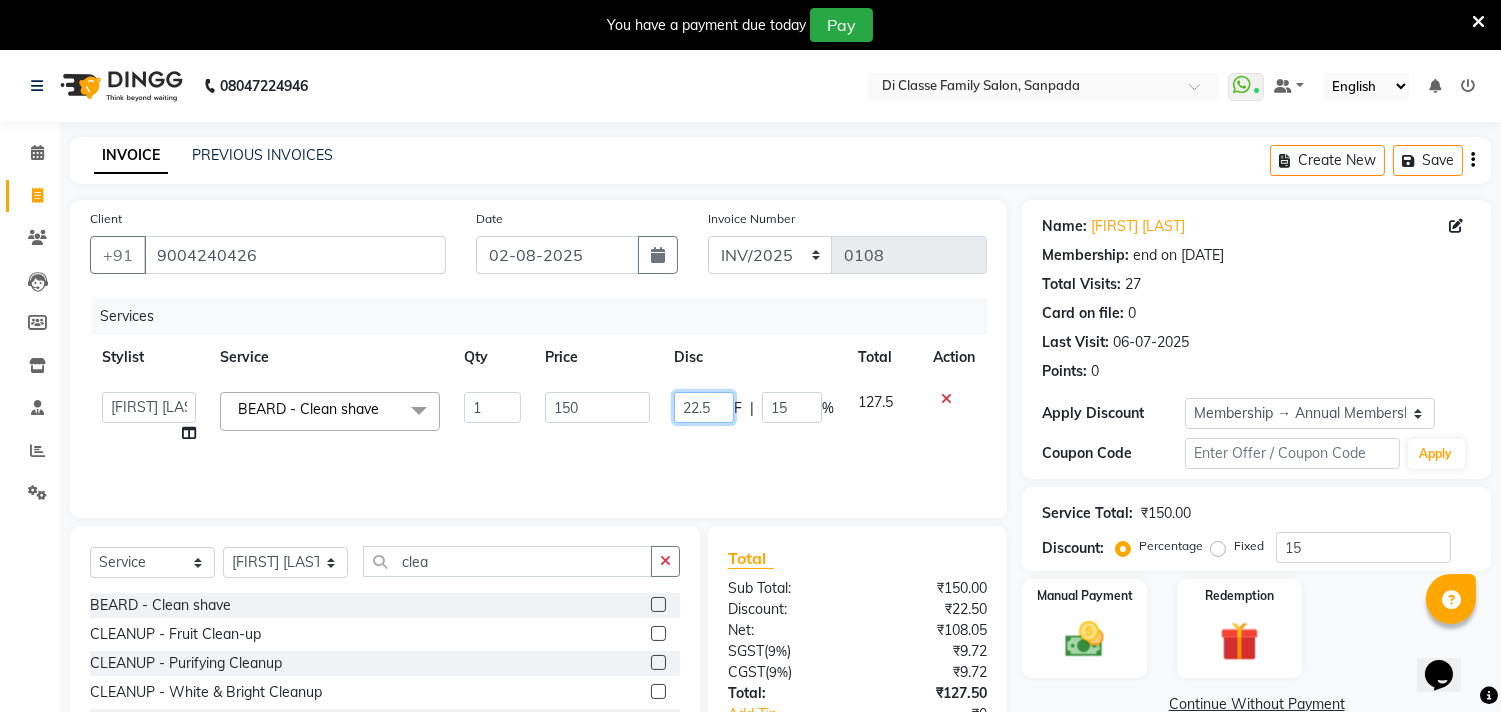 click on "22.5" 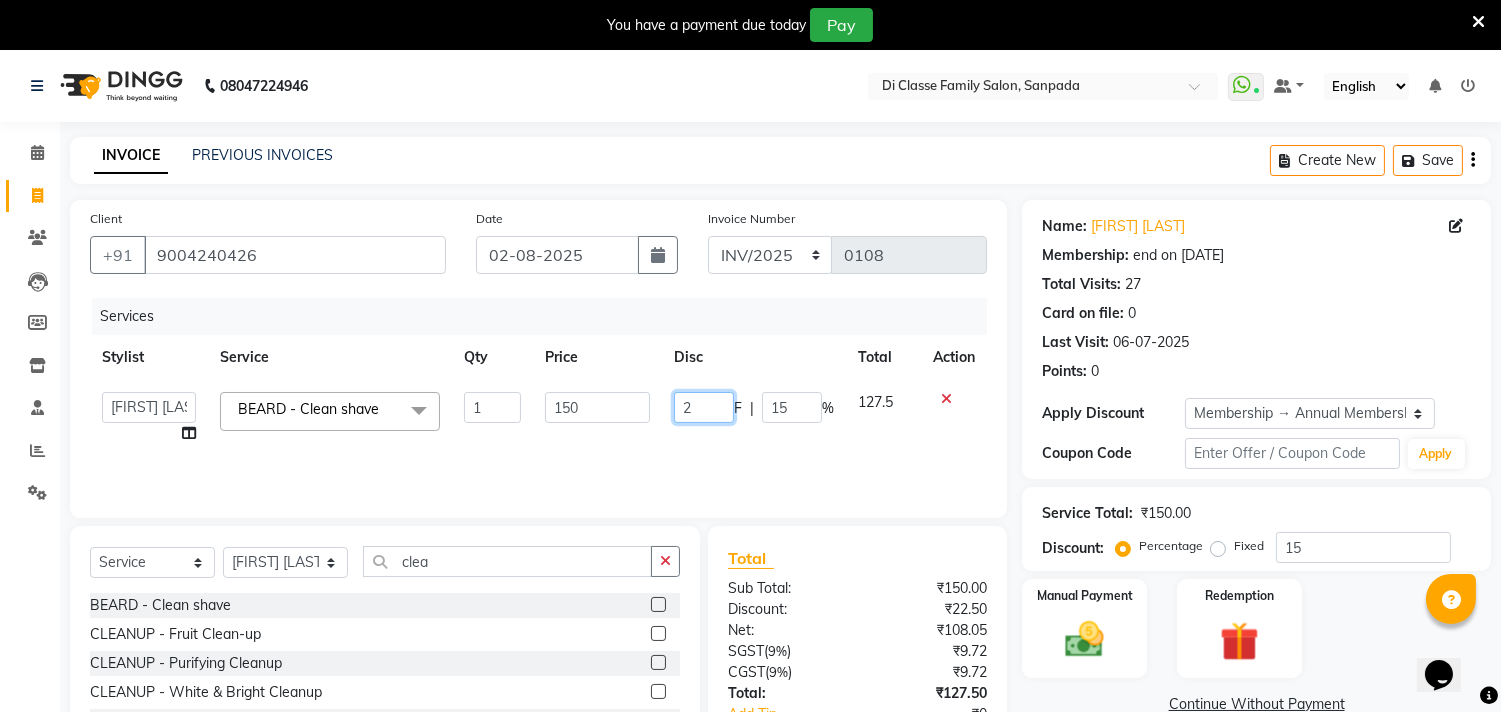 type on "23" 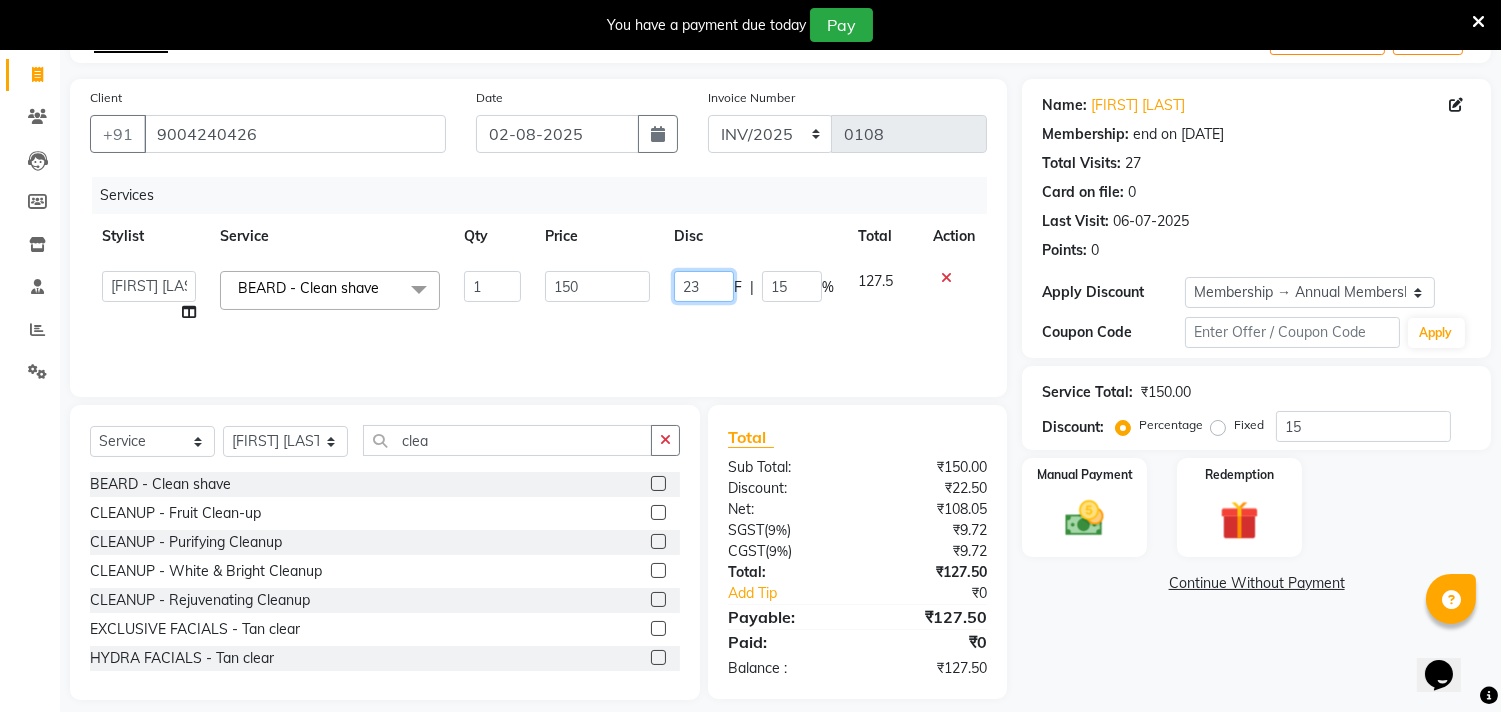 scroll, scrollTop: 138, scrollLeft: 0, axis: vertical 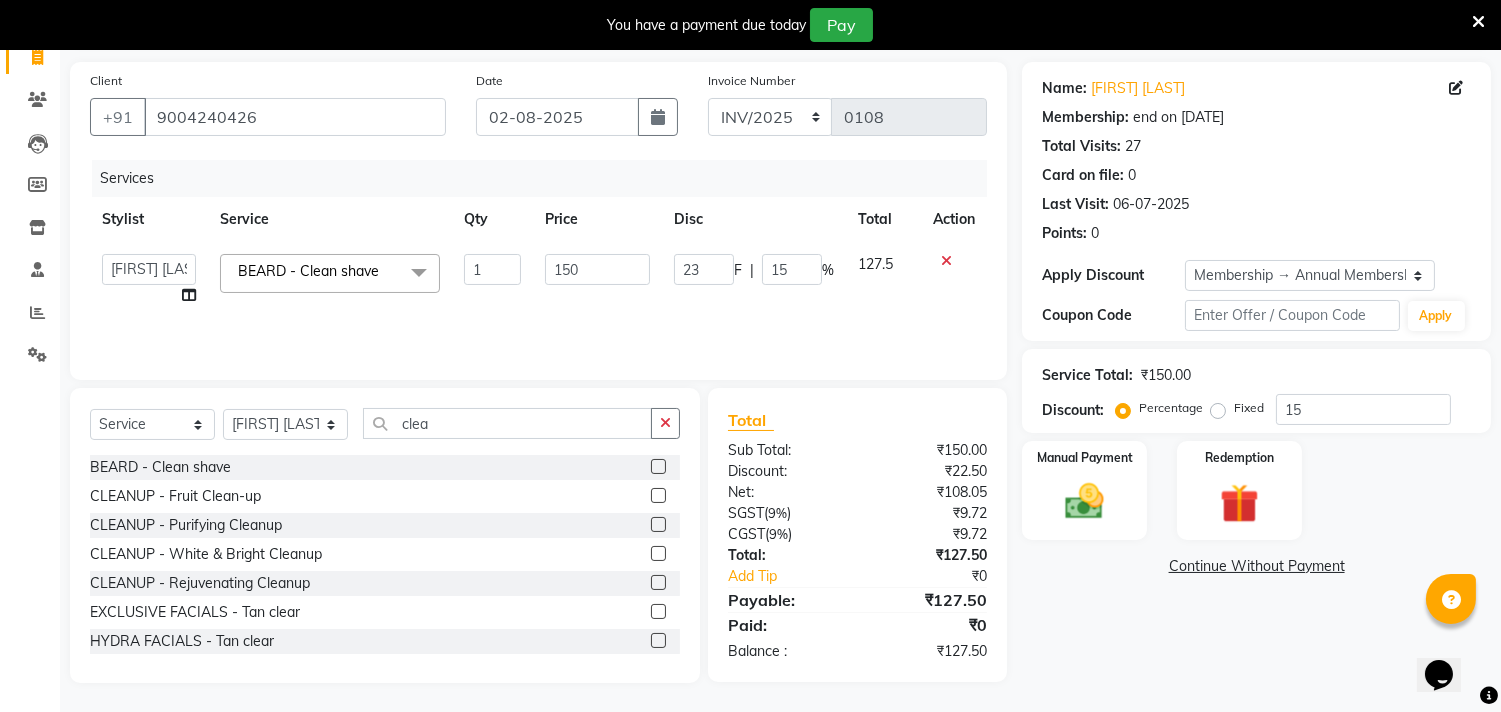 click on "Name: [FIRST] [LAST] Membership: end on [DATE] Total Visits:  [NUMBER] Card on file:  [NUMBER] Last Visit:   [DATE] Points:   [NUMBER]  Apply Discount Select Membership → Annual Membership Coupon Code Apply Service Total:  ₹[AMOUNT]  Discount:  Percentage   Fixed  [NUMBER] Manual Payment Redemption  Continue Without Payment" 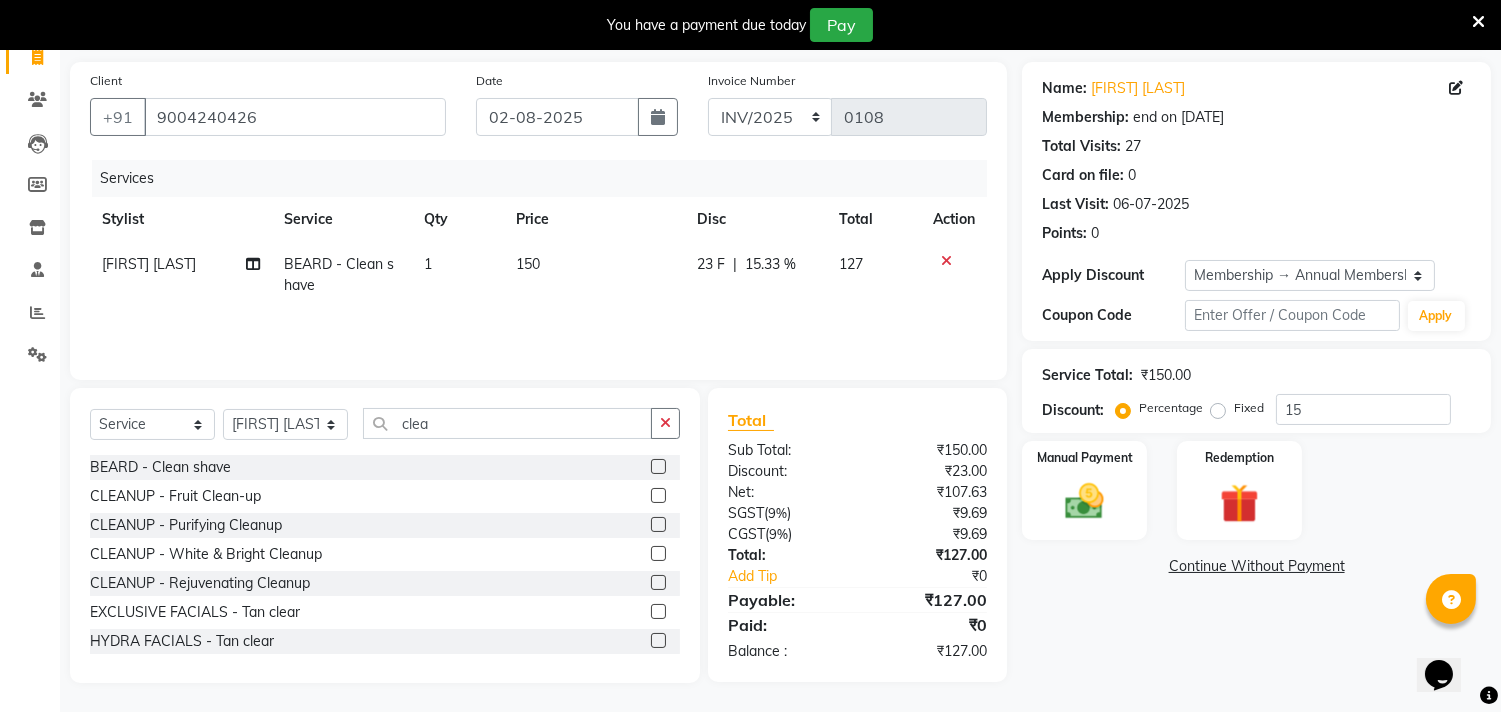 click on "Name: [FIRST] [LAST] Membership: end on [DATE] Total Visits:  [NUMBER] Card on file:  [NUMBER] Last Visit:   [DATE] Points:   [NUMBER]  Apply Discount Select Membership → Annual Membership Coupon Code Apply Service Total:  ₹[AMOUNT]  Discount:  Percentage   Fixed  [NUMBER] Manual Payment Redemption  Continue Without Payment" 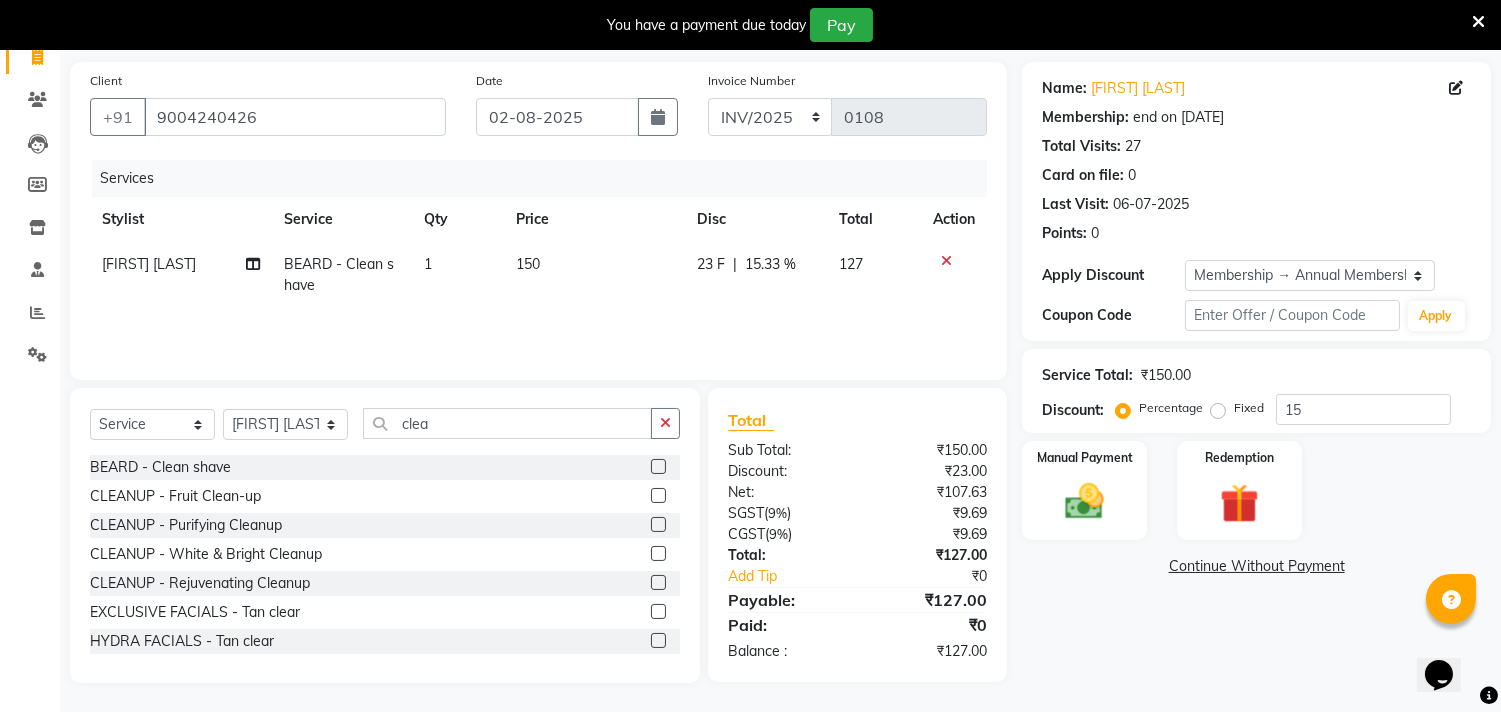 click on "23 F" 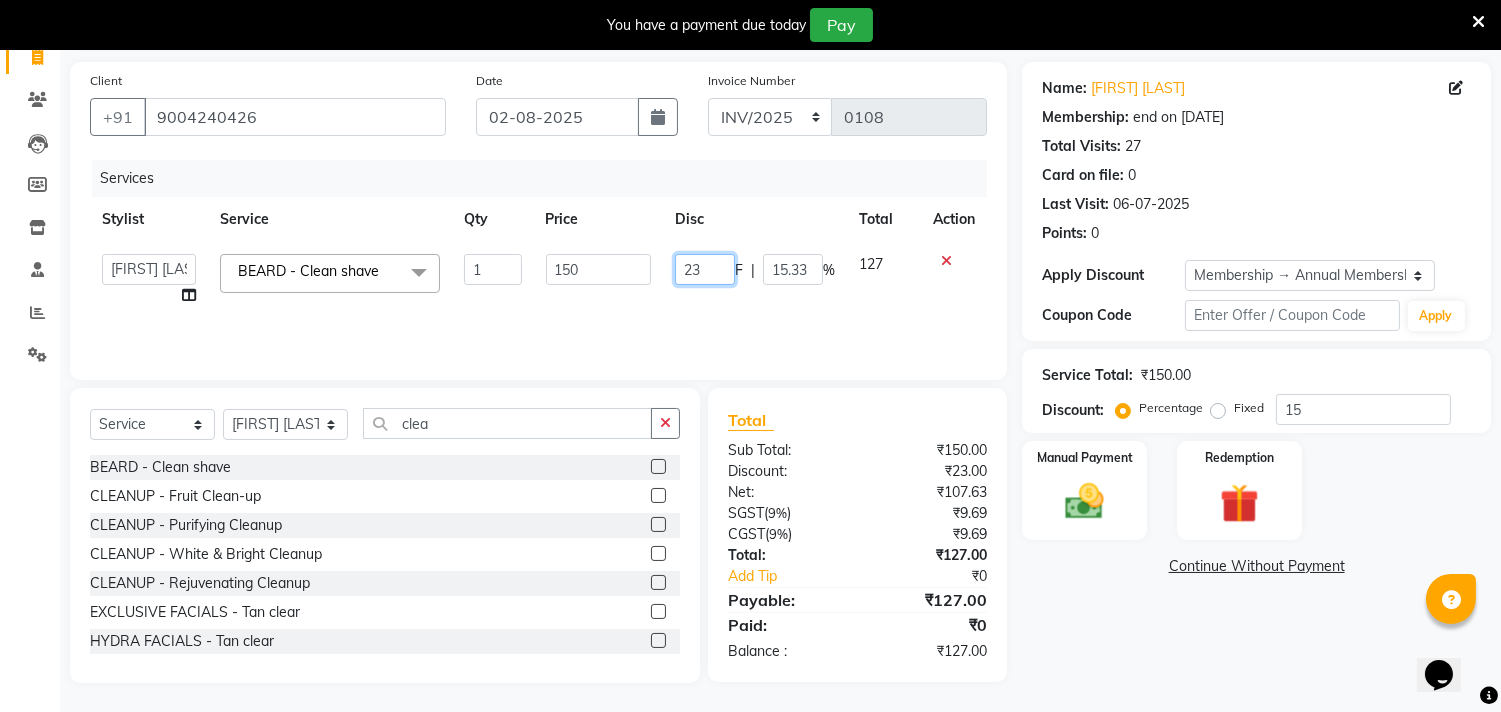 click on "23" 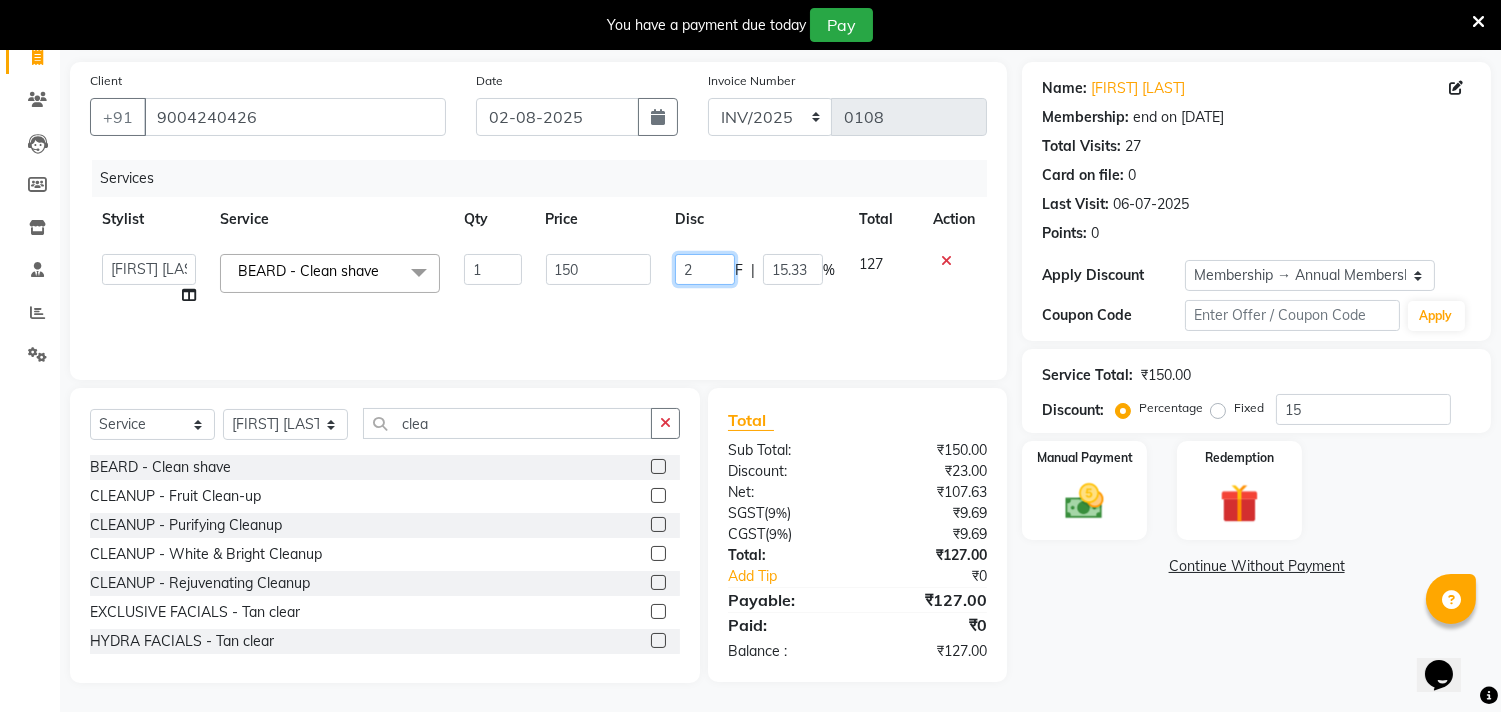 type on "22" 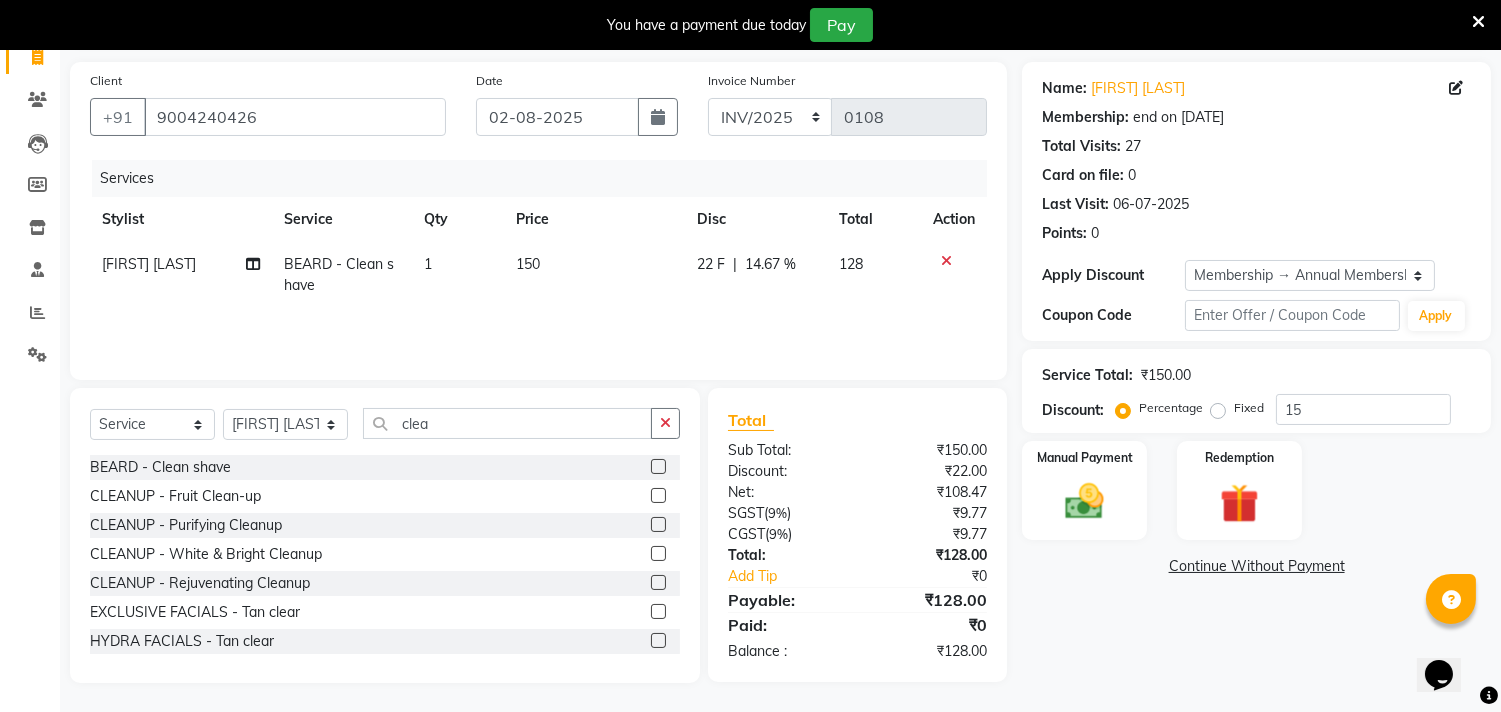 click on "Name: [FIRST] [LAST] Membership: end on [DATE] Total Visits:  [NUMBER] Card on file:  [NUMBER] Last Visit:   [DATE] Points:   [NUMBER]  Apply Discount Select Membership → Annual Membership Coupon Code Apply Service Total:  ₹[AMOUNT]  Discount:  Percentage   Fixed  [NUMBER] Manual Payment Redemption  Continue Without Payment" 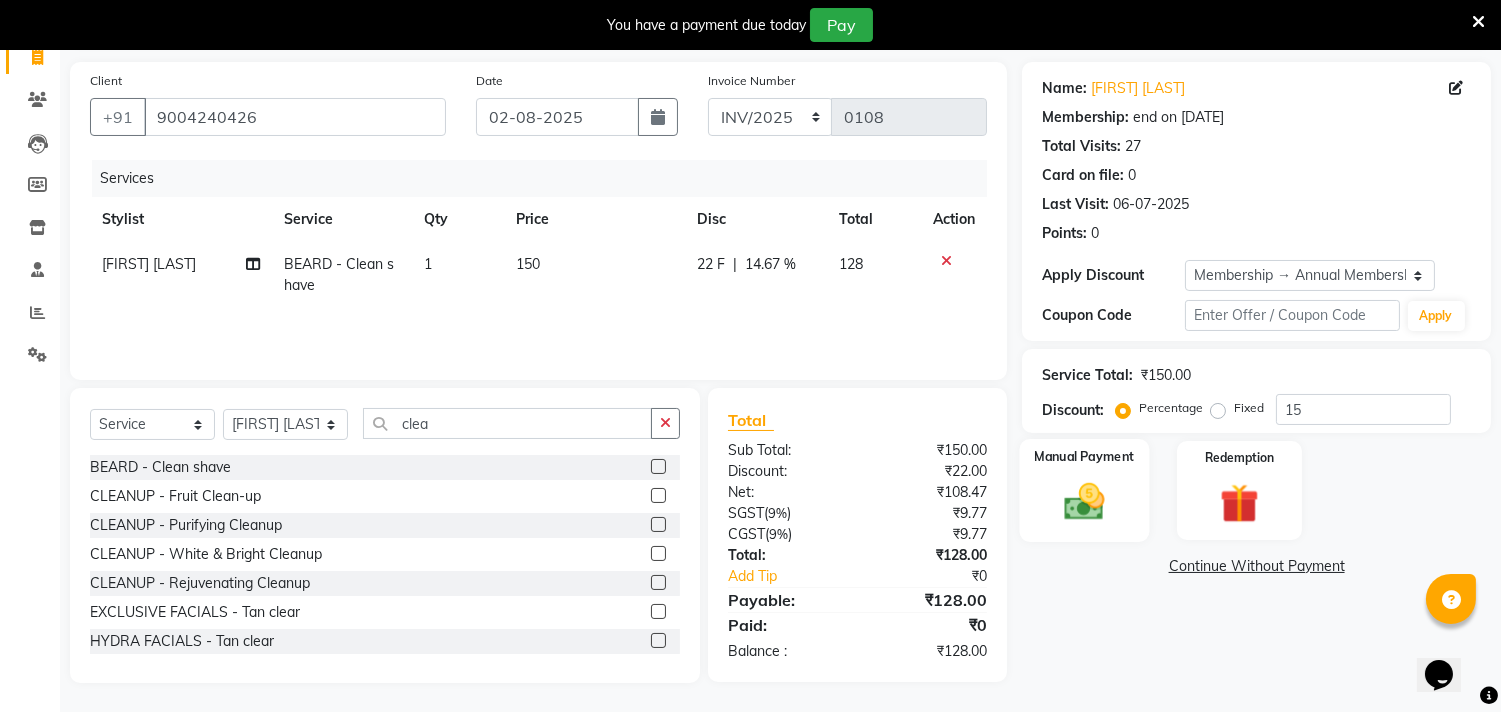 click 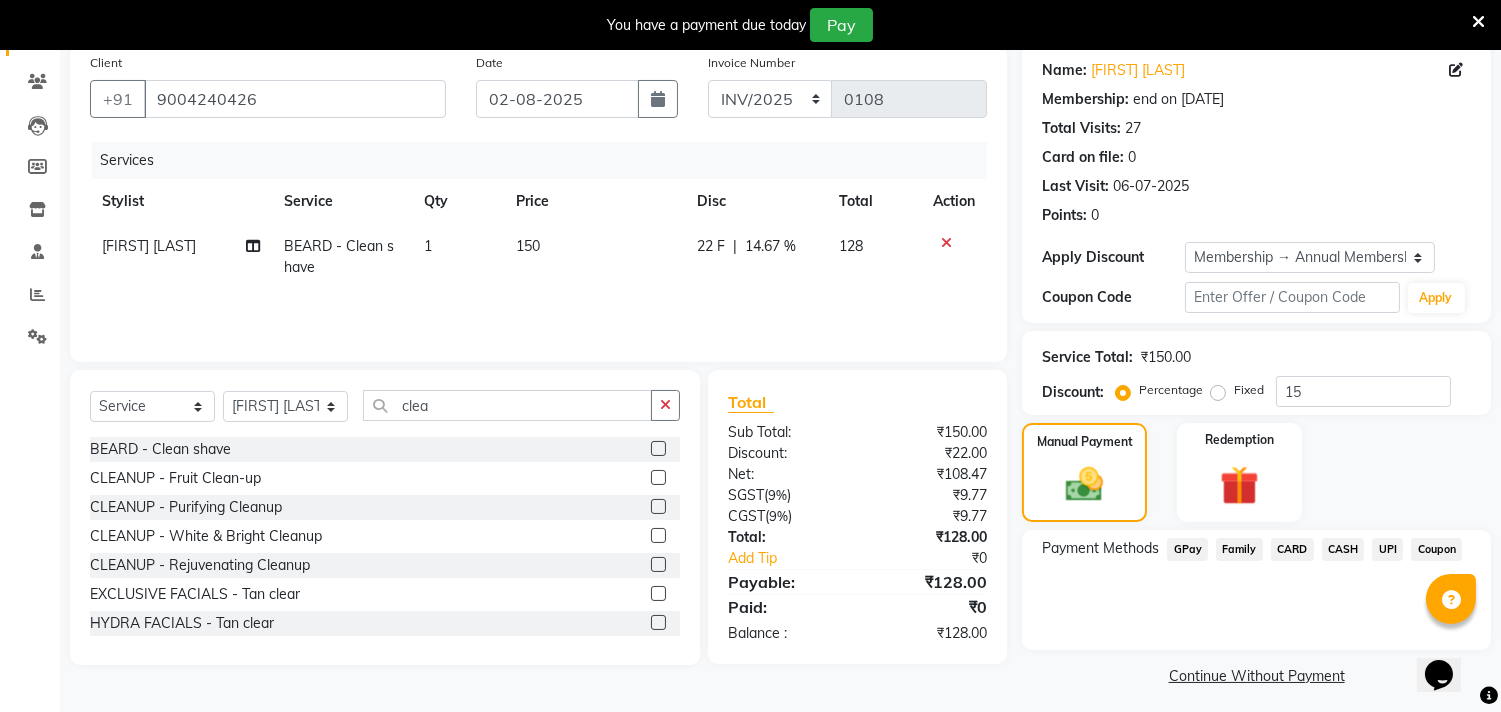scroll, scrollTop: 164, scrollLeft: 0, axis: vertical 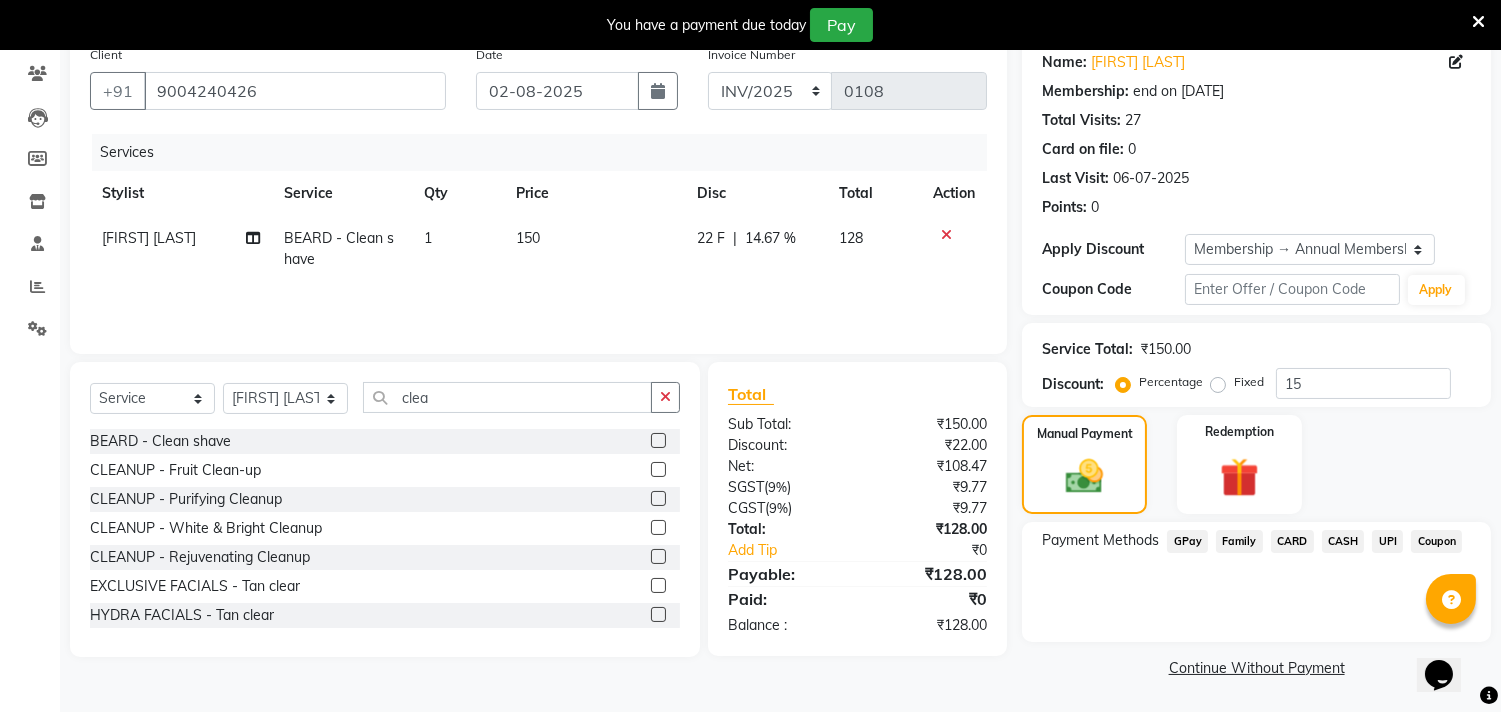 click on "CASH" 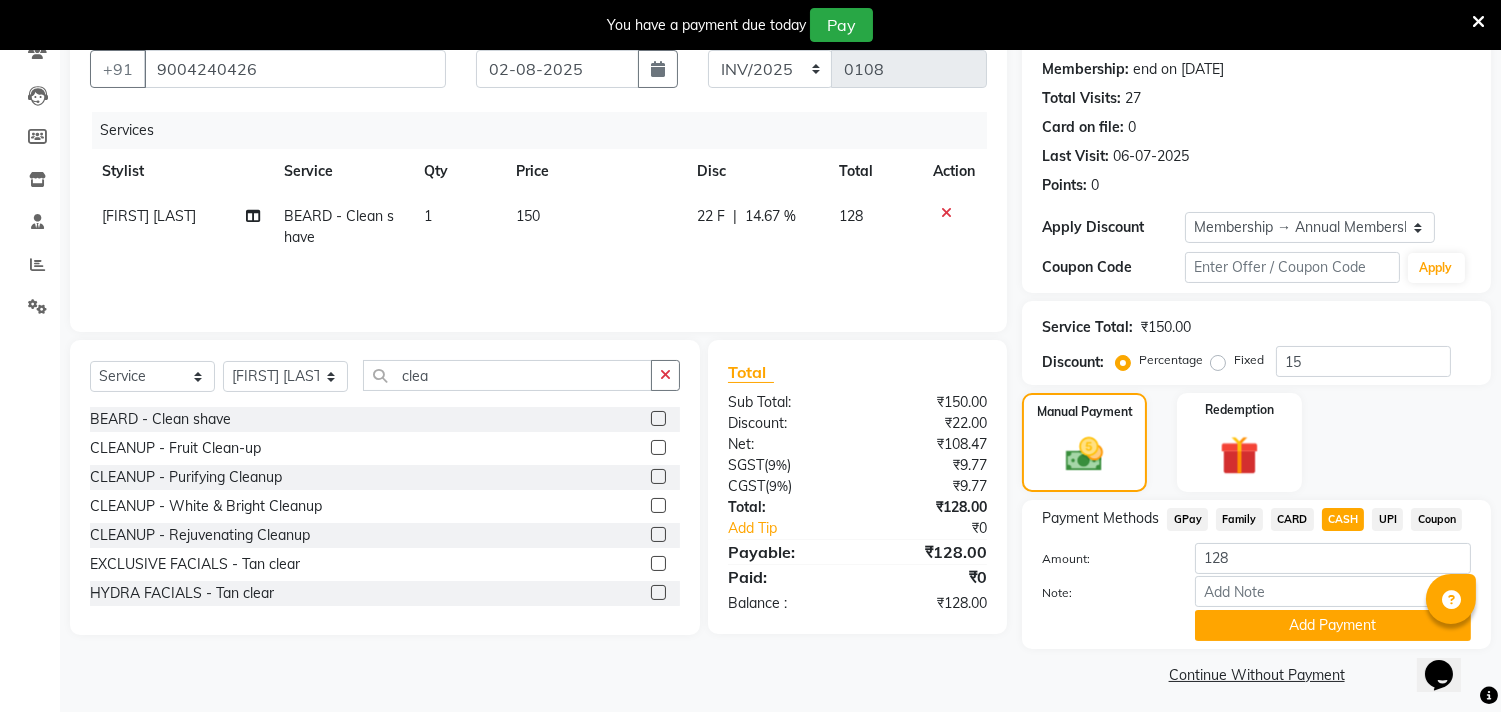 scroll, scrollTop: 193, scrollLeft: 0, axis: vertical 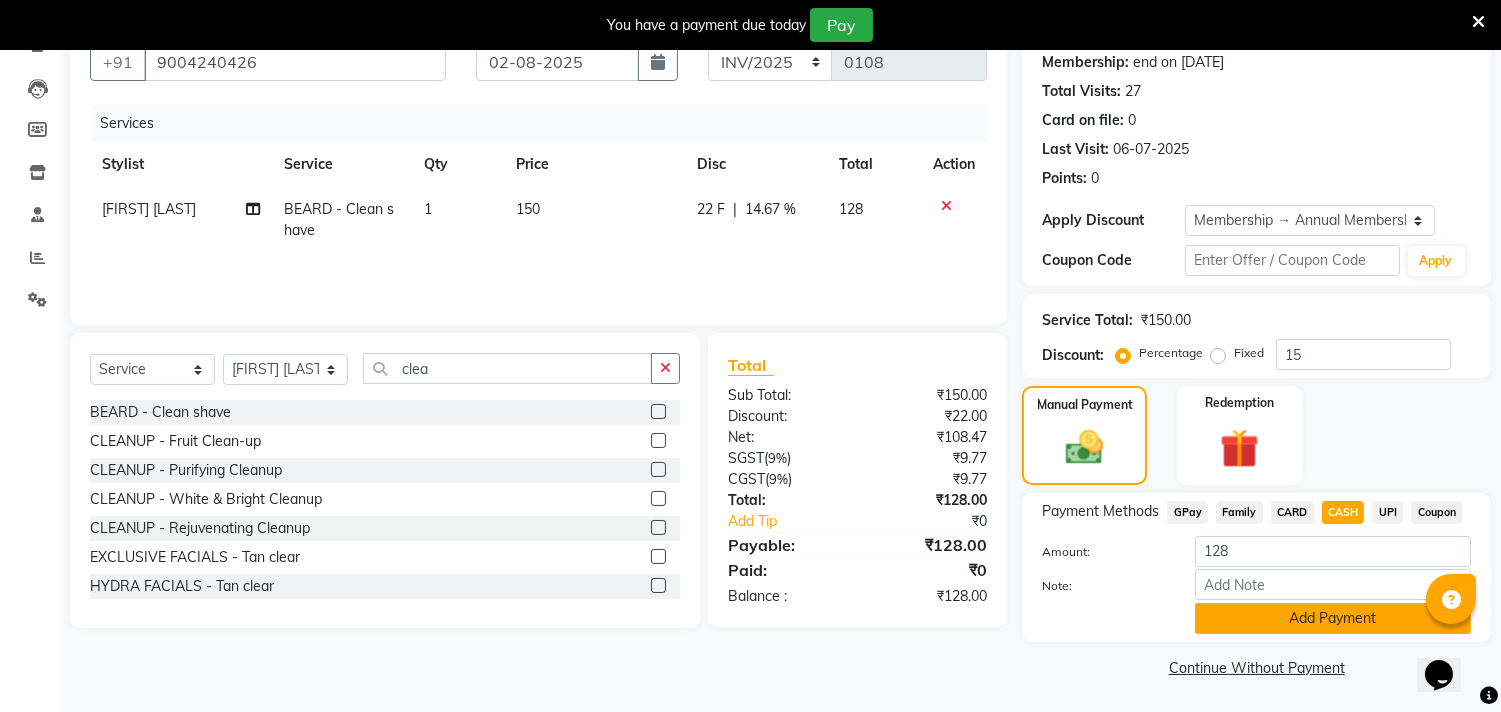 click on "Add Payment" 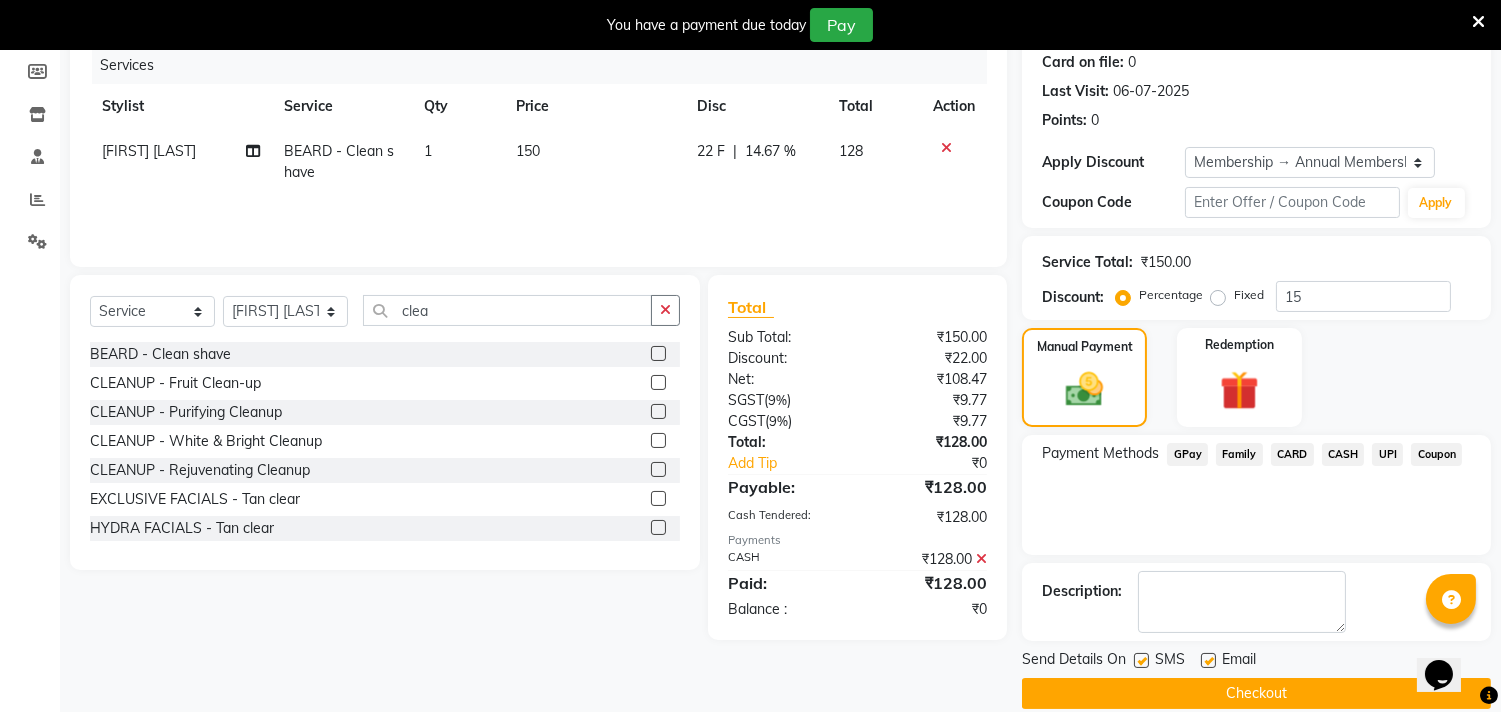 scroll, scrollTop: 277, scrollLeft: 0, axis: vertical 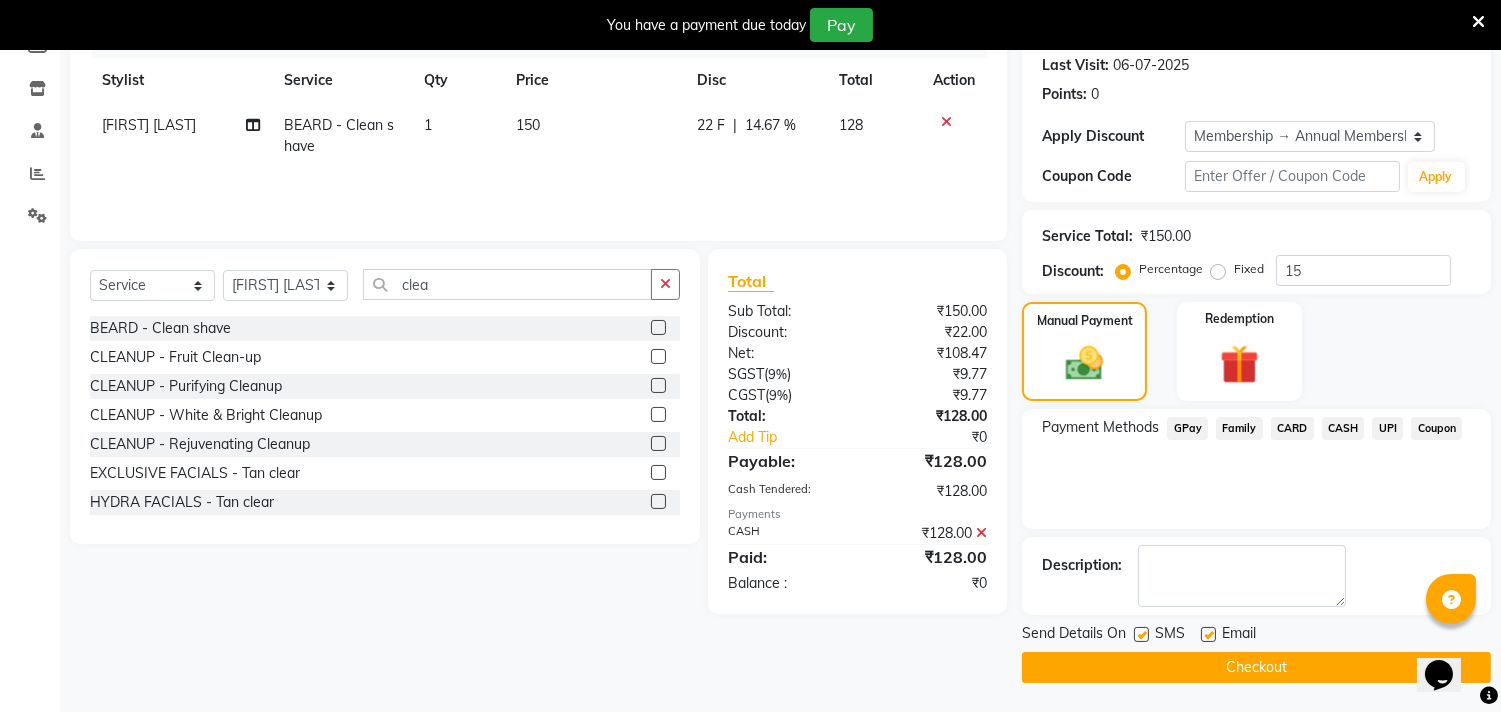 click on "Checkout" 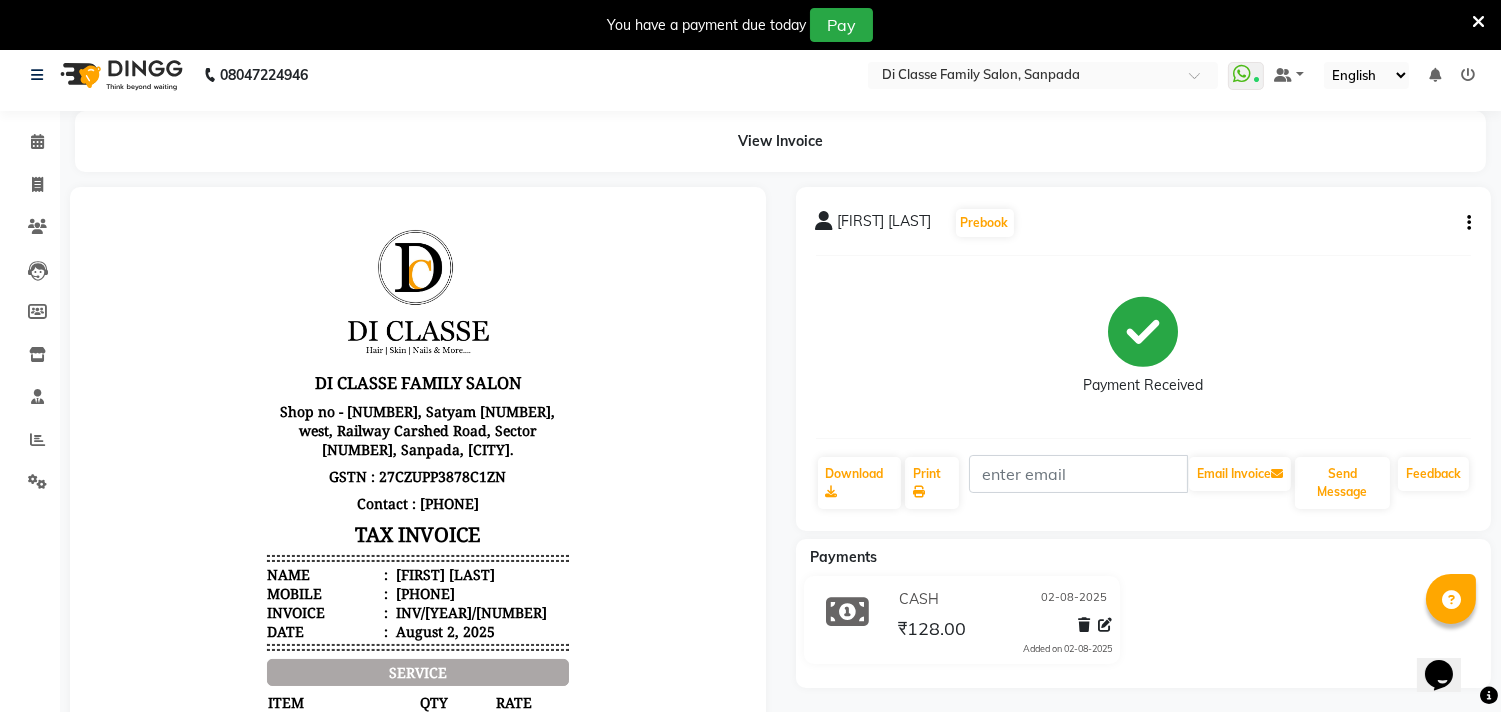 scroll, scrollTop: 0, scrollLeft: 0, axis: both 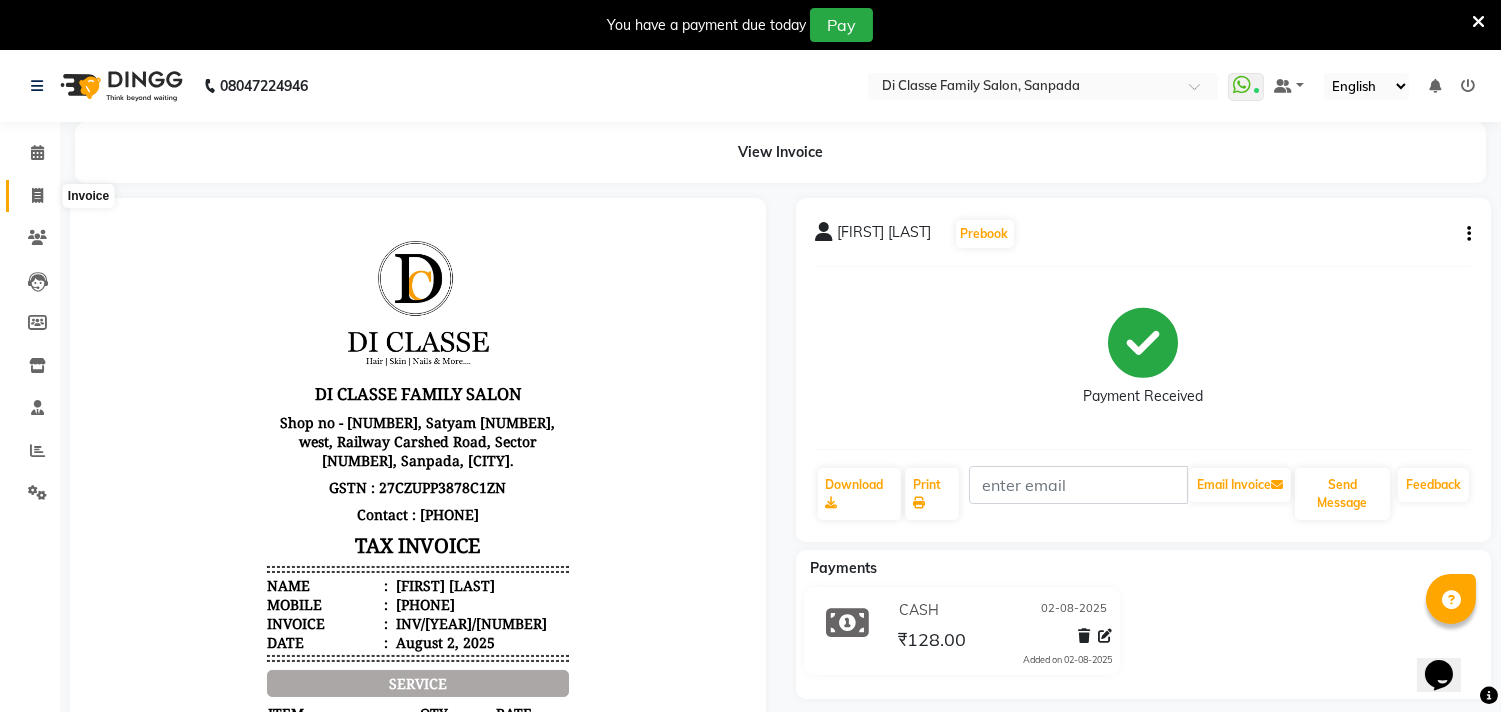 click 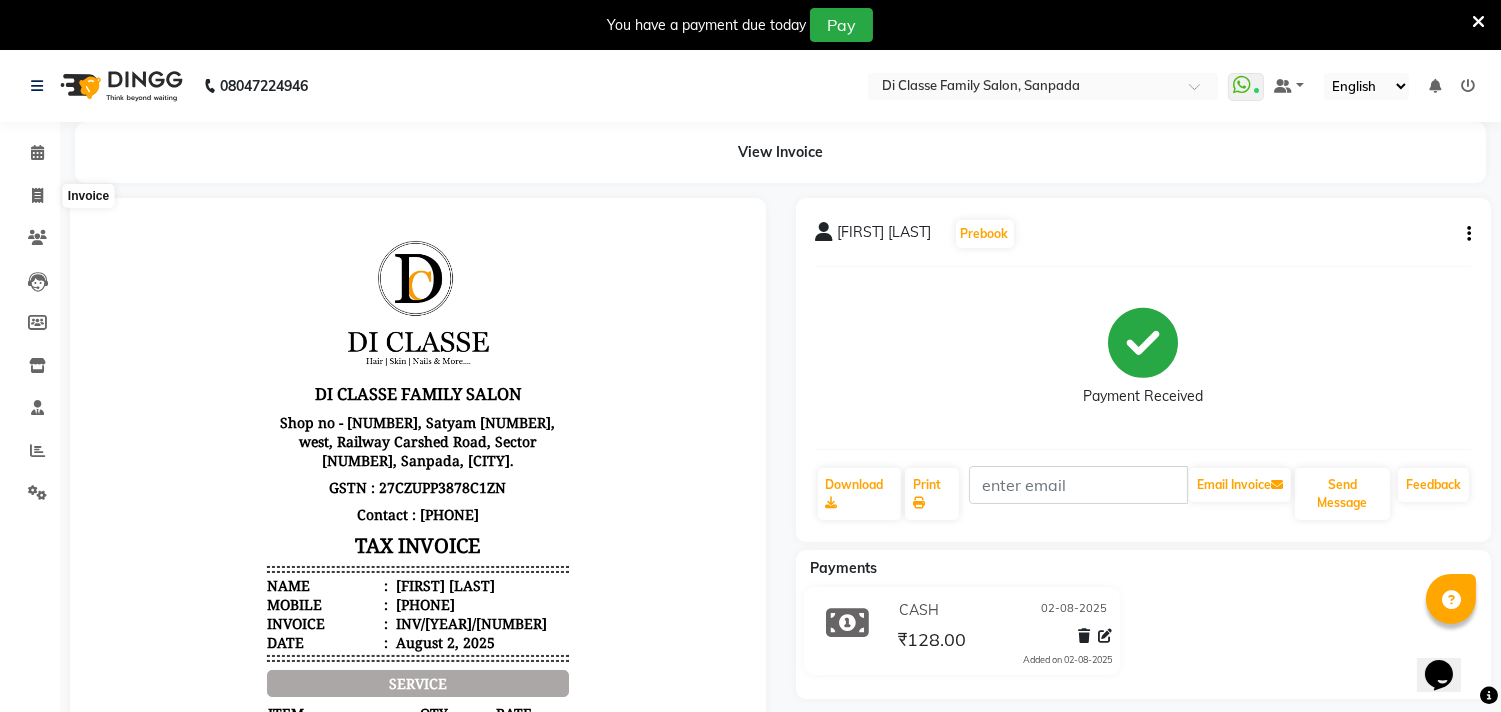 select on "4704" 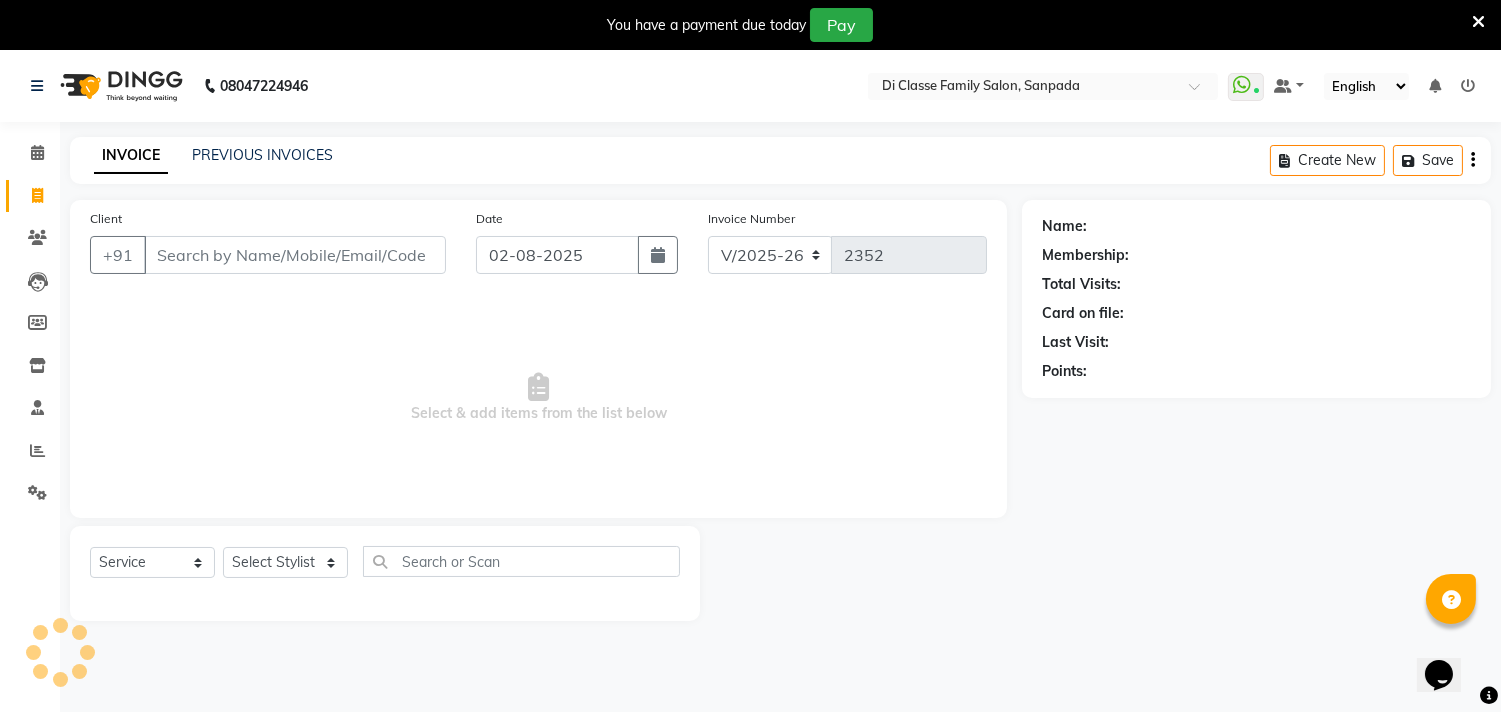 scroll, scrollTop: 50, scrollLeft: 0, axis: vertical 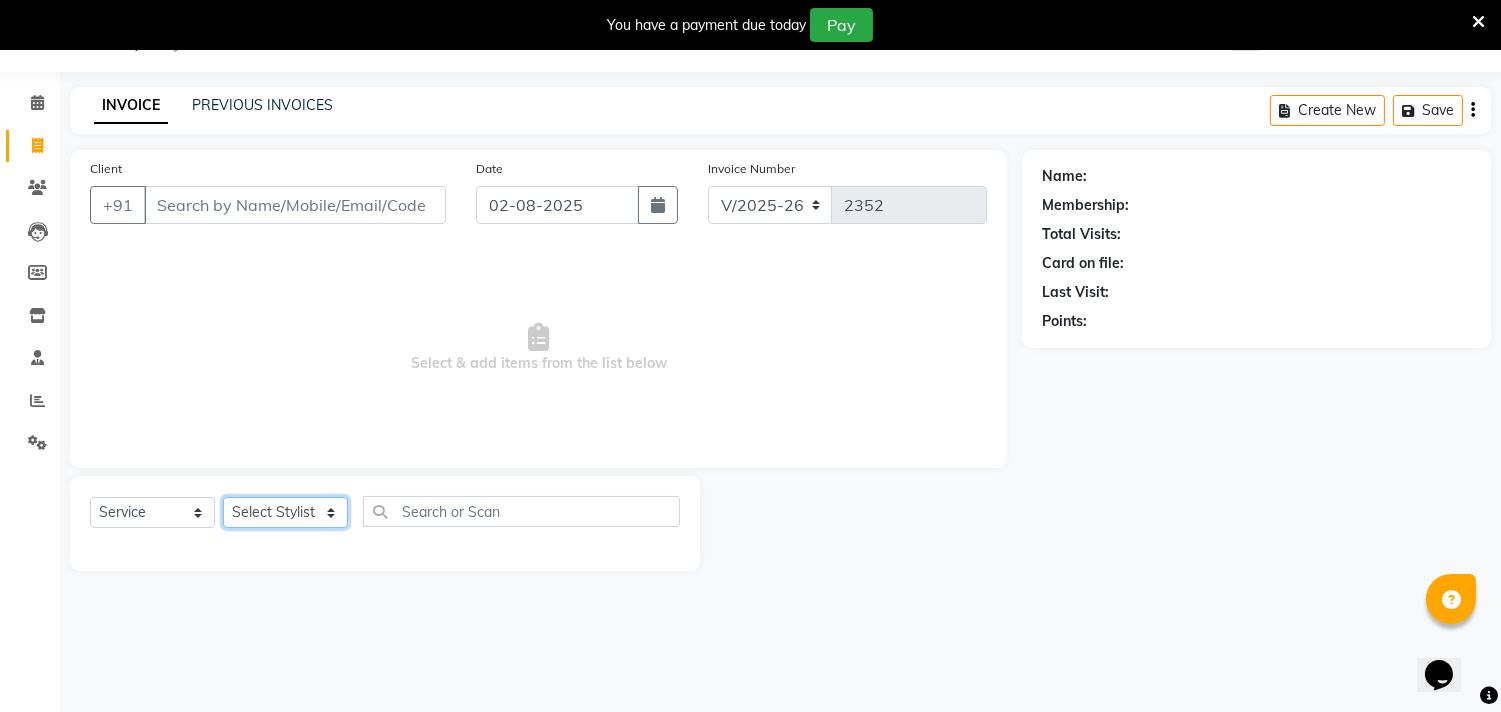 click on "Select Stylist aniket  Anu  [FIRST] [LAST]  Front Desk Javed kapil KOMAL  Payal  Pooja Jadhav Rahul Datkhile RESHMA SHAIKH rutik shinde SACHIN SAKPAL SADDAM SAHAJAN SAKSHI CHAVAN Sameer  sampada Sanjana  SANU SHUBHAM PEDNEKAR Sikandar Ansari Vijay kharat" 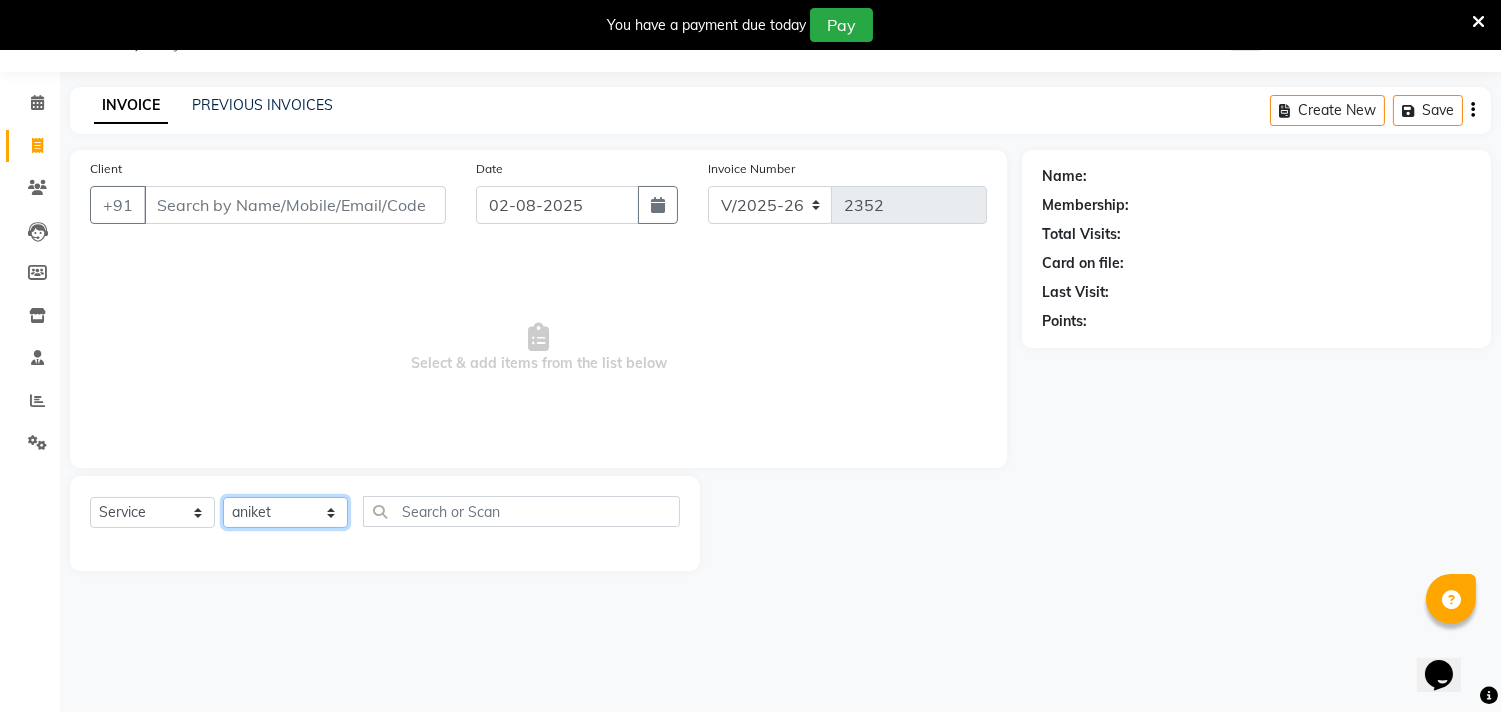 click on "Select Stylist aniket  Anu  [FIRST] [LAST]  Front Desk Javed kapil KOMAL  Payal  Pooja Jadhav Rahul Datkhile RESHMA SHAIKH rutik shinde SACHIN SAKPAL SADDAM SAHAJAN SAKSHI CHAVAN Sameer  sampada Sanjana  SANU SHUBHAM PEDNEKAR Sikandar Ansari Vijay kharat" 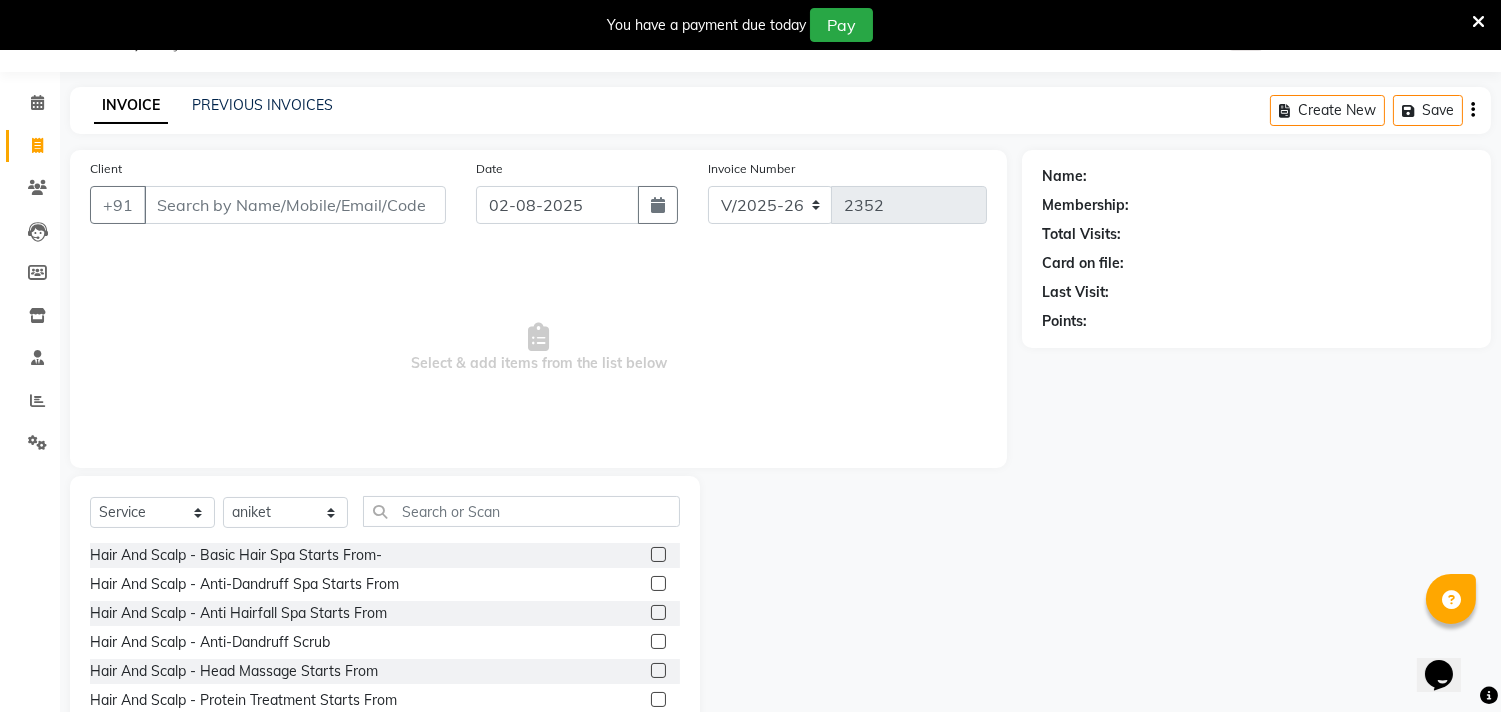 drag, startPoint x: 630, startPoint y: 491, endPoint x: 627, endPoint y: 502, distance: 11.401754 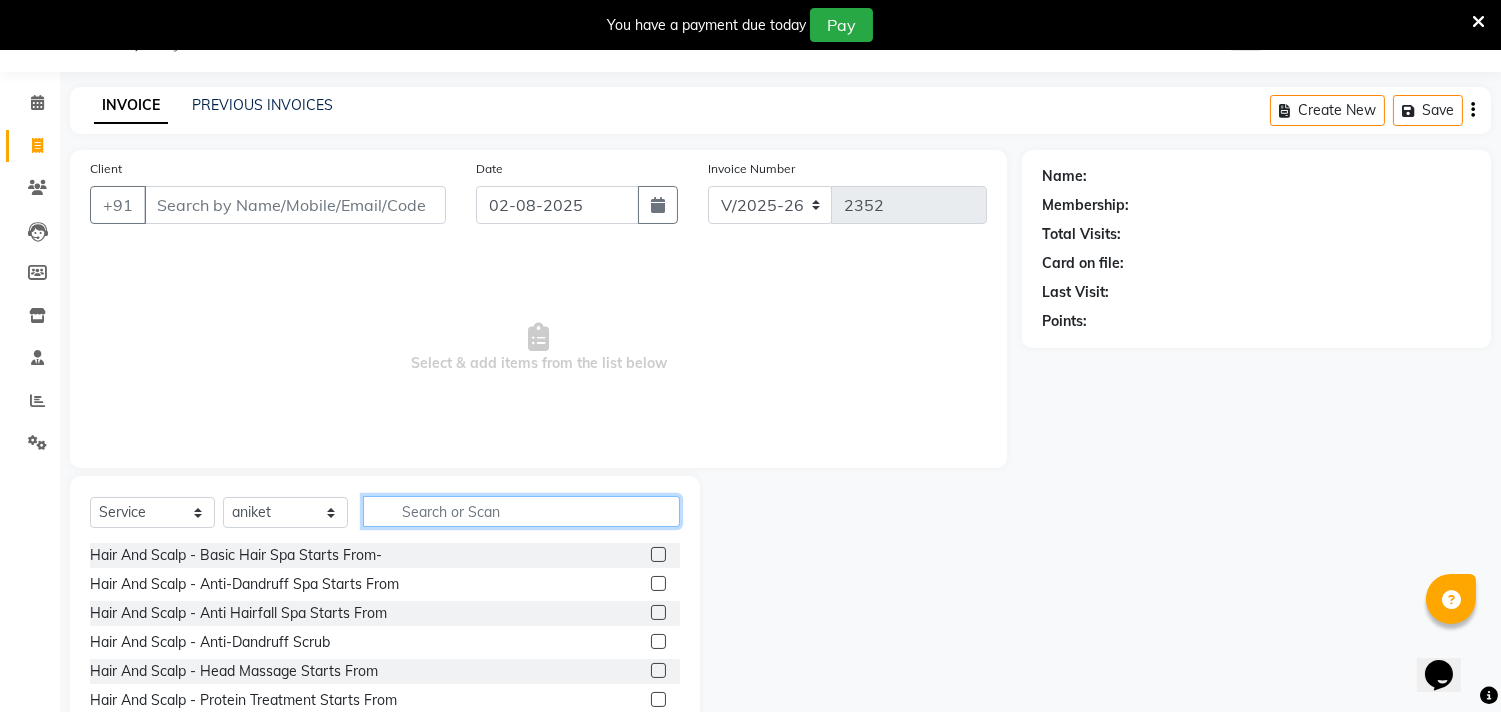 click 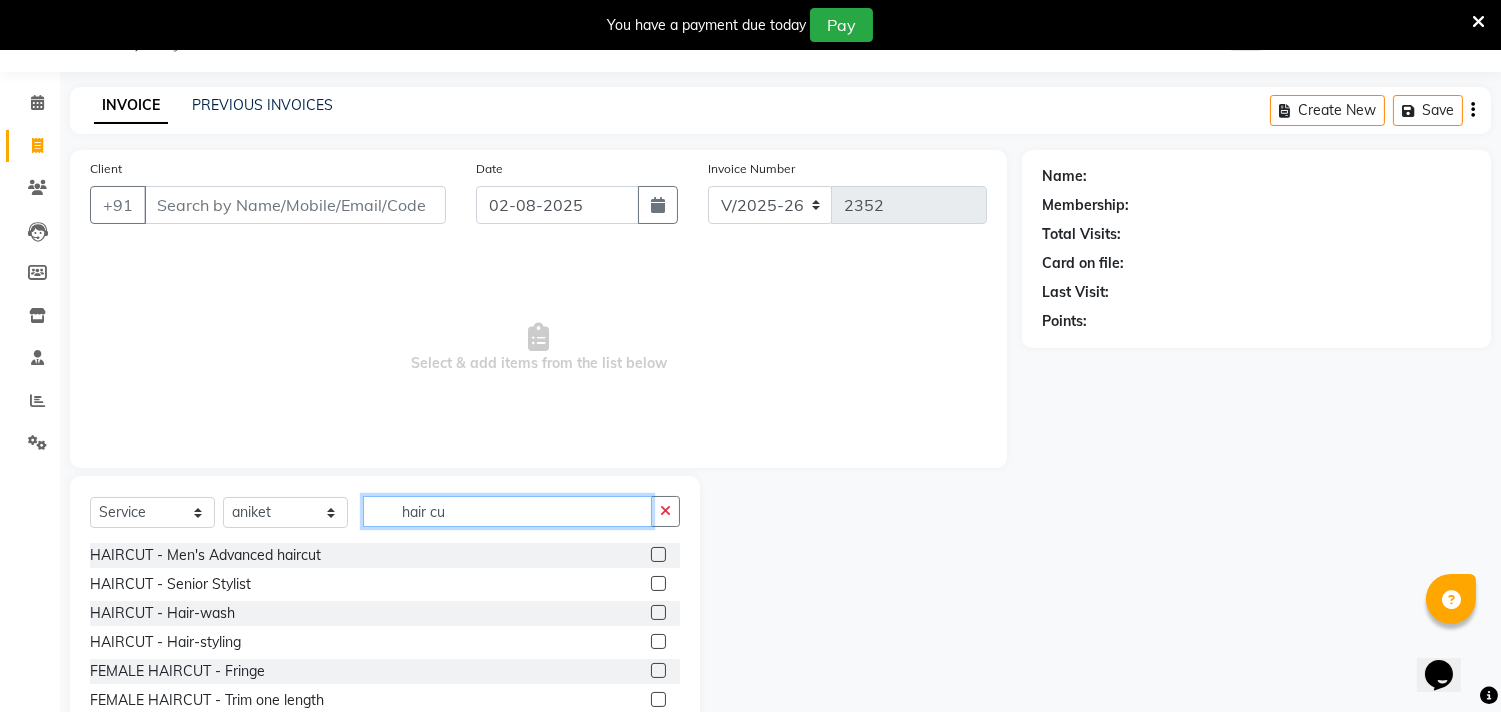 type on "hair cu" 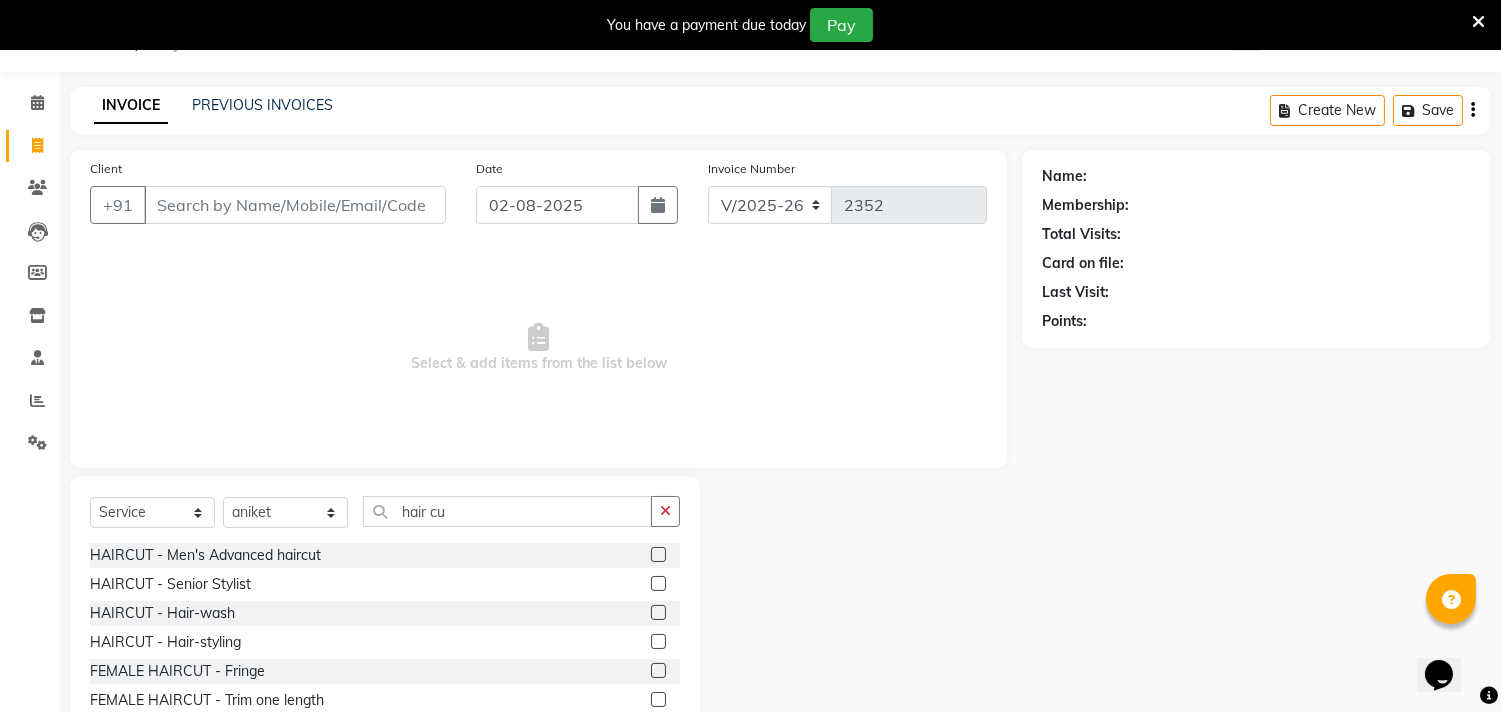 click 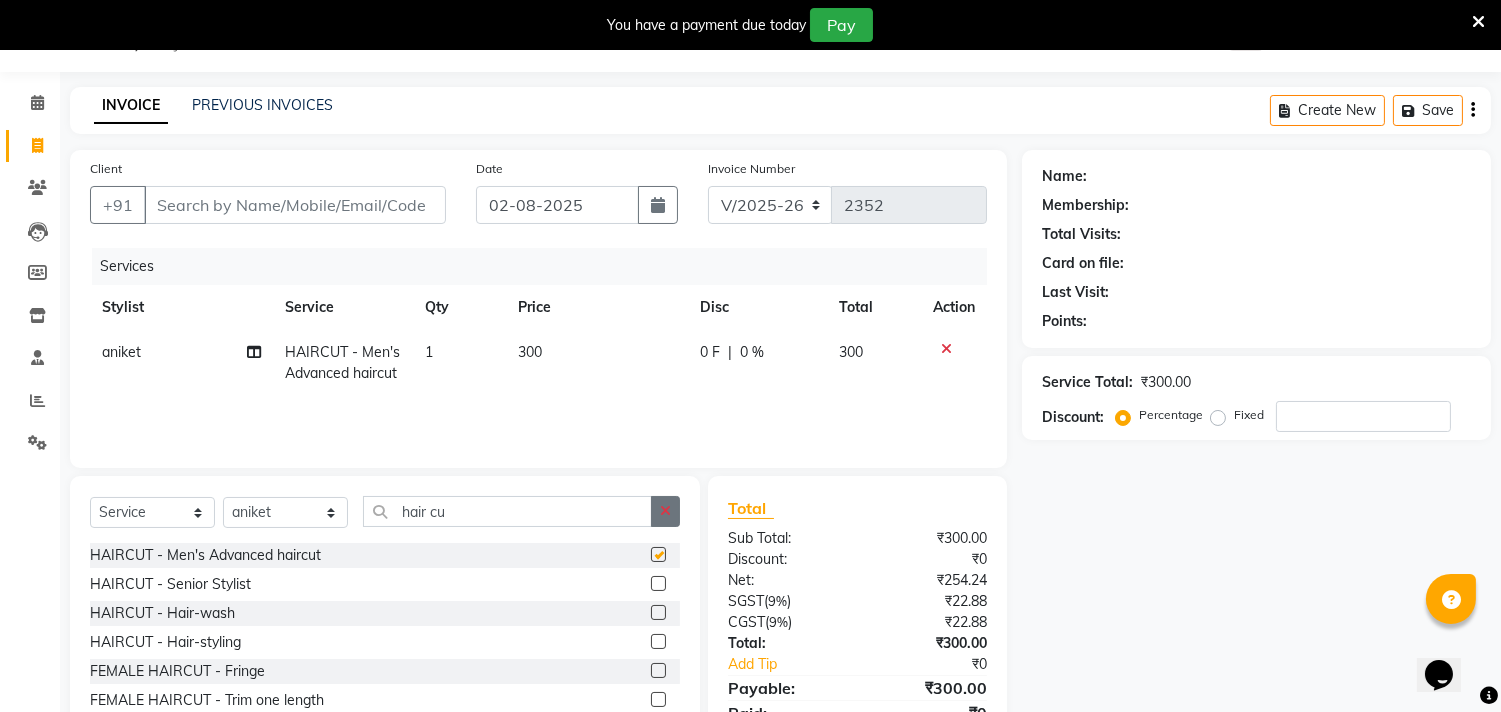 checkbox on "false" 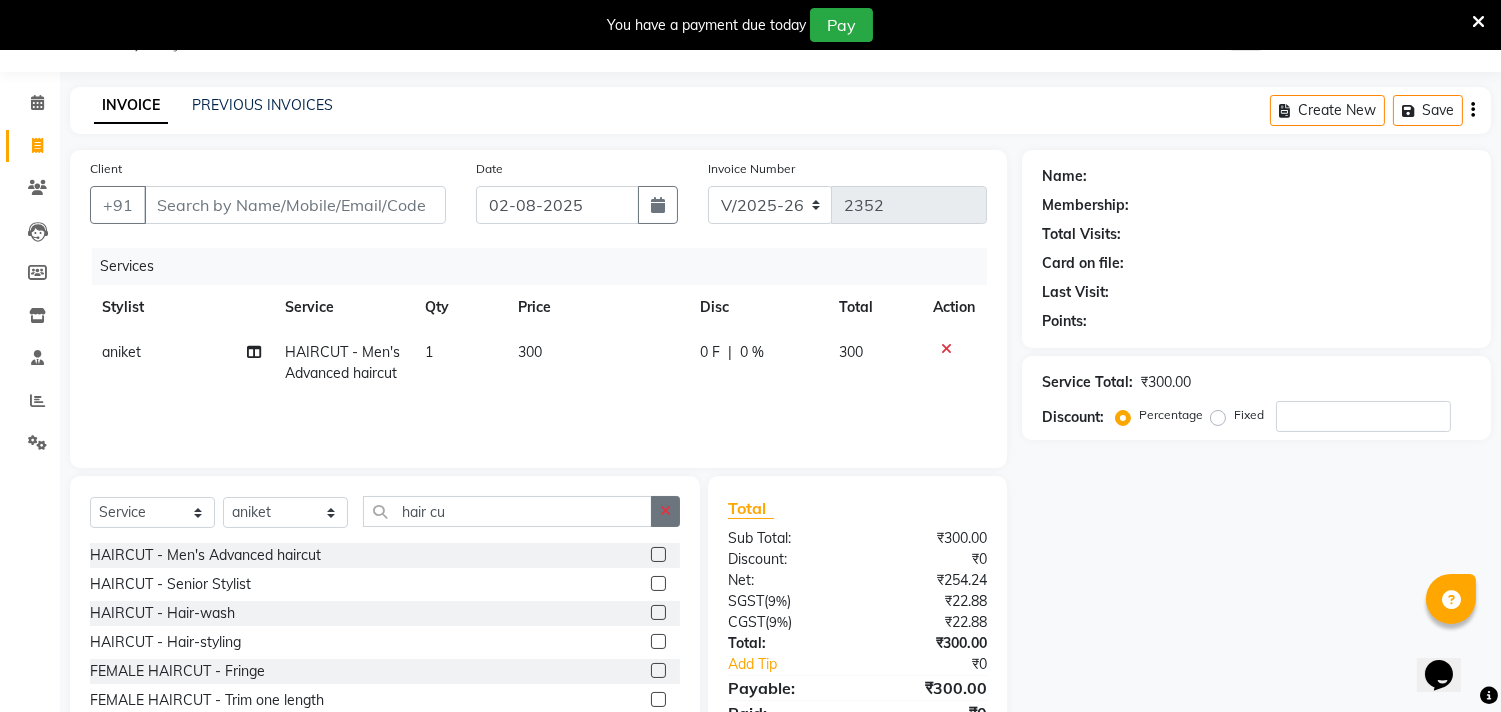 click 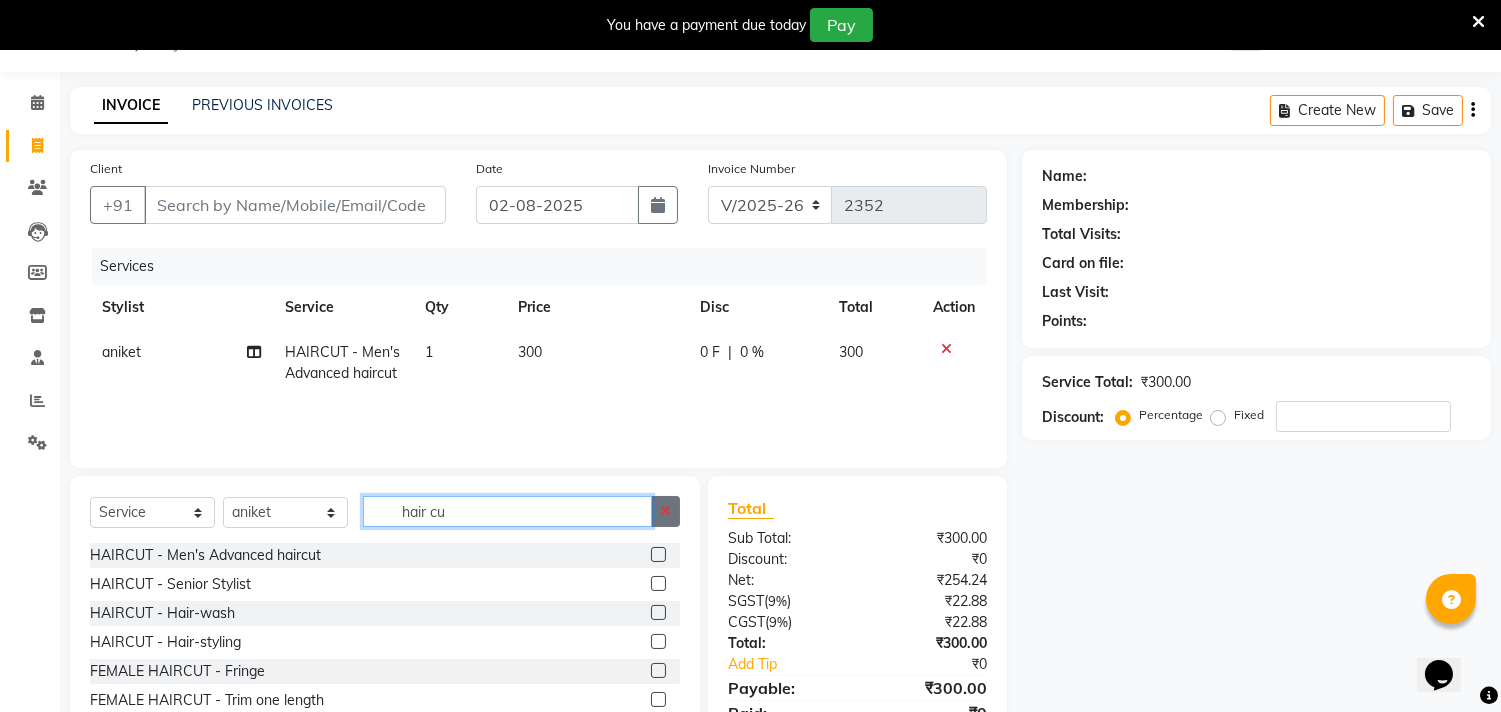 type 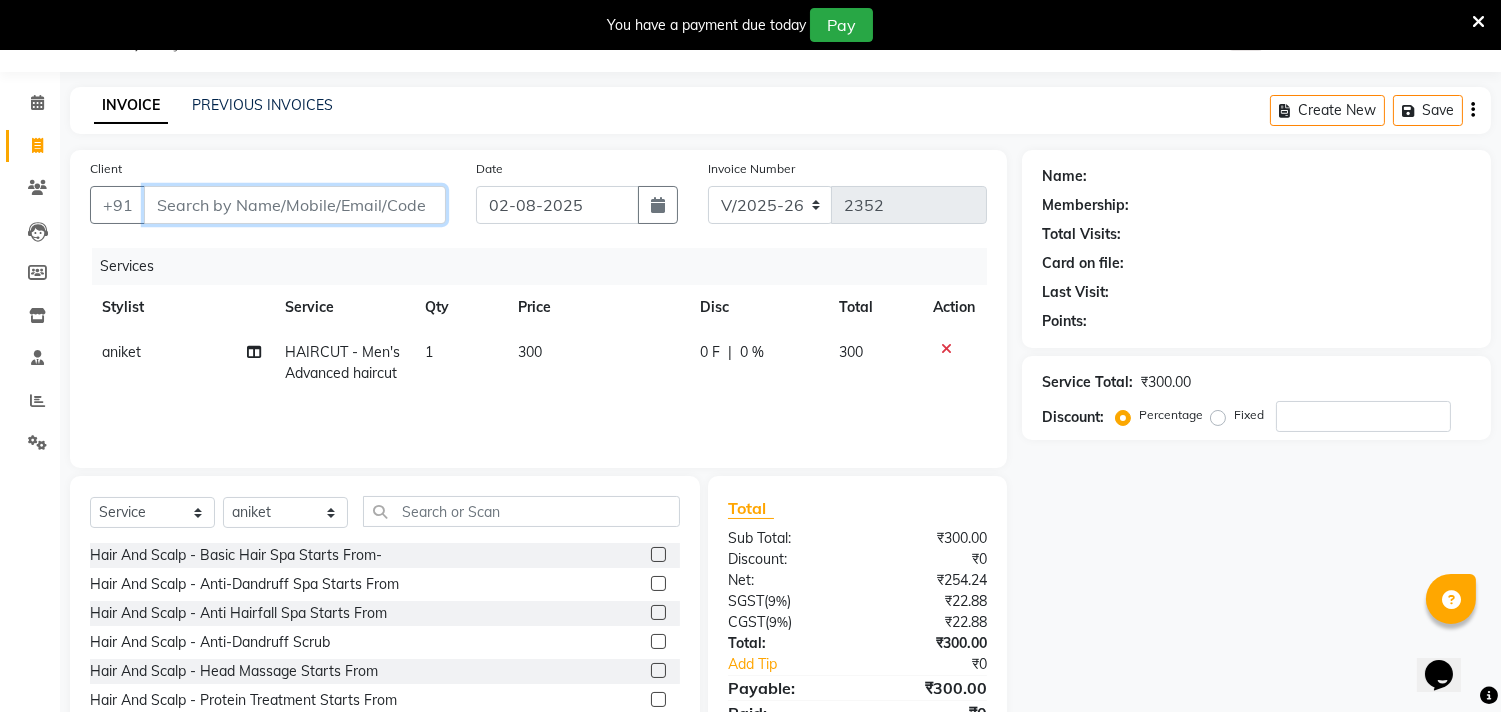 click on "Client" at bounding box center [295, 205] 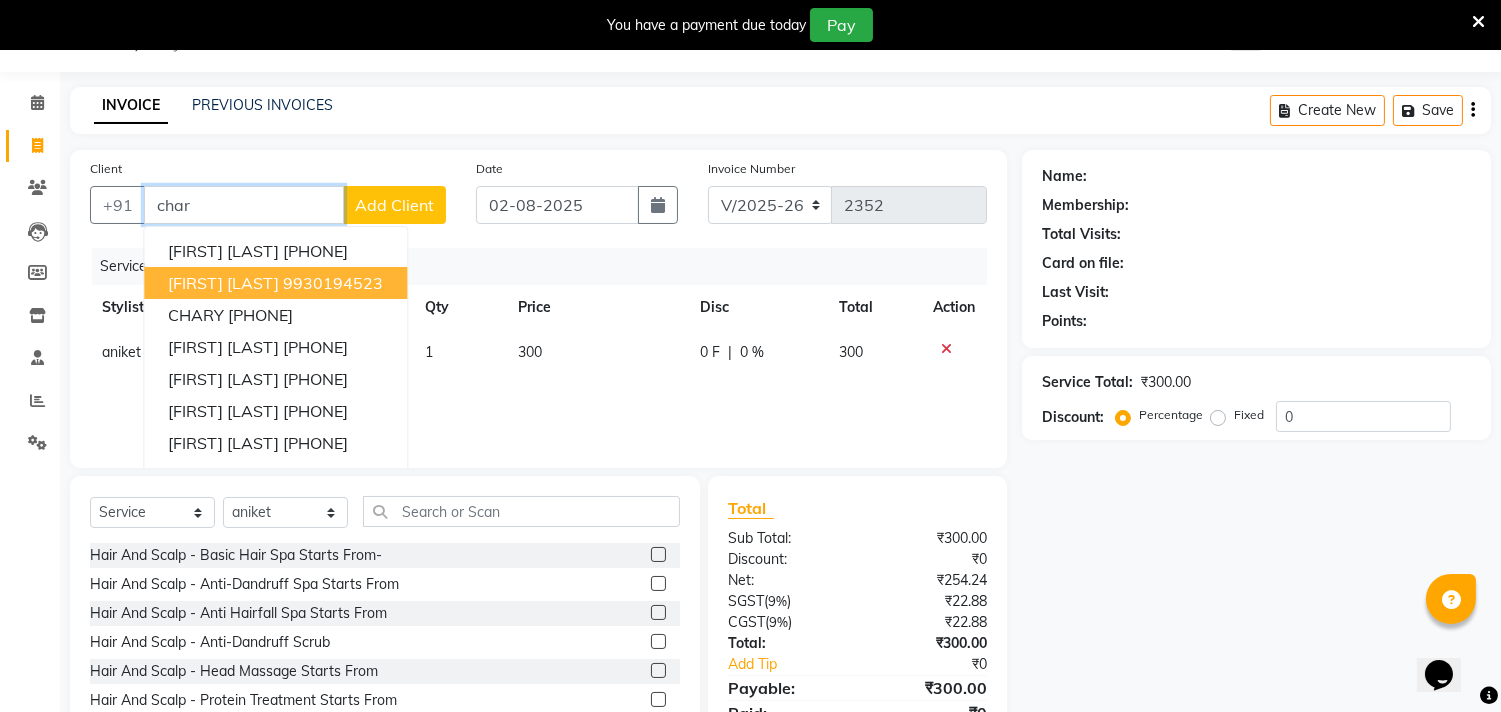 click on "[FIRST] [LAST]  [PHONE]" at bounding box center [275, 283] 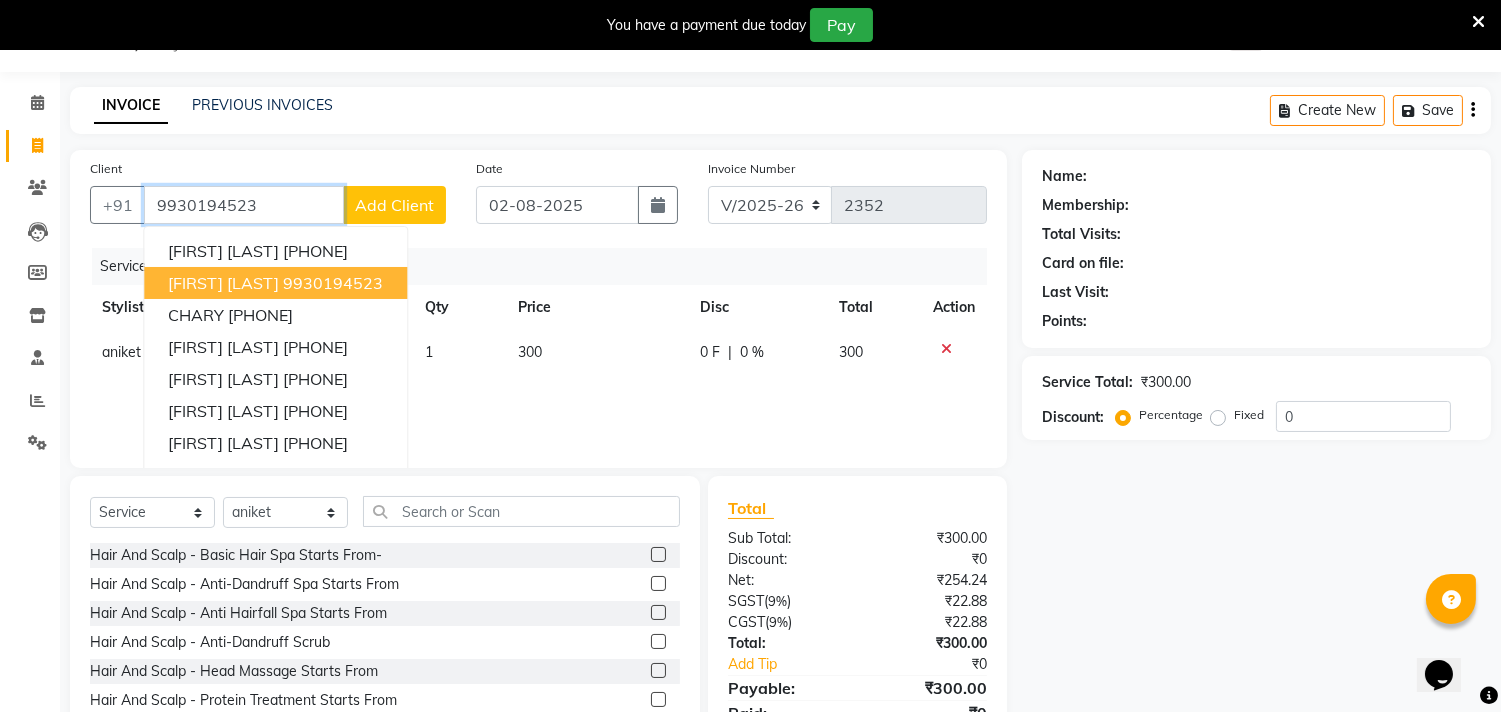type on "9930194523" 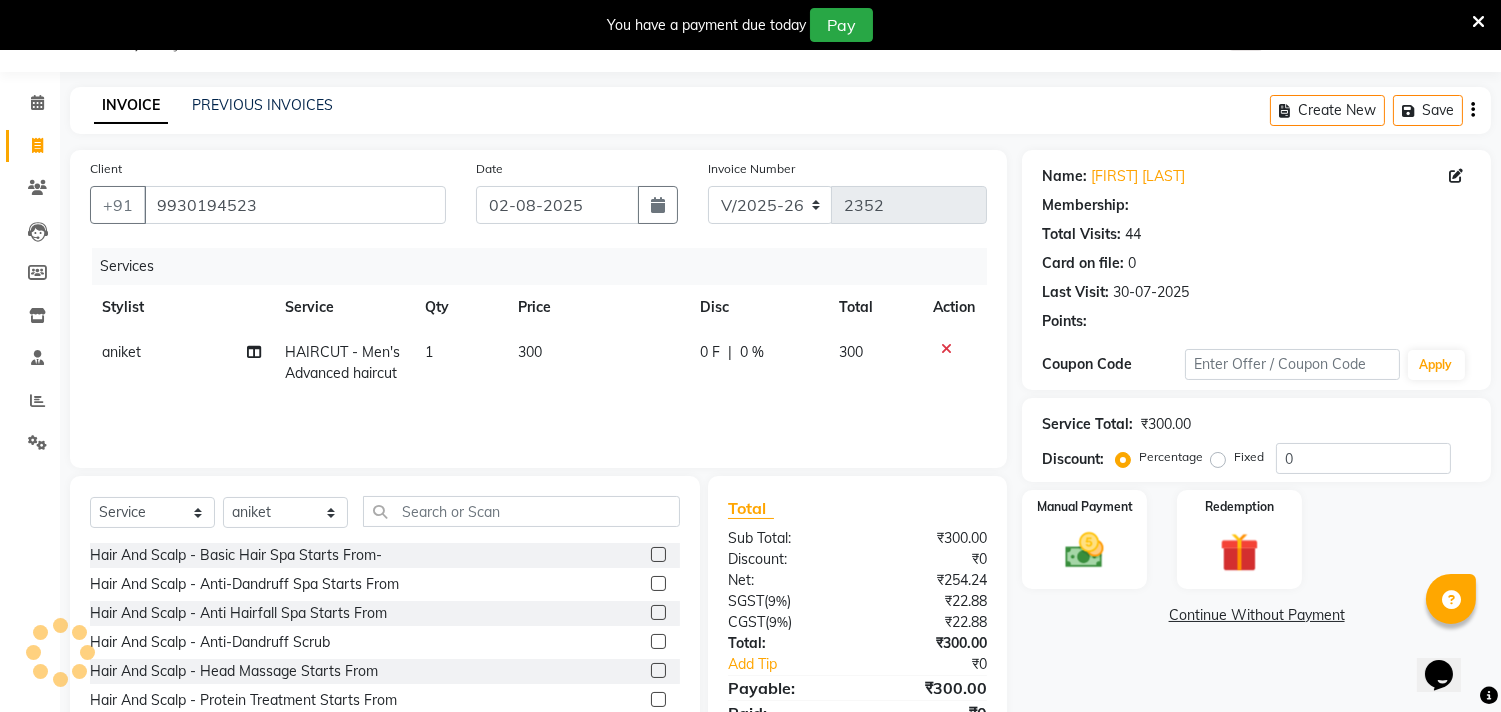 type on "15" 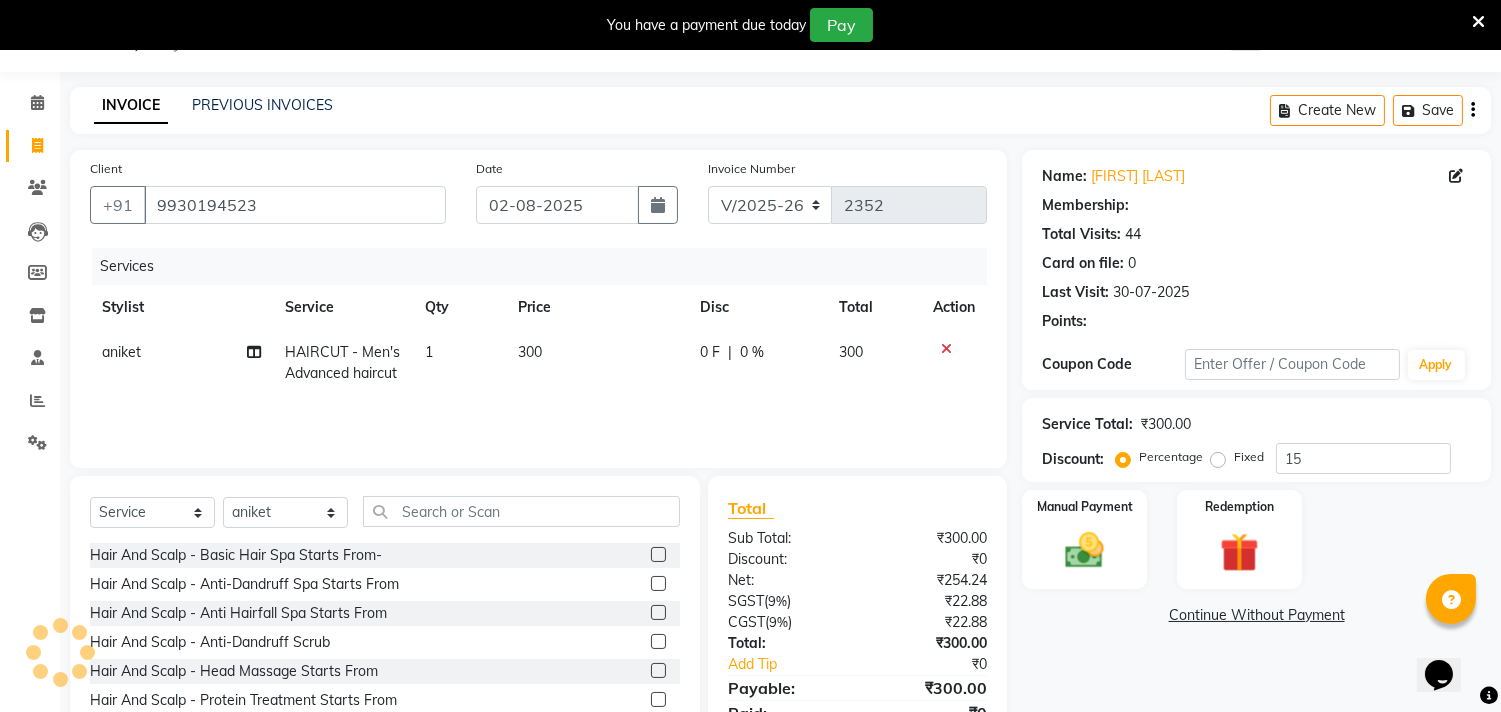 select on "1: Object" 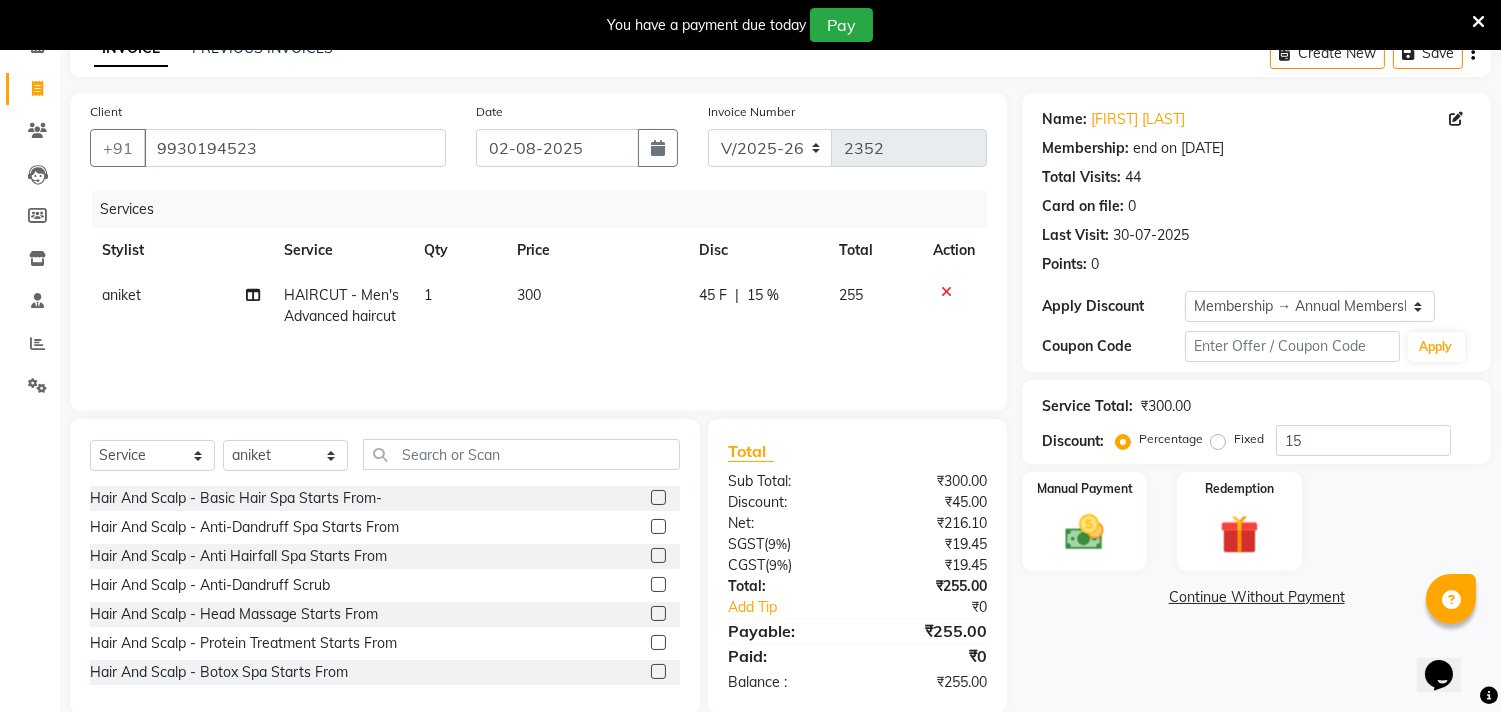 scroll, scrollTop: 138, scrollLeft: 0, axis: vertical 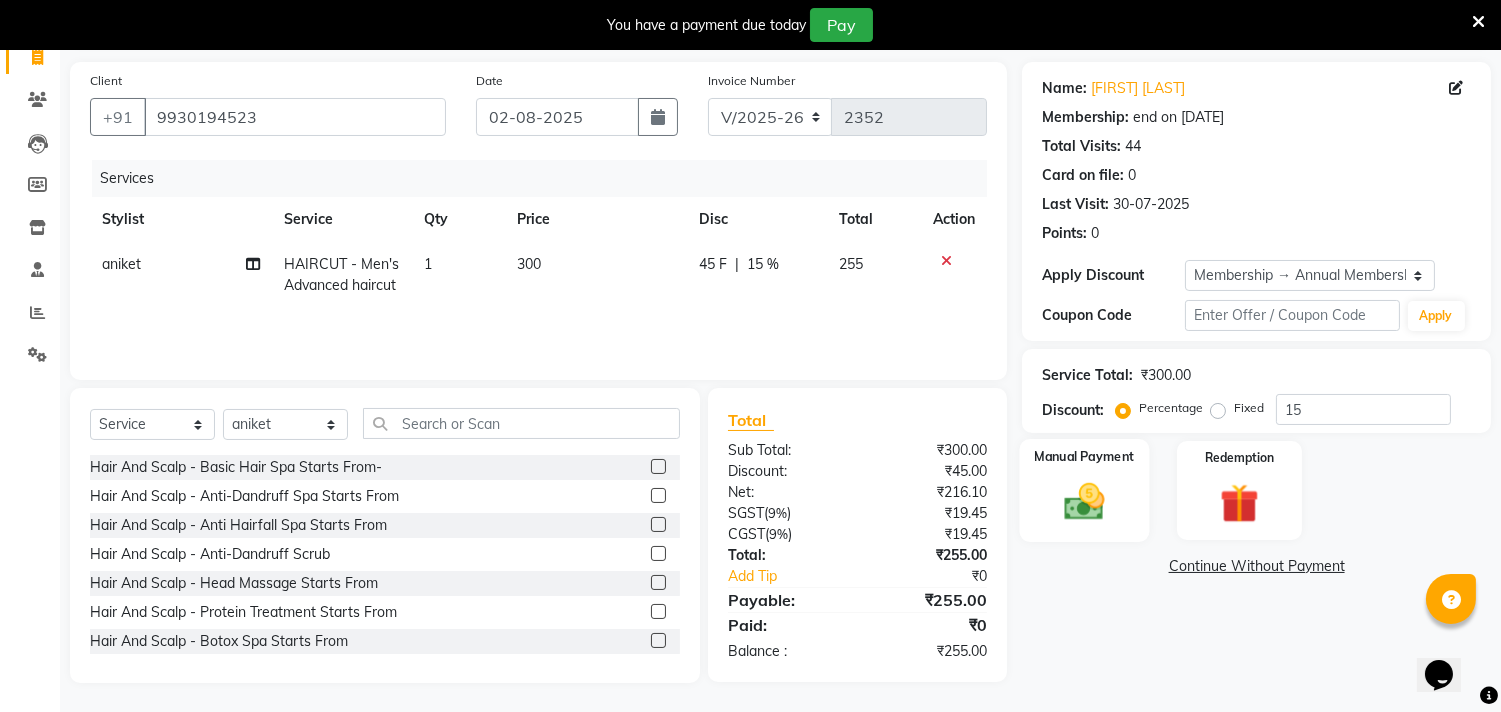 click on "Manual Payment" 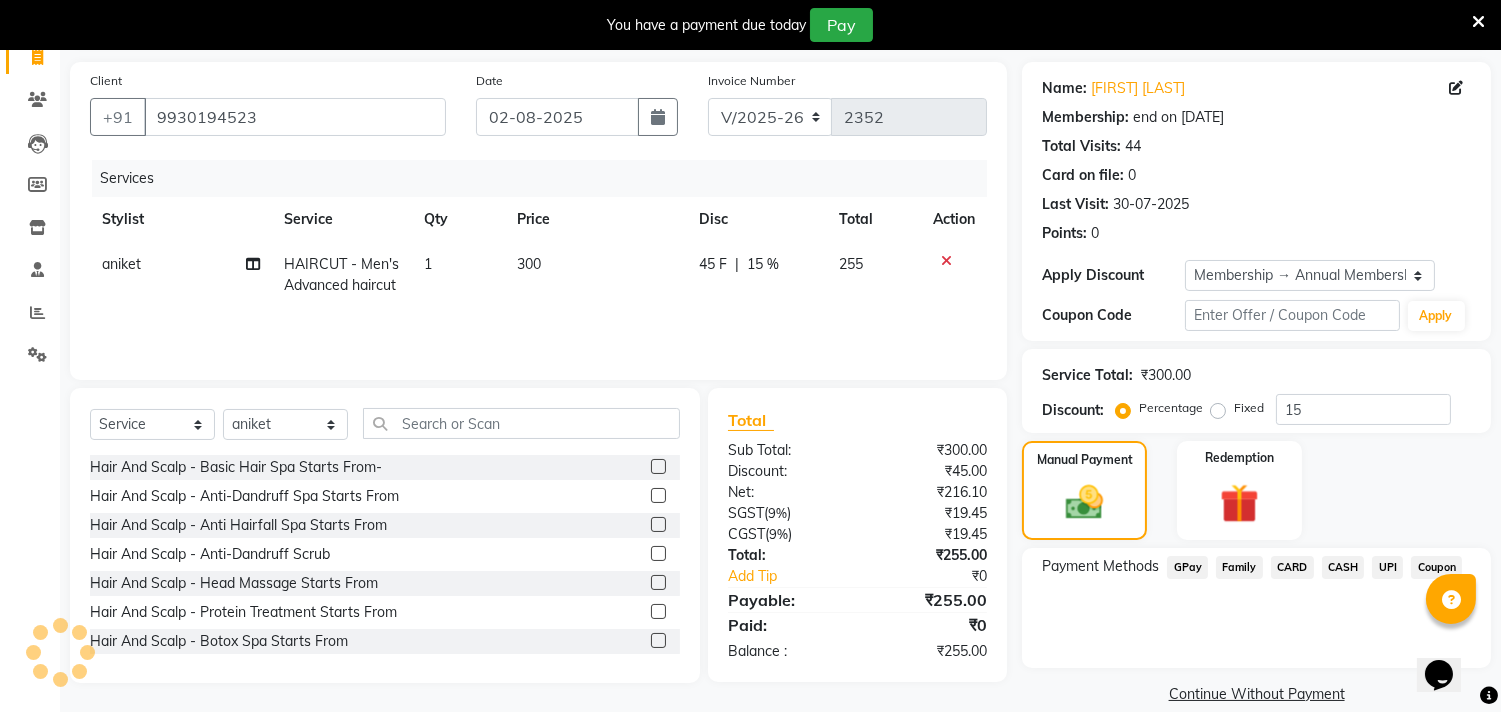 click on "CASH" 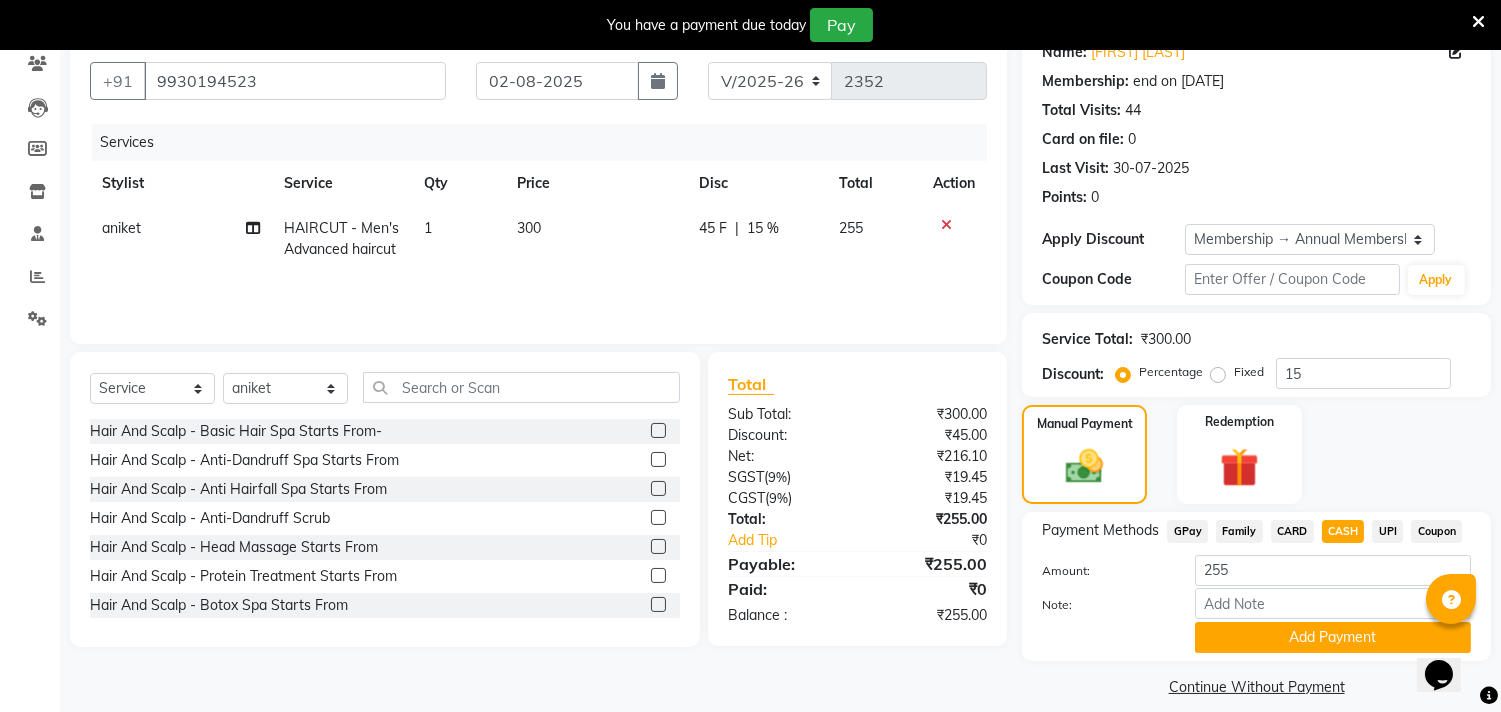 scroll, scrollTop: 193, scrollLeft: 0, axis: vertical 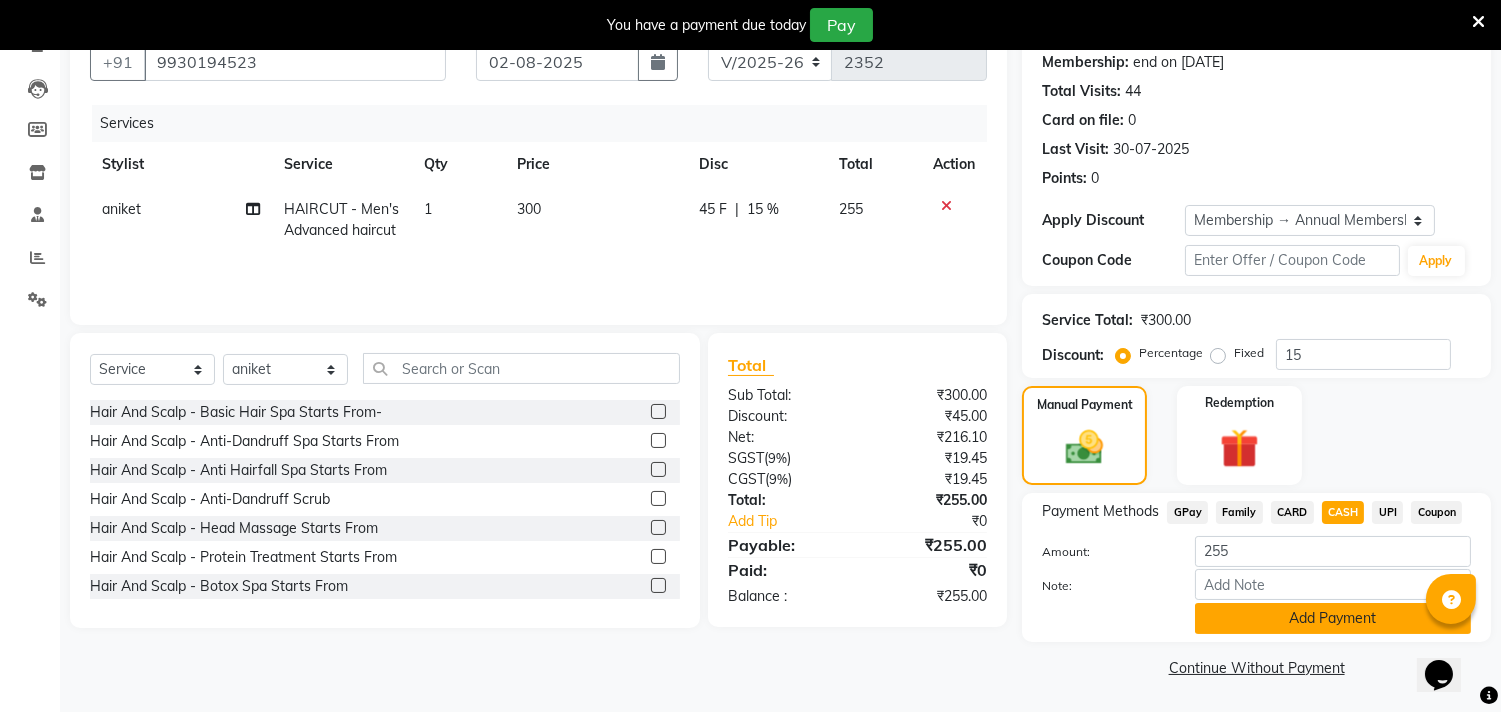 click on "Add Payment" 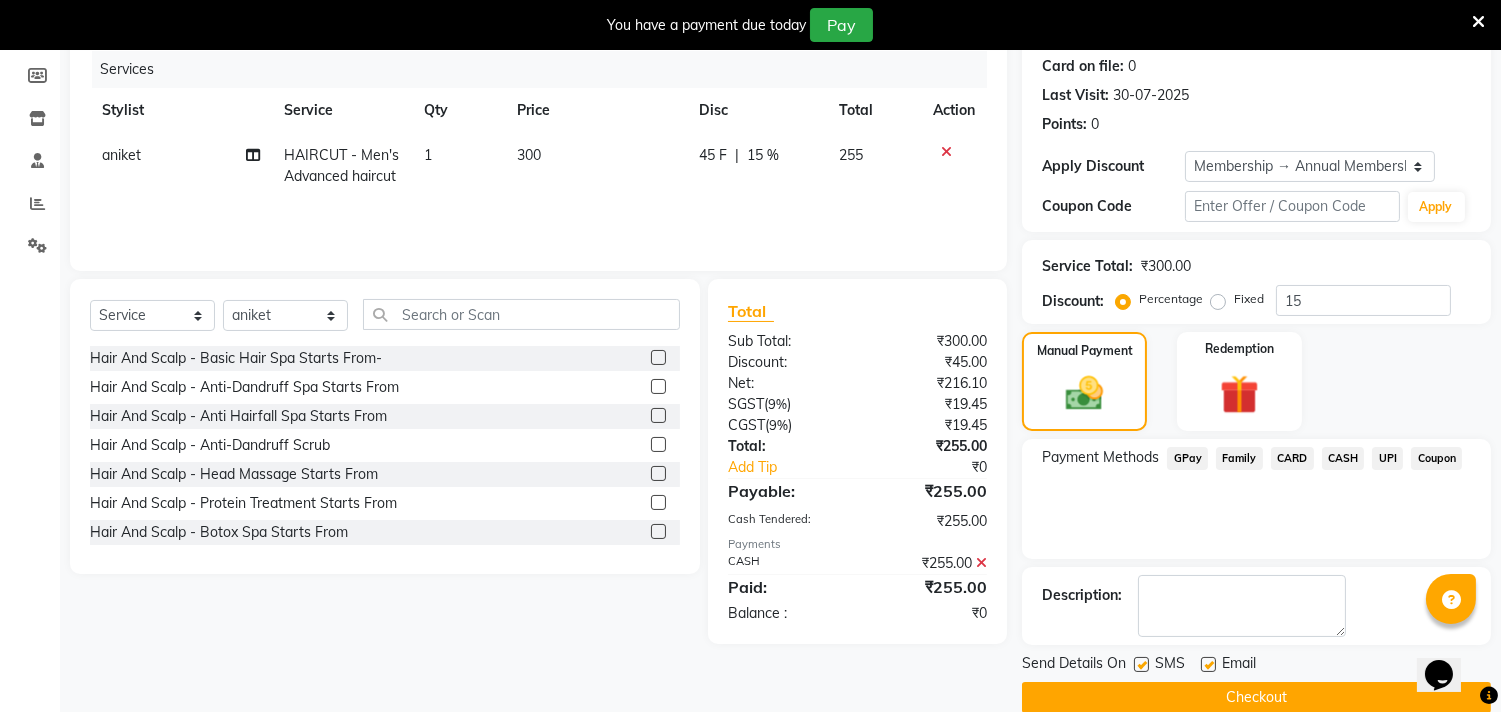 scroll, scrollTop: 277, scrollLeft: 0, axis: vertical 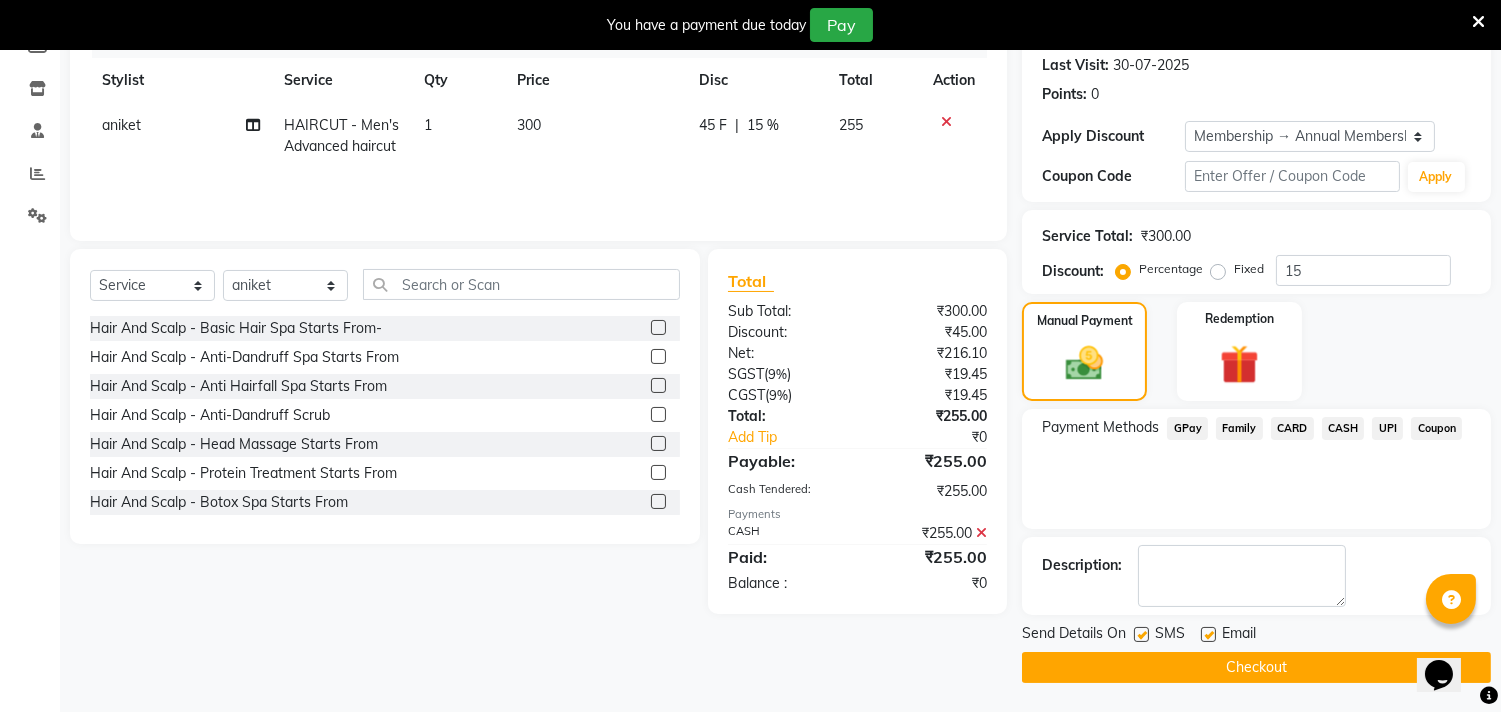 click on "Checkout" 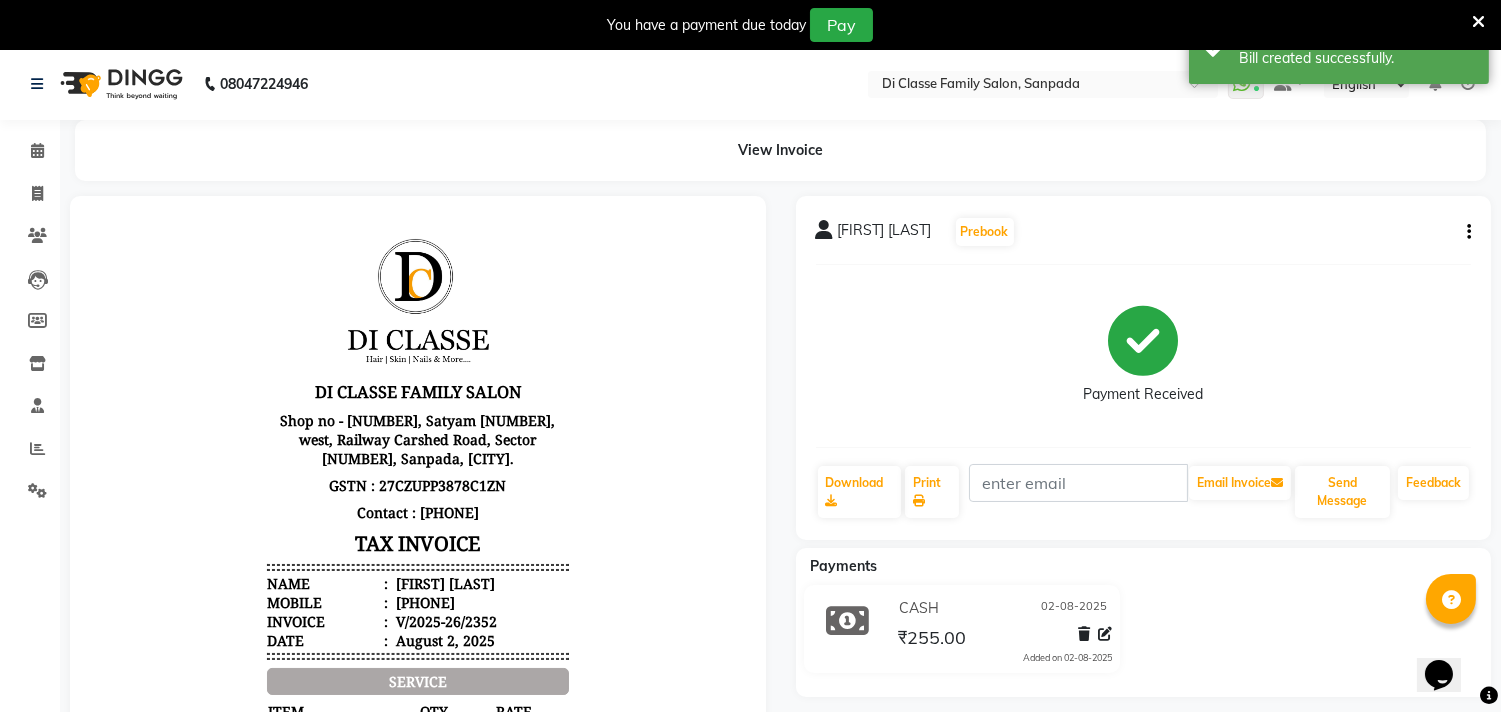 scroll, scrollTop: 0, scrollLeft: 0, axis: both 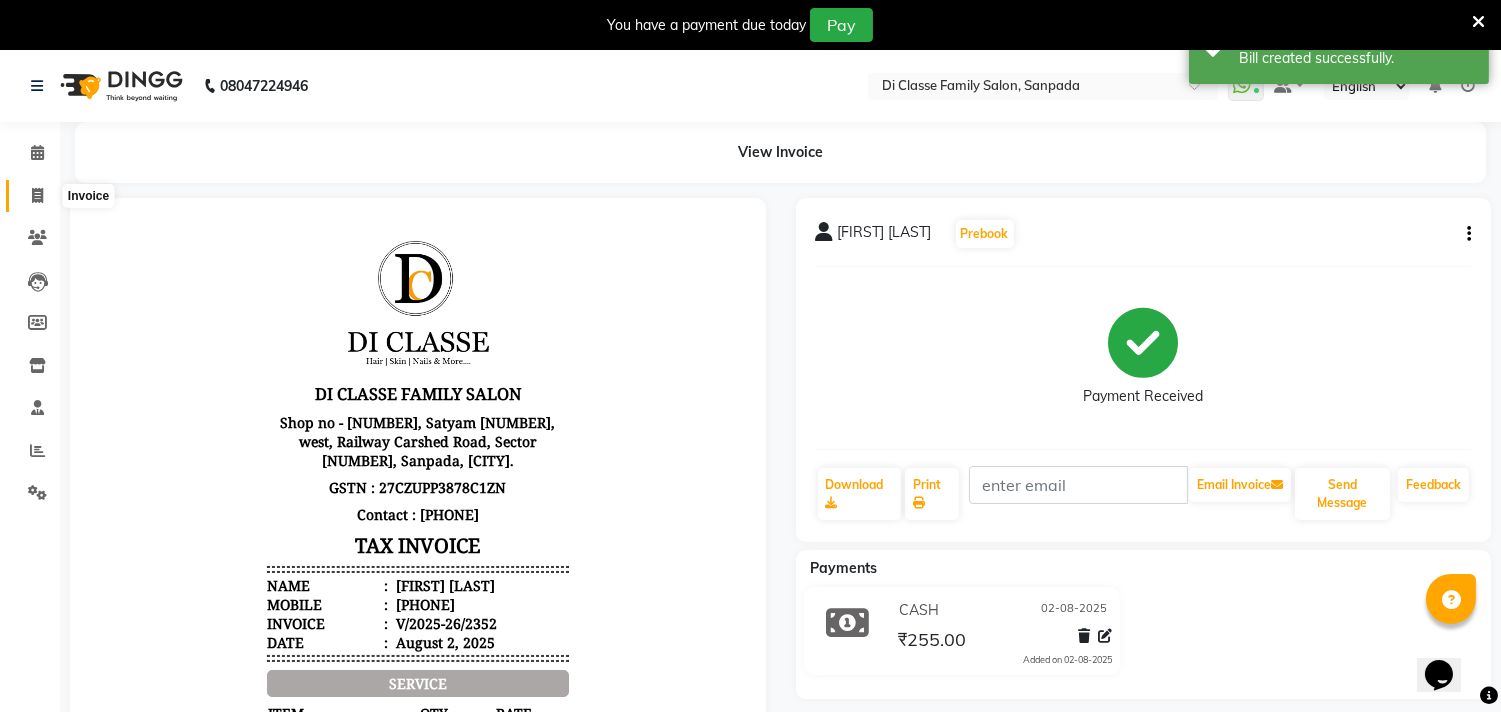 click 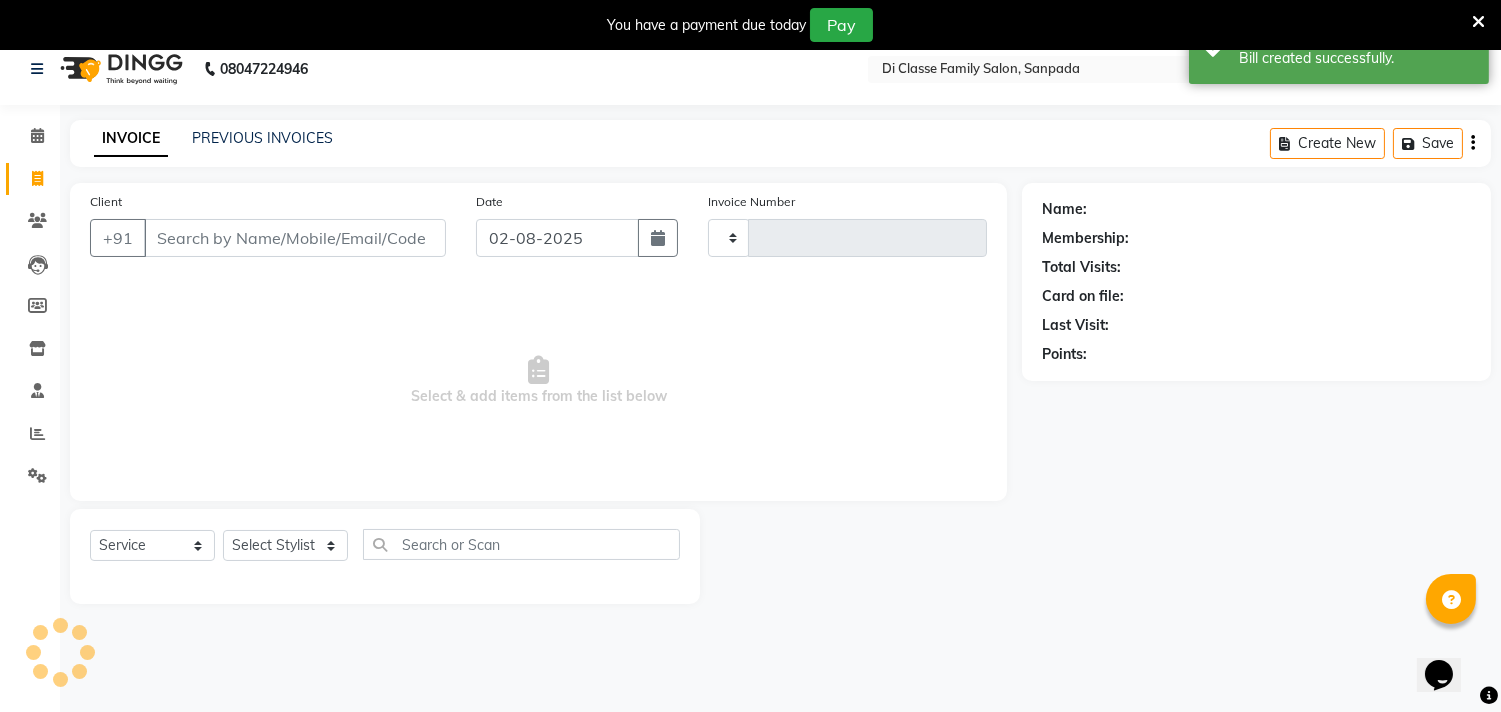 scroll, scrollTop: 1, scrollLeft: 0, axis: vertical 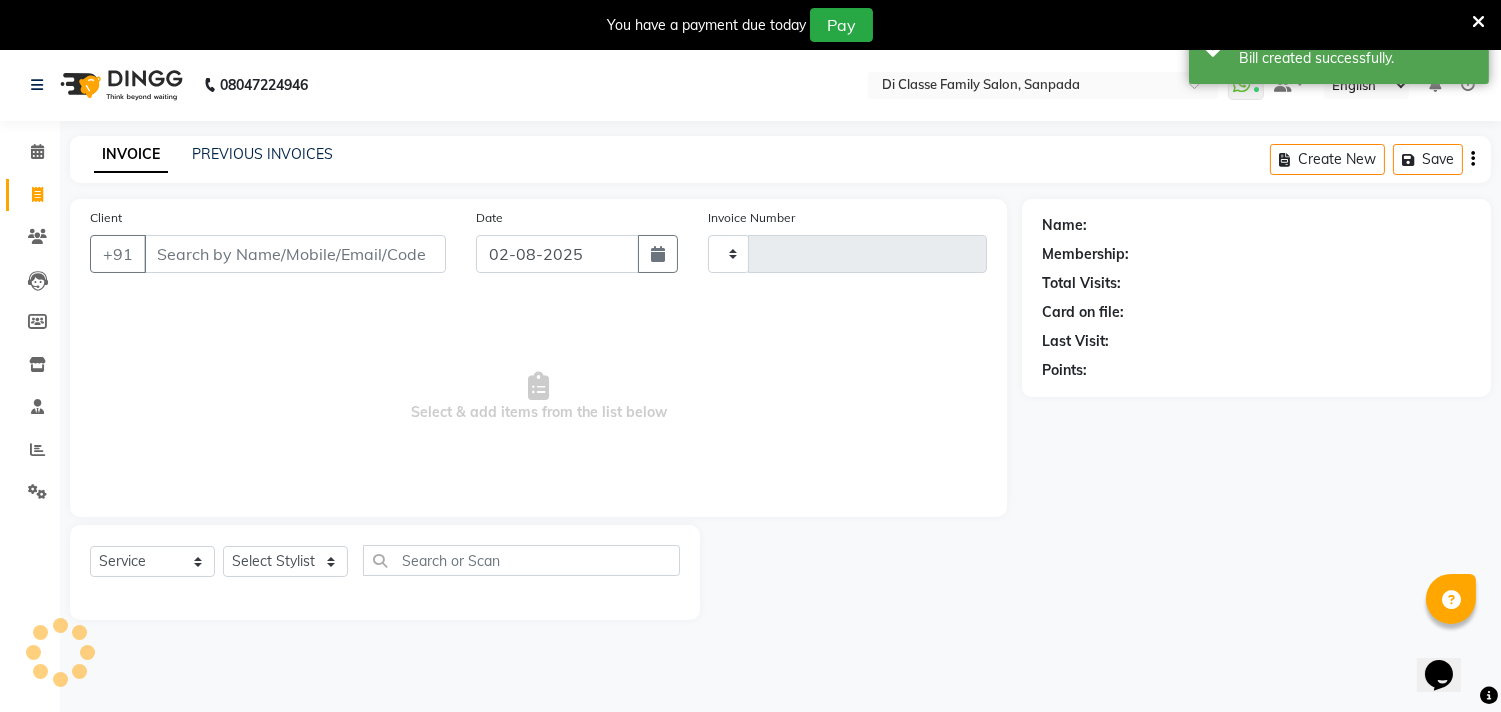 type on "2353" 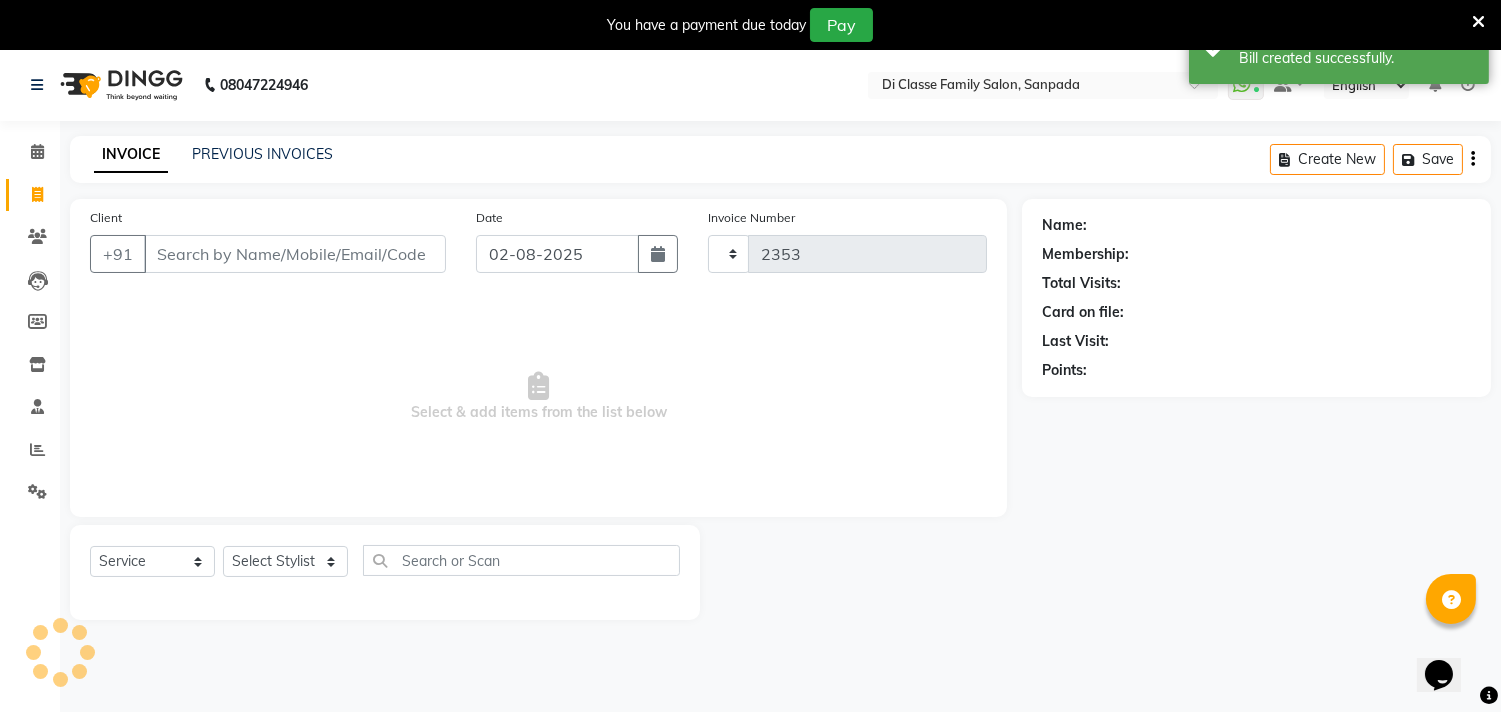 scroll, scrollTop: 0, scrollLeft: 0, axis: both 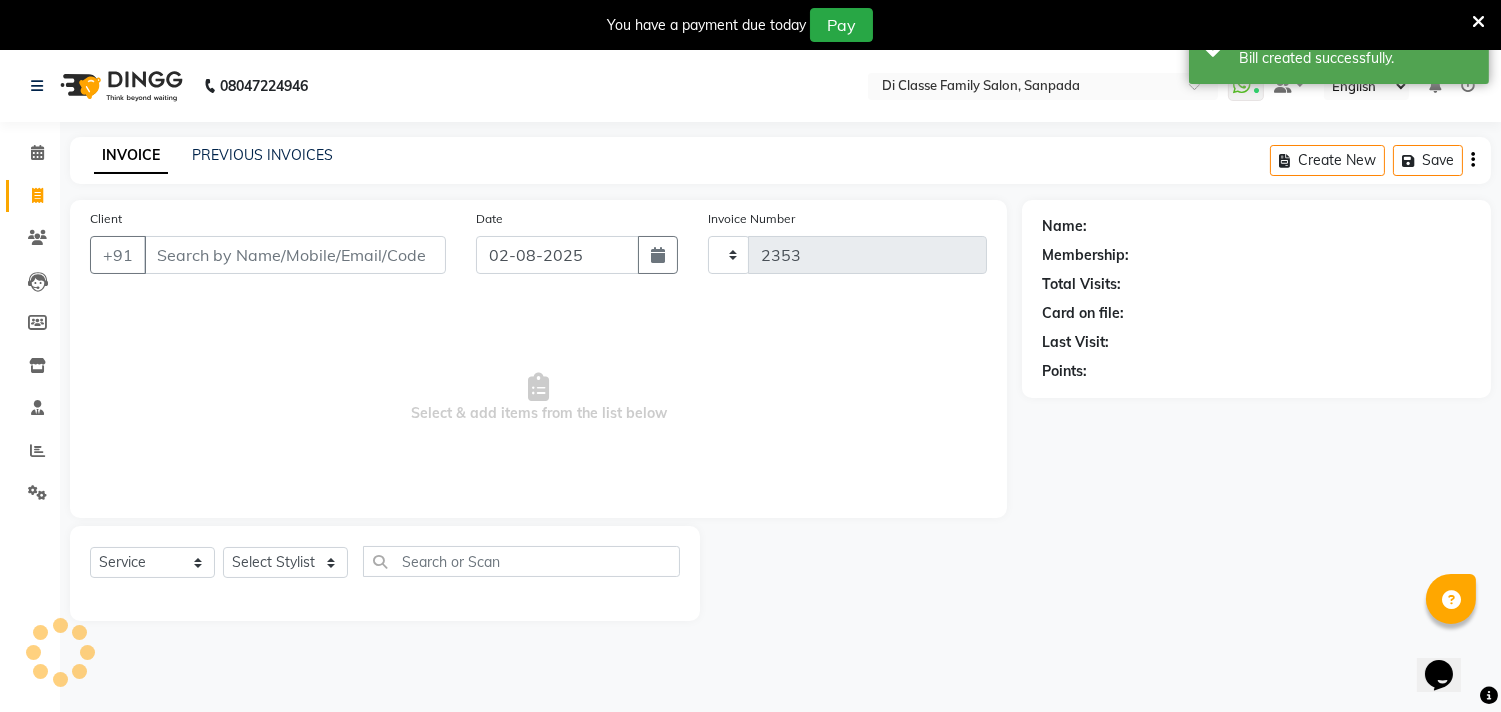 select on "4704" 